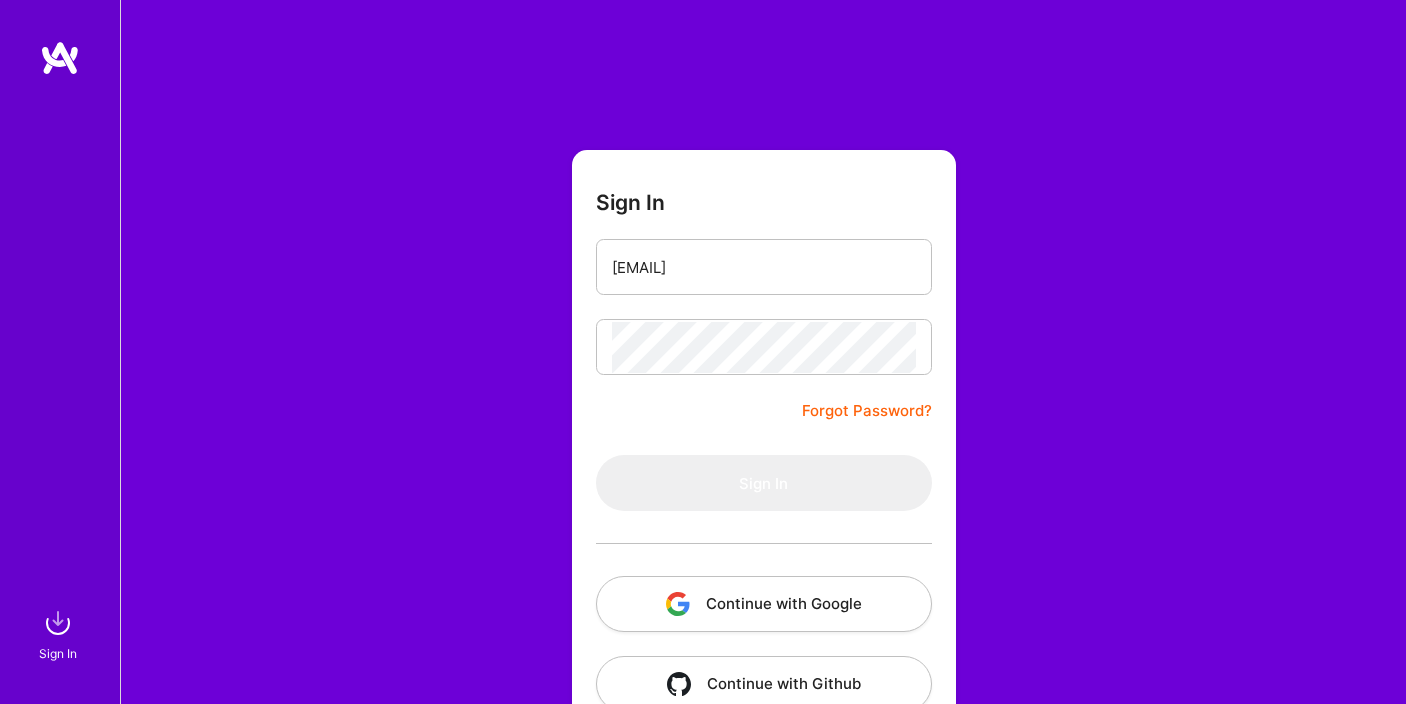 scroll, scrollTop: 0, scrollLeft: 0, axis: both 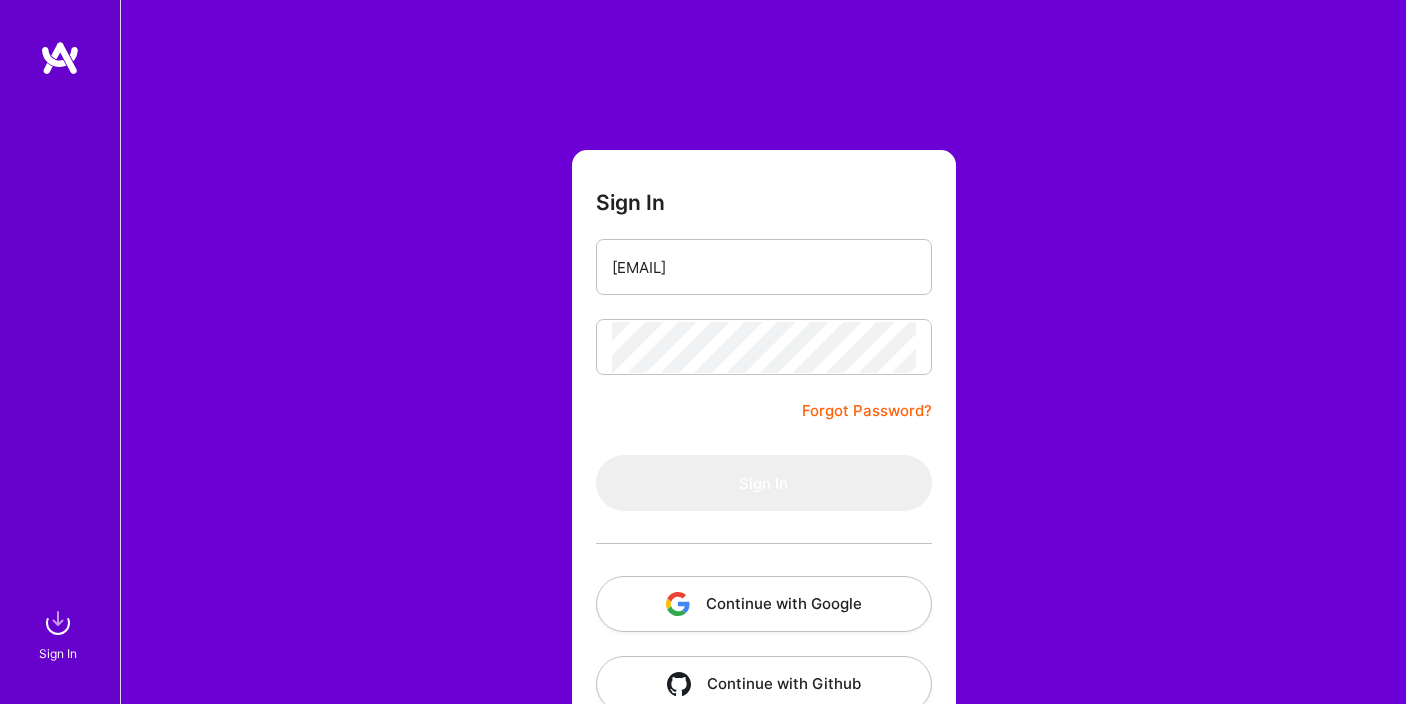 click on "Sign In mariosavi@hotmail.com Forgot Password? Sign In Continue with Google Continue with Github" at bounding box center [763, 375] 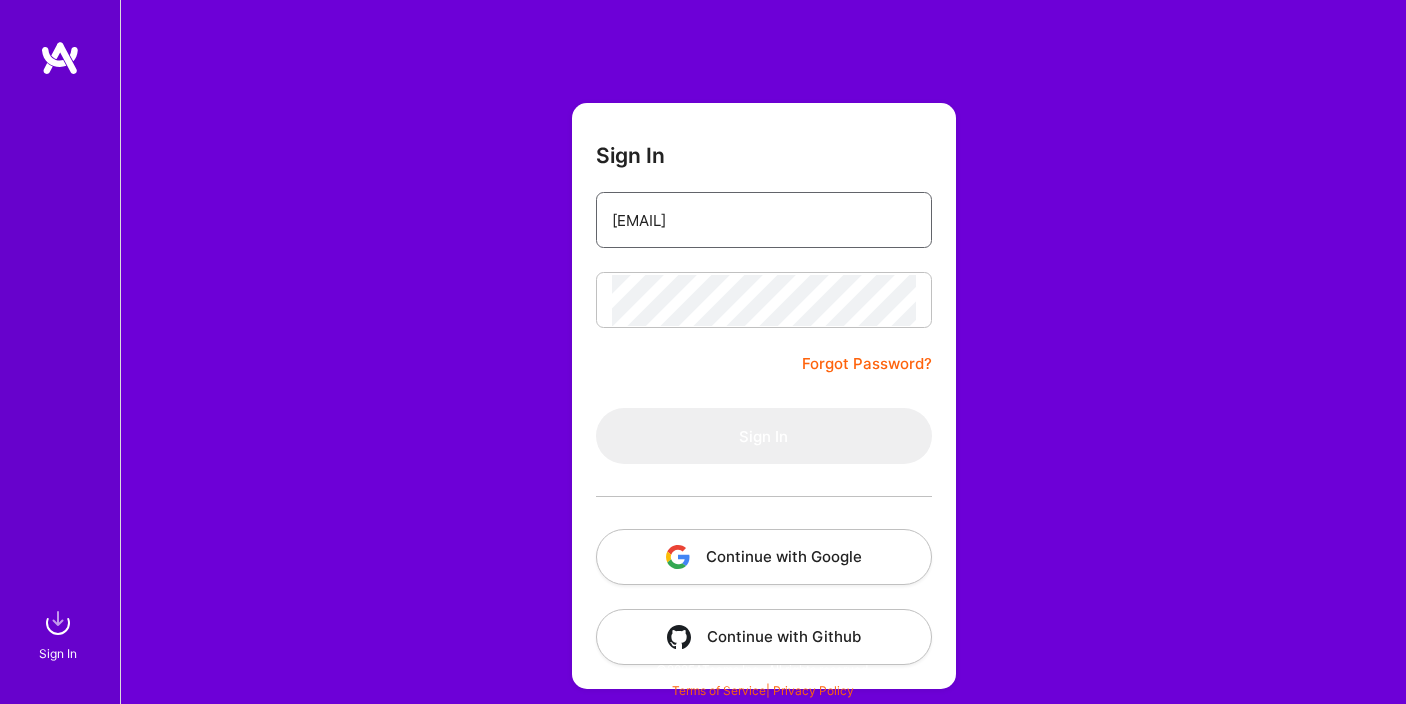 click on "[USERNAME]@example.com" at bounding box center [764, 220] 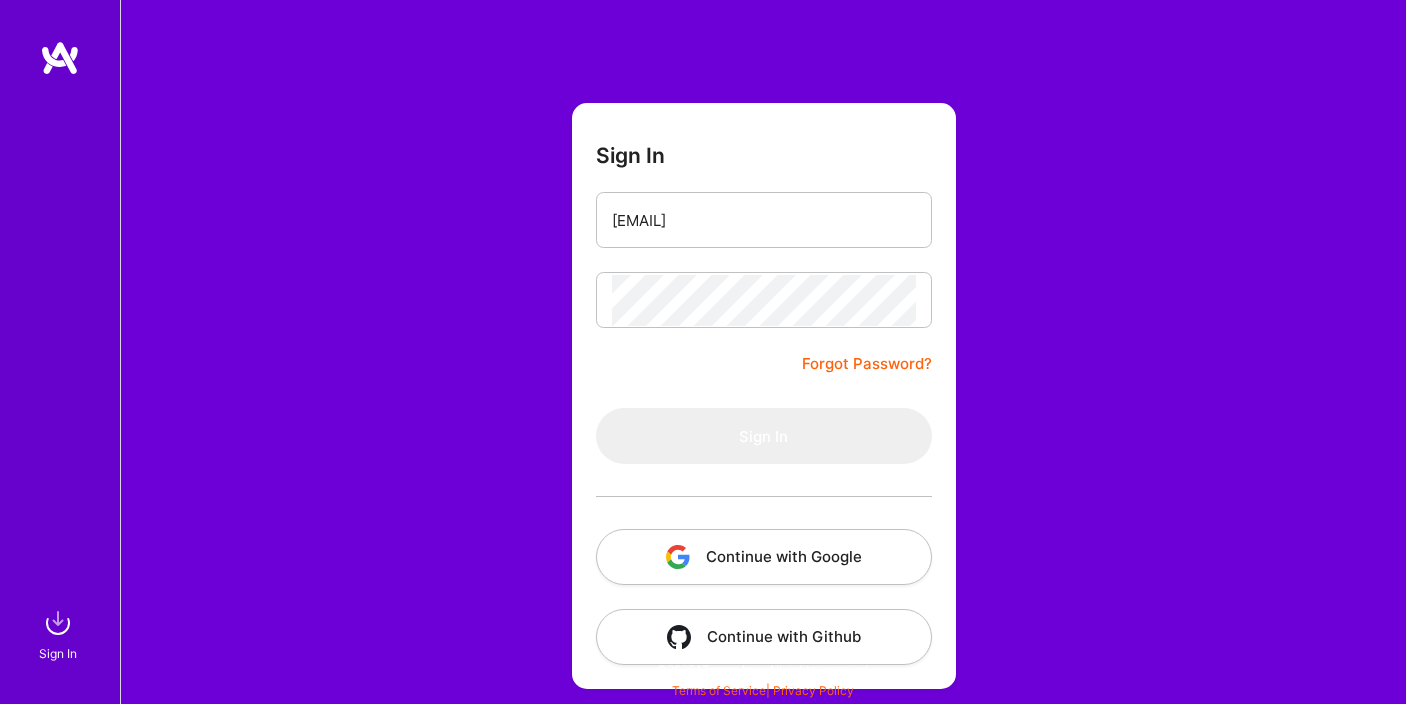 click on "Sign In mariosavi@hotmail.com Forgot Password? Sign In Continue with Google Continue with Github" at bounding box center (764, 396) 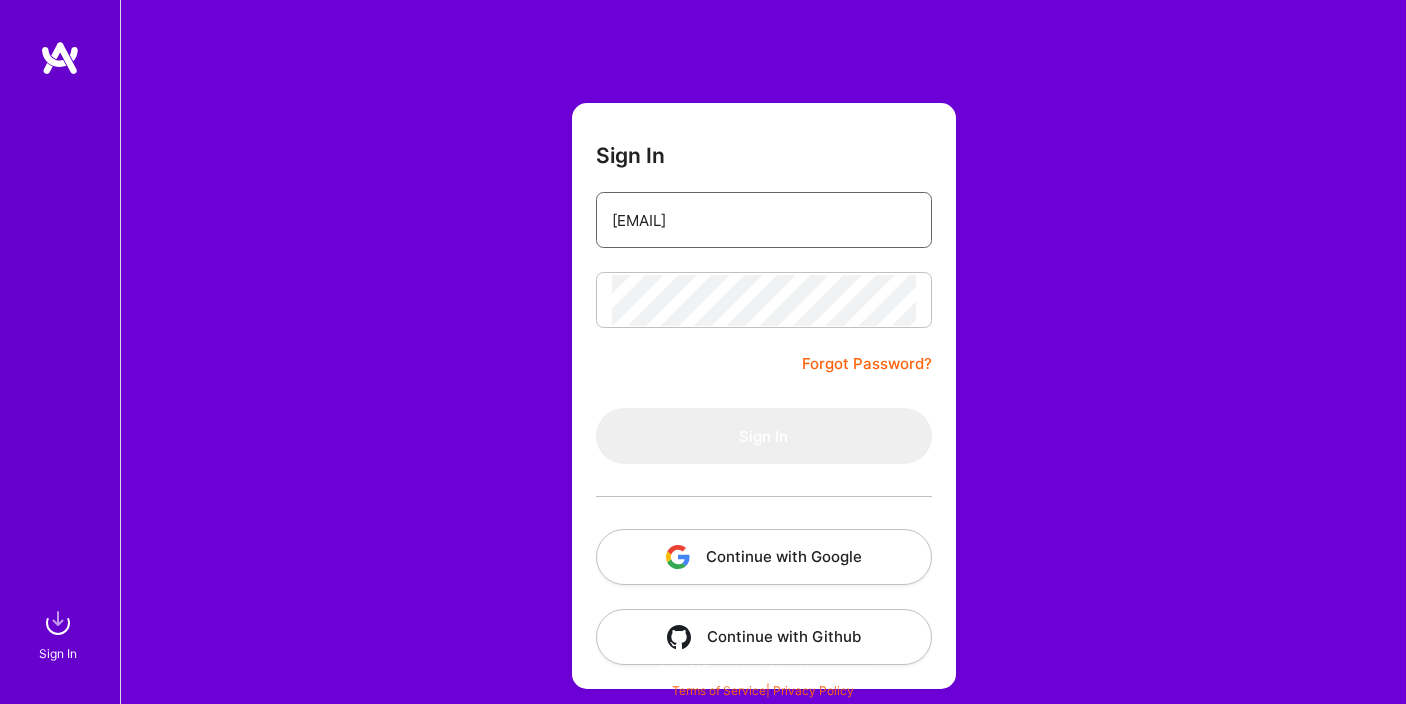 click on "[USERNAME]@example.com" at bounding box center (764, 220) 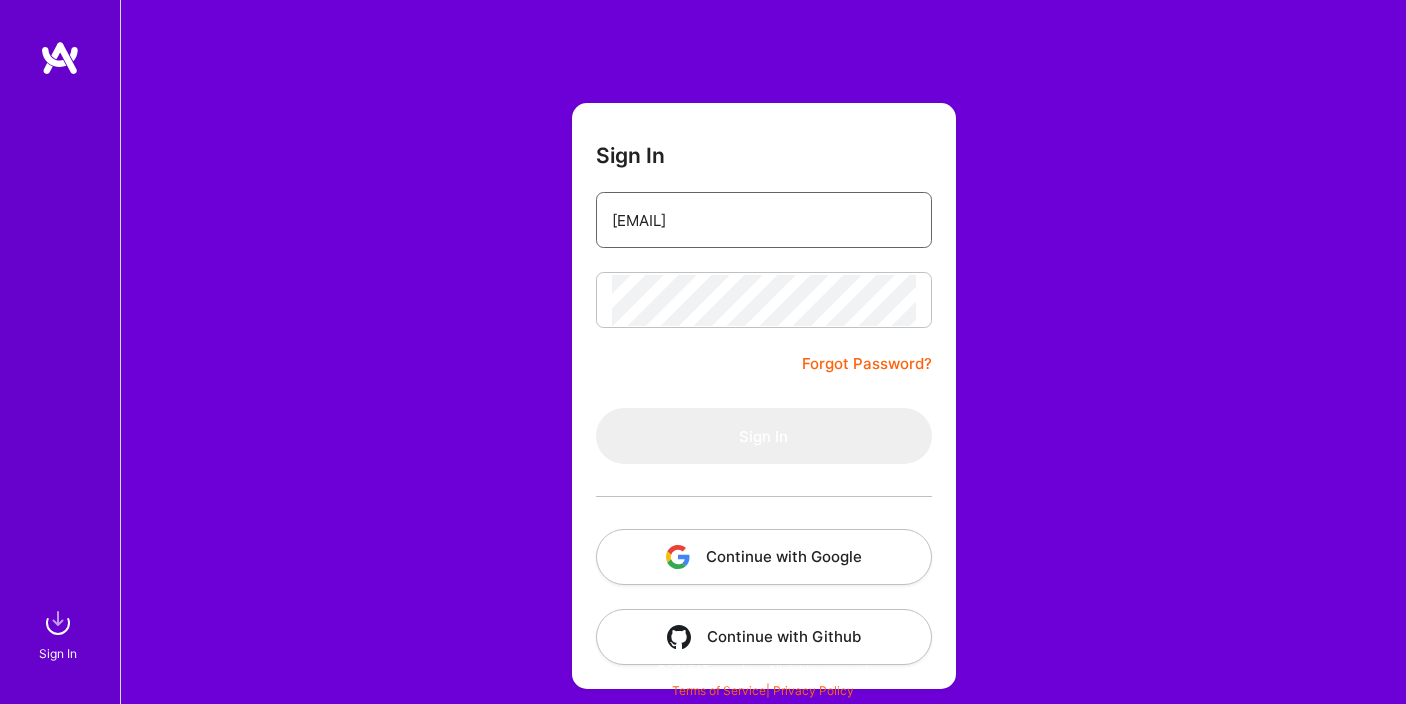 click on "[USERNAME]@example.com" at bounding box center [764, 220] 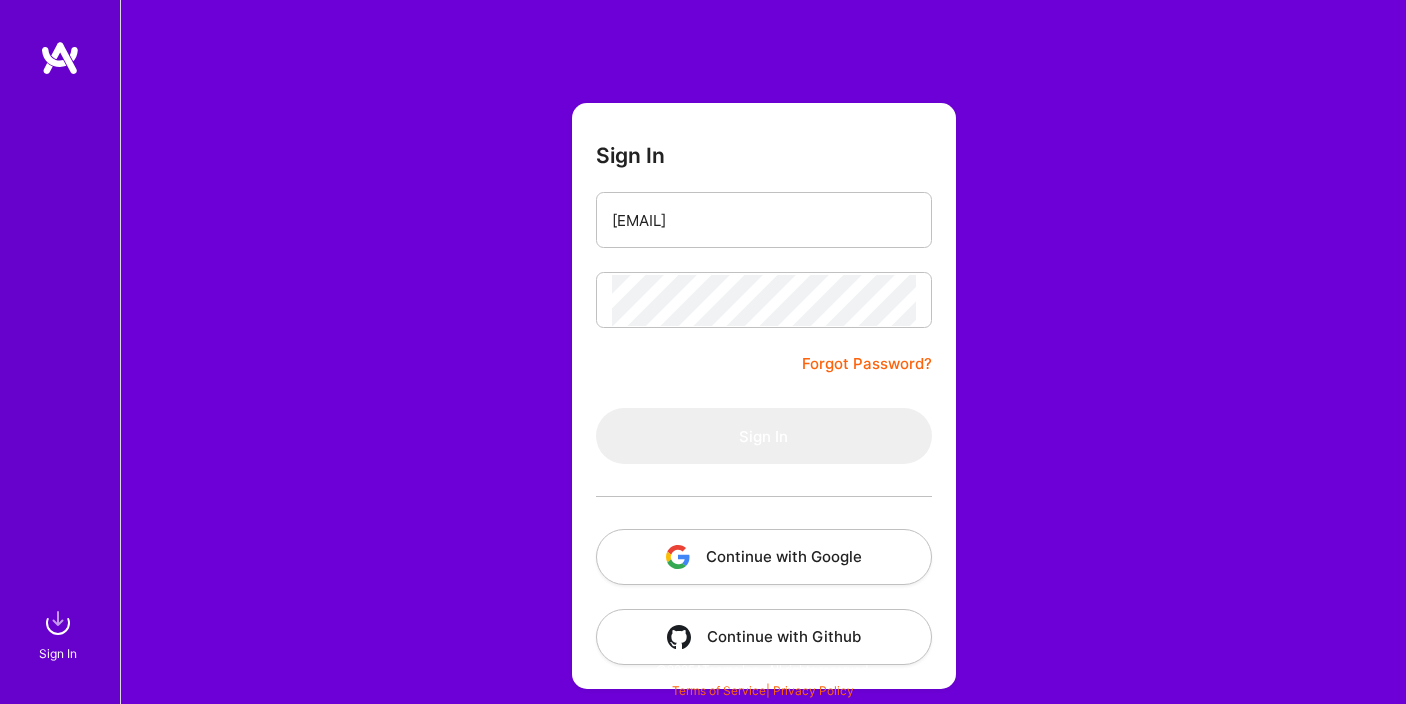 click on "Sign In mariosavi@hotmail.com Forgot Password? Sign In Continue with Google Continue with Github" at bounding box center (763, 328) 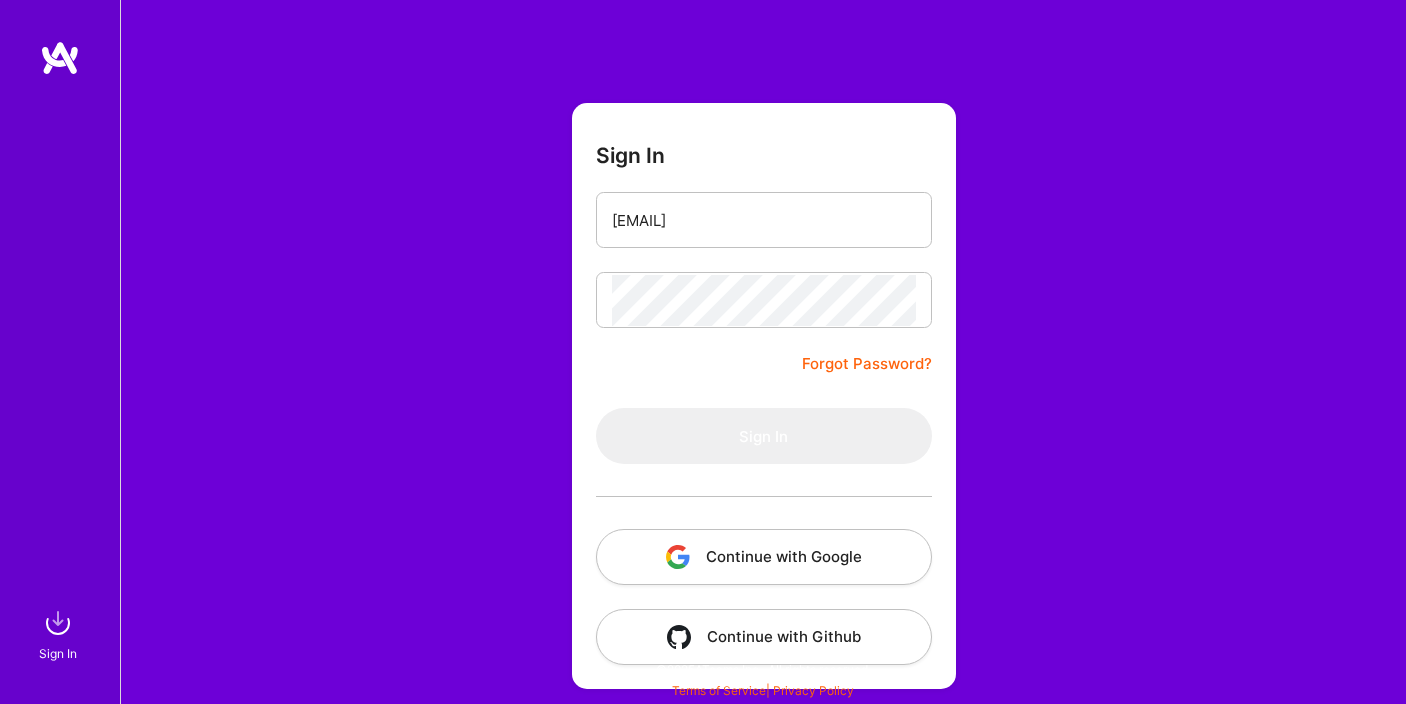 click on "Sign In mariosavi@hotmail.com Forgot Password? Sign In Continue with Google Continue with Github" at bounding box center (763, 328) 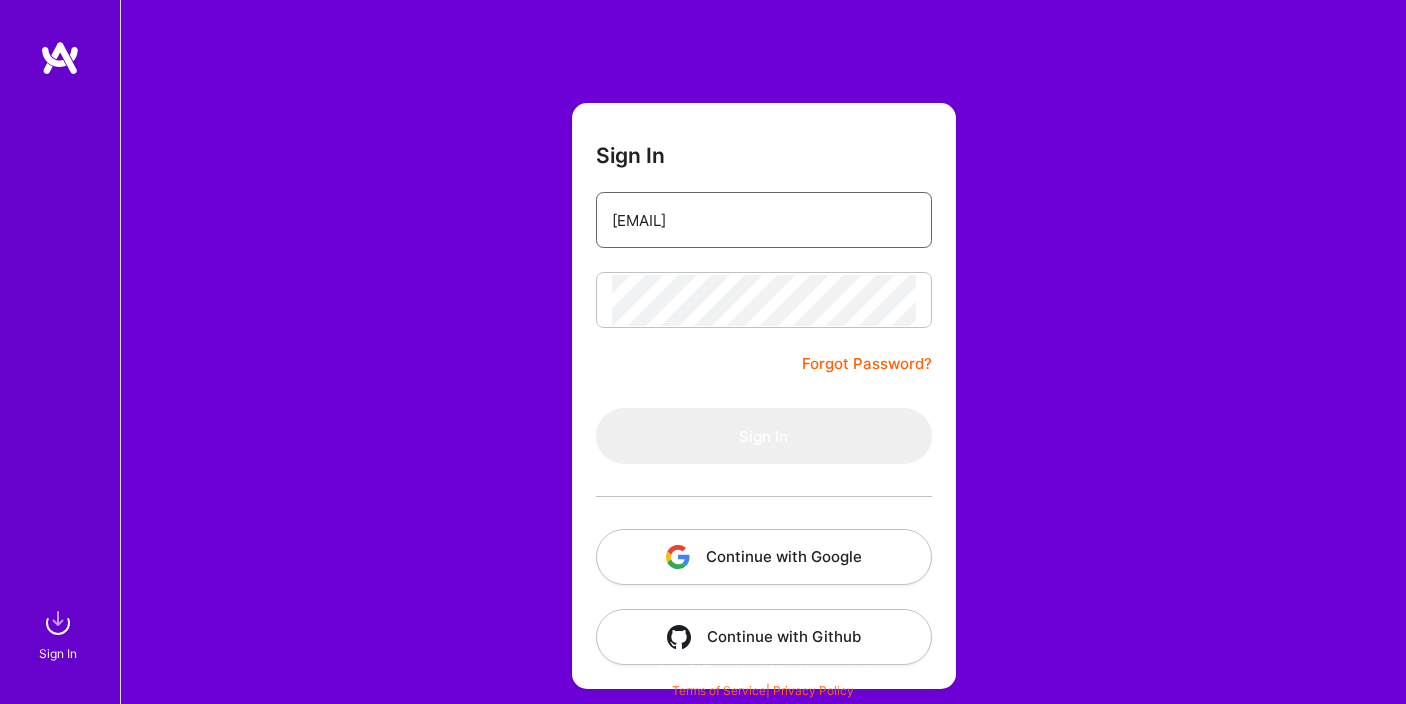 click on "[USERNAME]@example.com" at bounding box center [764, 220] 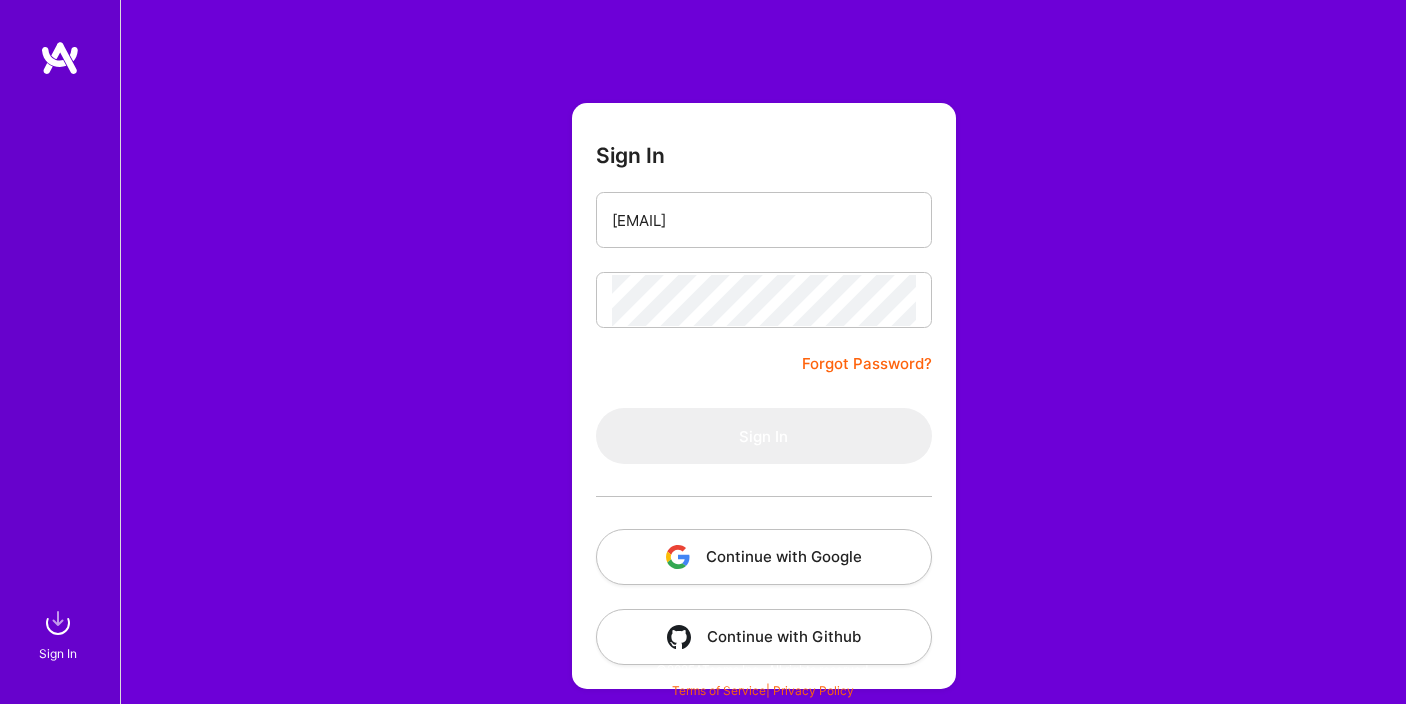 click on "Sign In mariosavi@hotmail.com Forgot Password? Sign In Continue with Google Continue with Github" at bounding box center [763, 328] 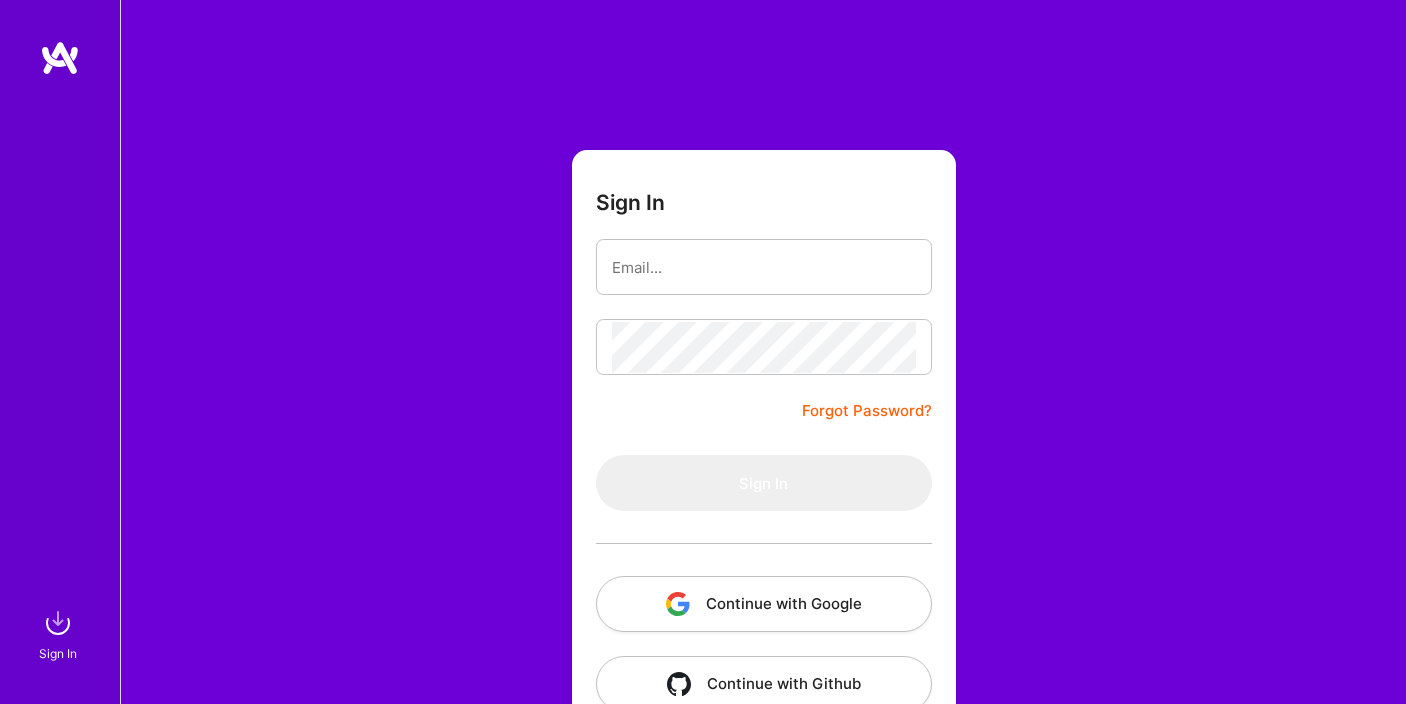 scroll, scrollTop: 47, scrollLeft: 0, axis: vertical 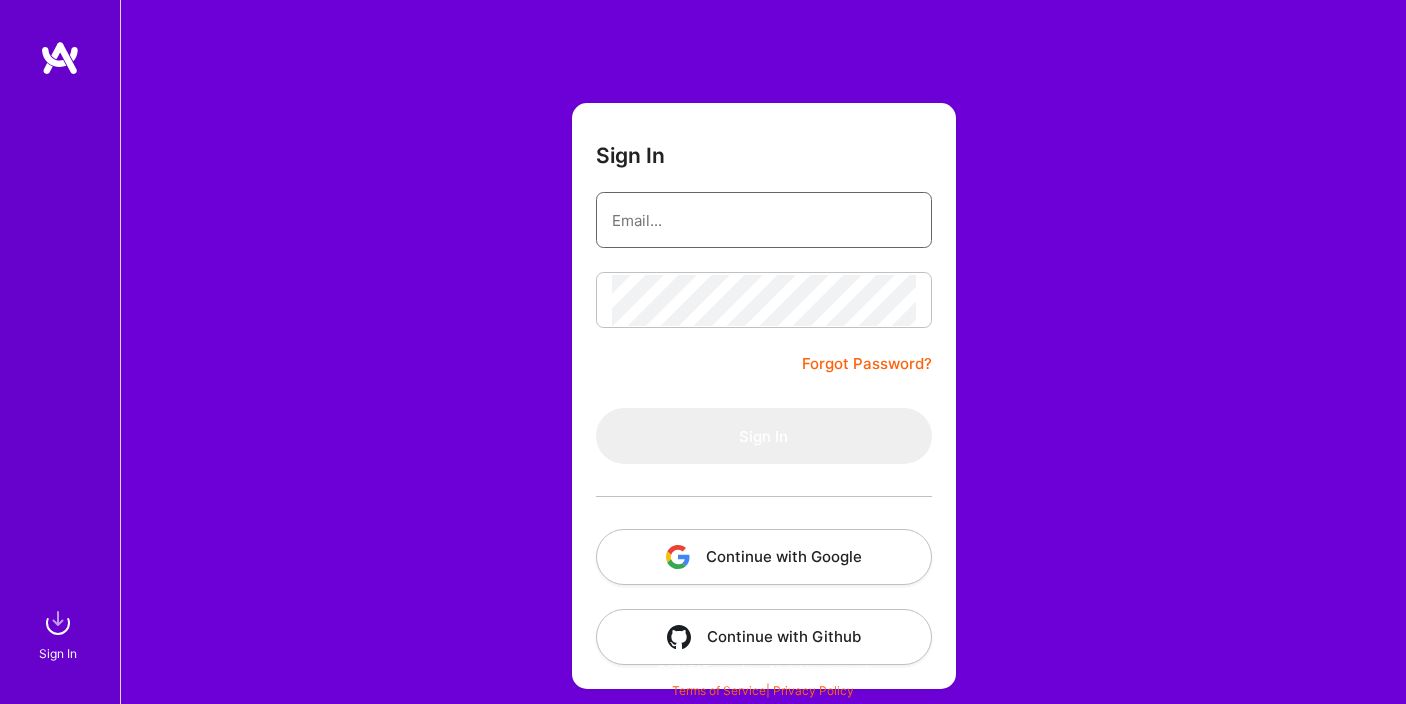 click at bounding box center [916, 220] 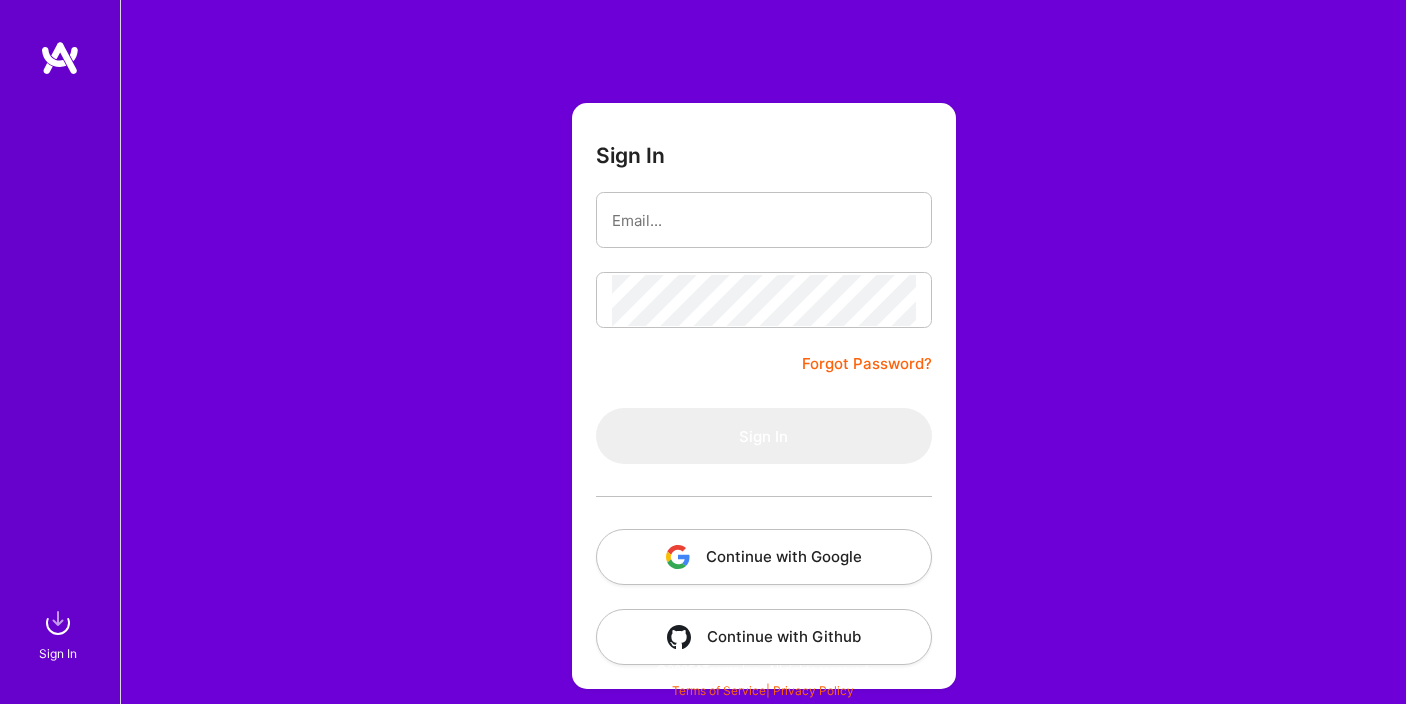 click at bounding box center (0, 694) 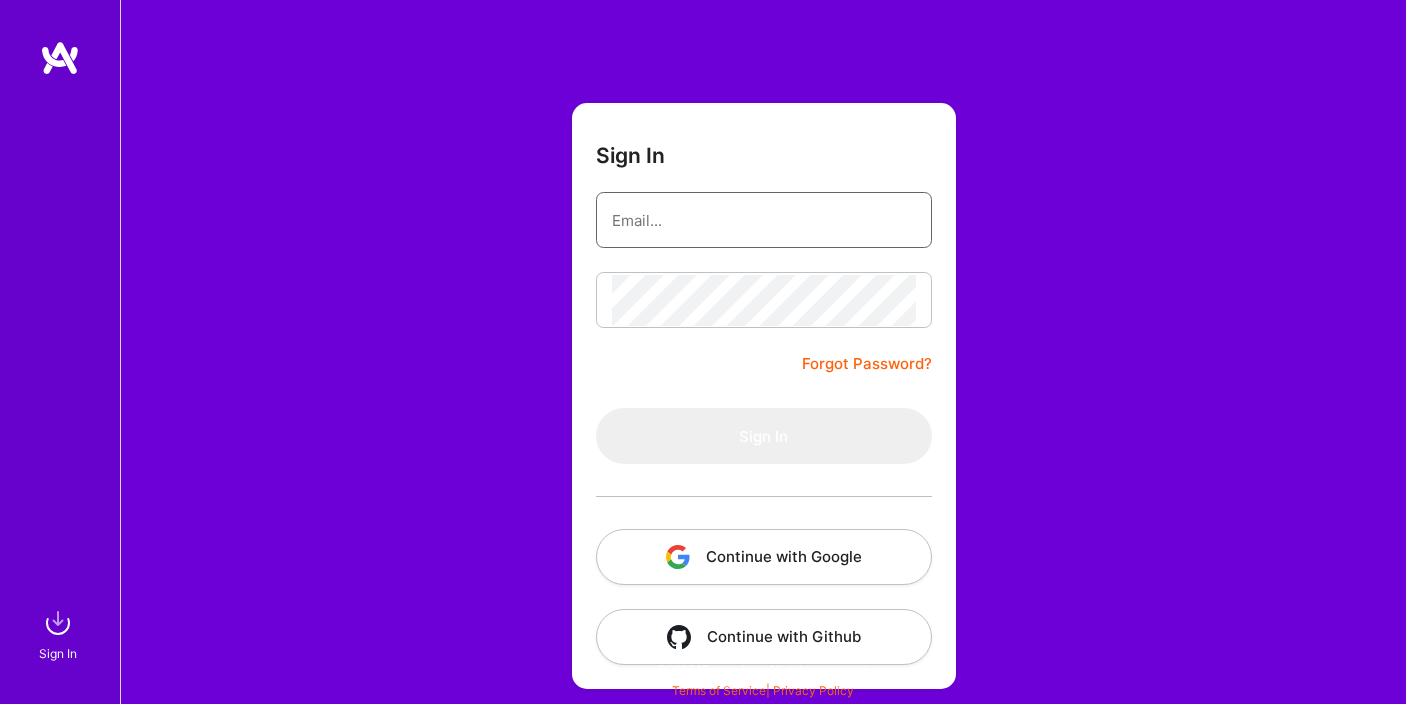 type on "mariosavi@hotmail.com" 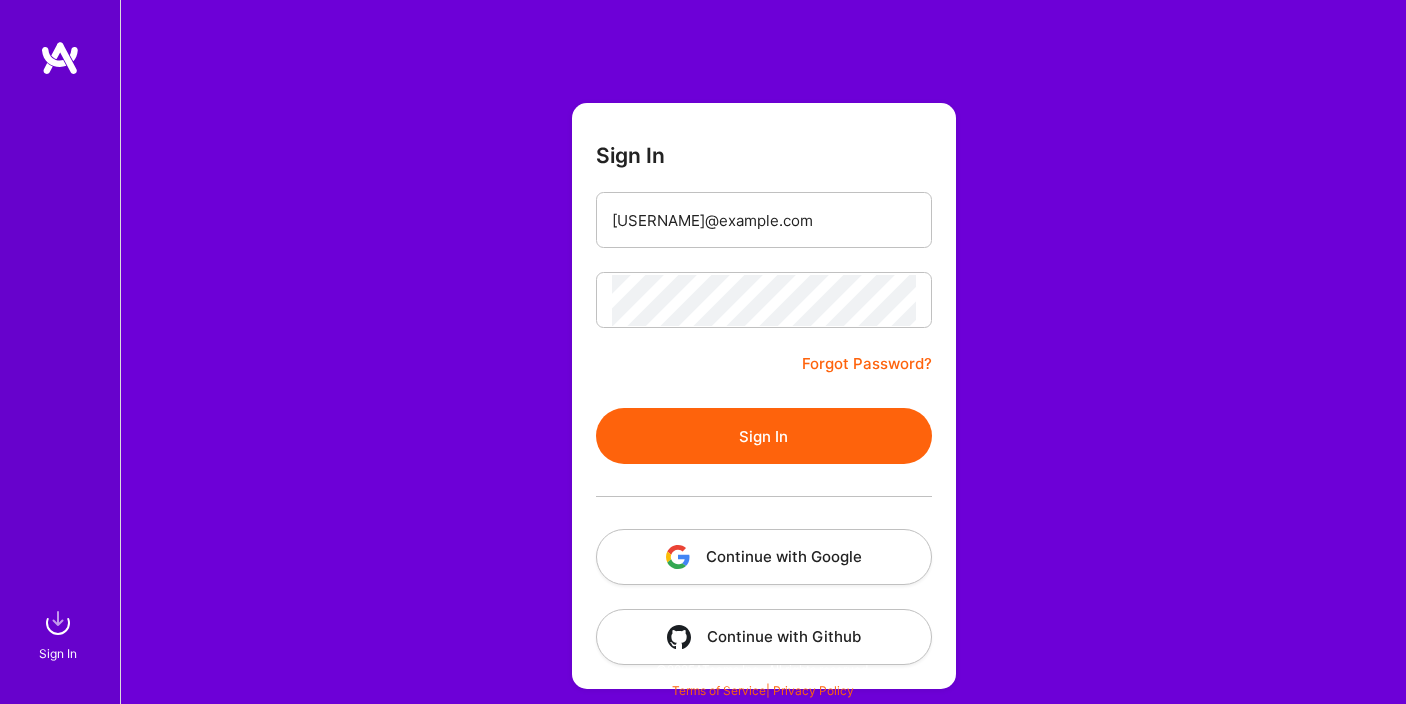 click on "Sign In" at bounding box center [764, 436] 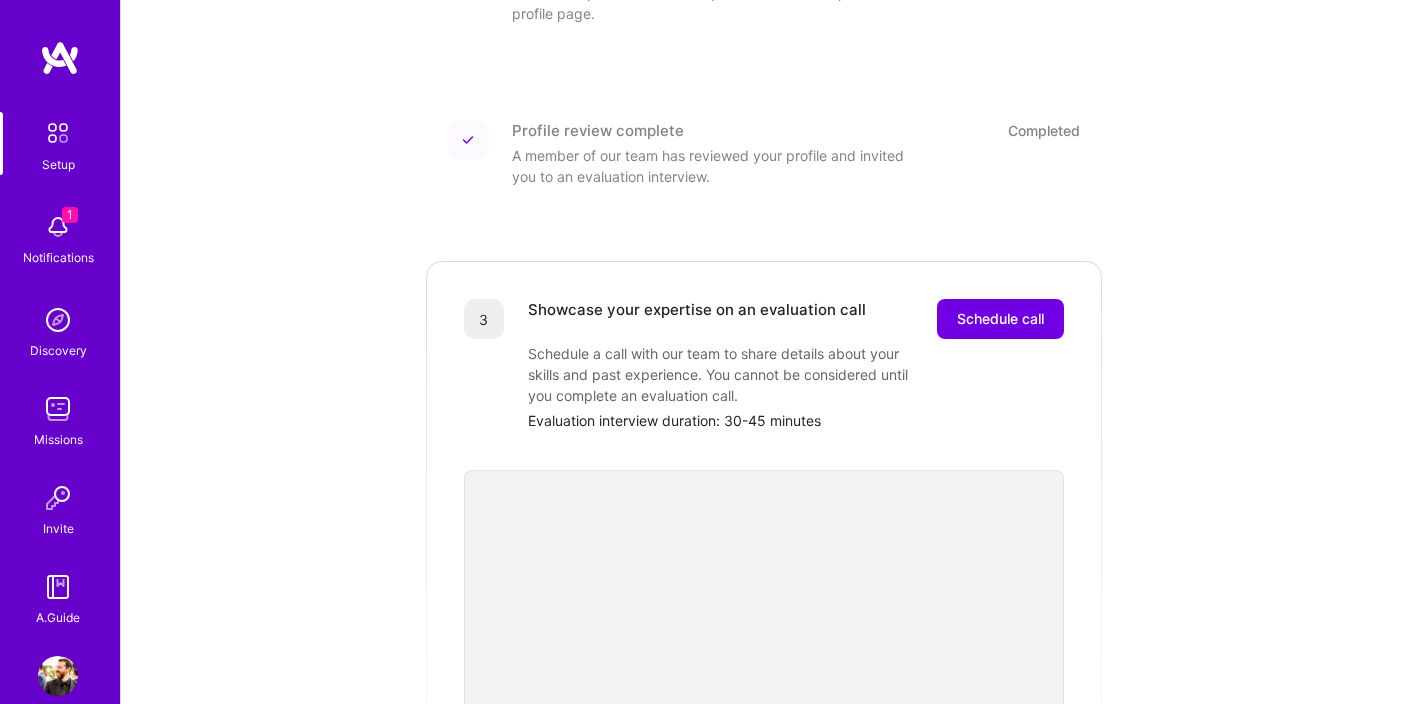 scroll, scrollTop: 373, scrollLeft: 0, axis: vertical 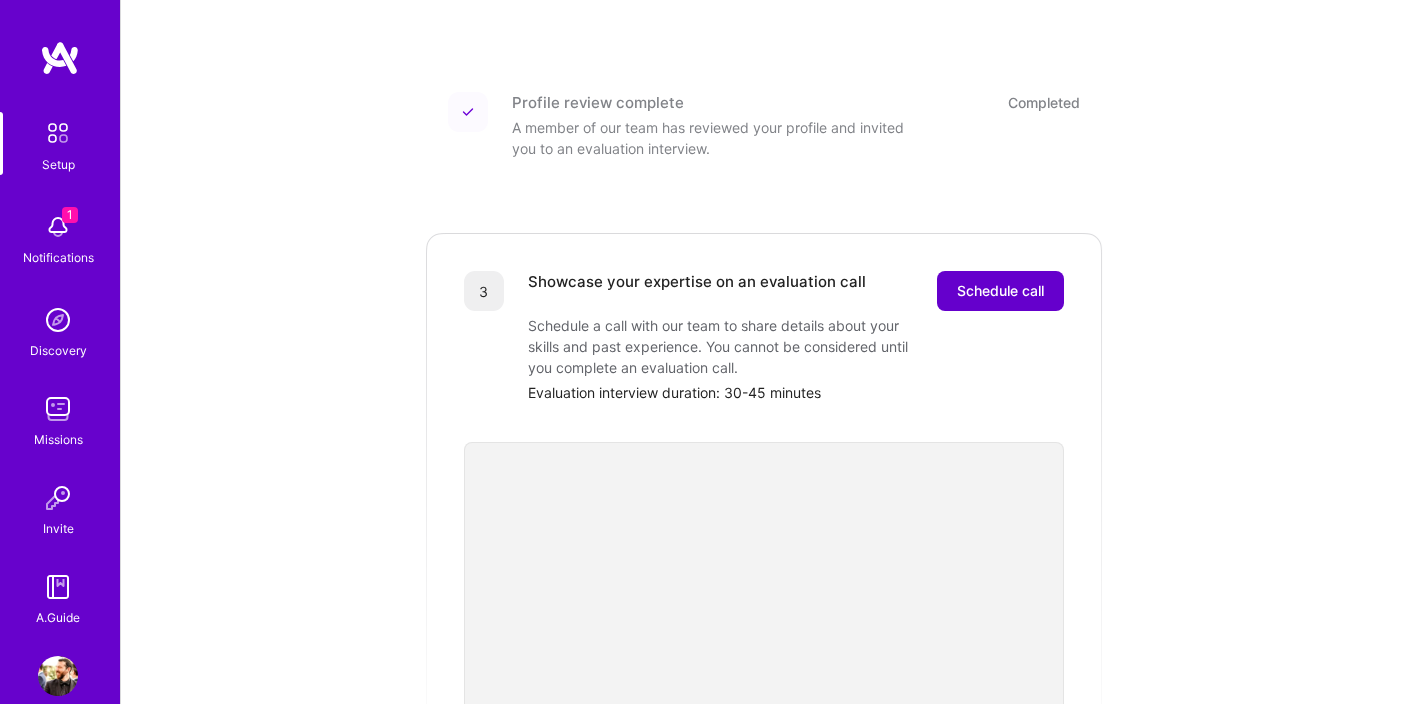 click on "Schedule call" at bounding box center [1000, 291] 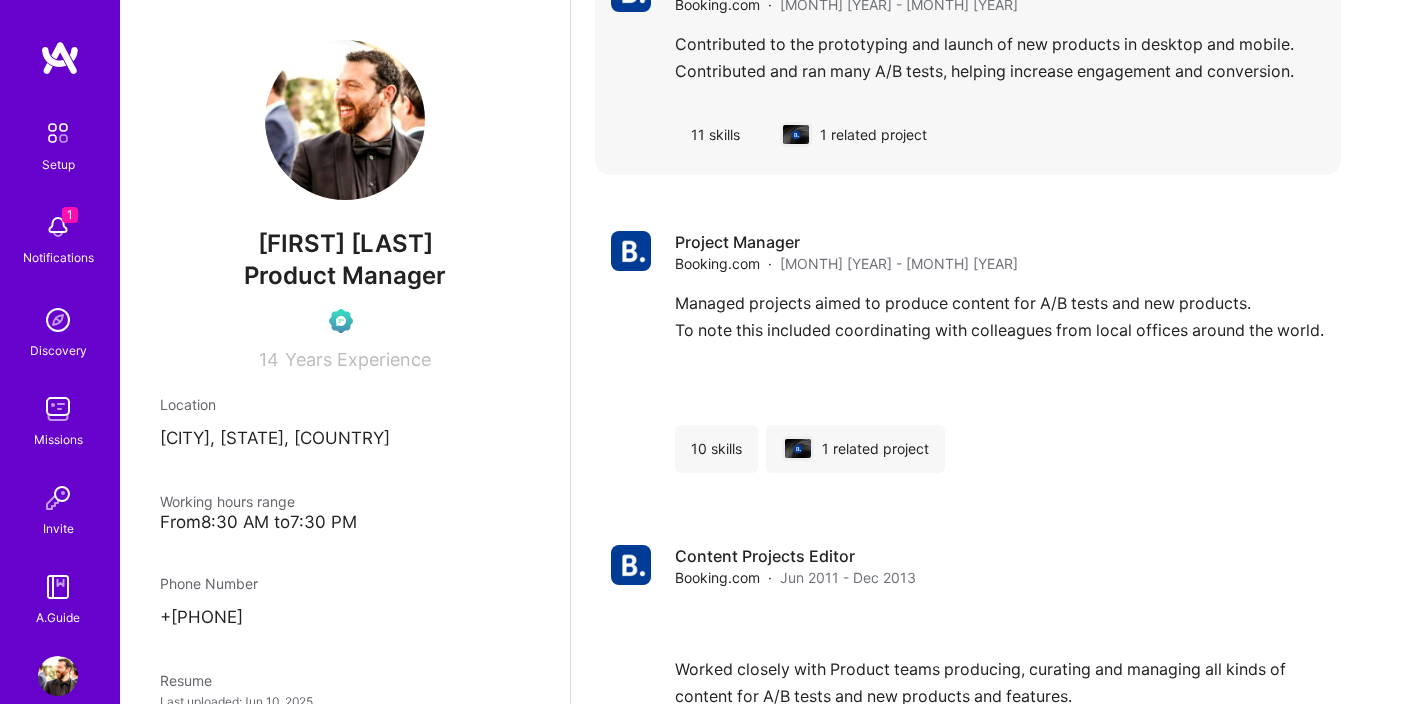 scroll, scrollTop: 4516, scrollLeft: 0, axis: vertical 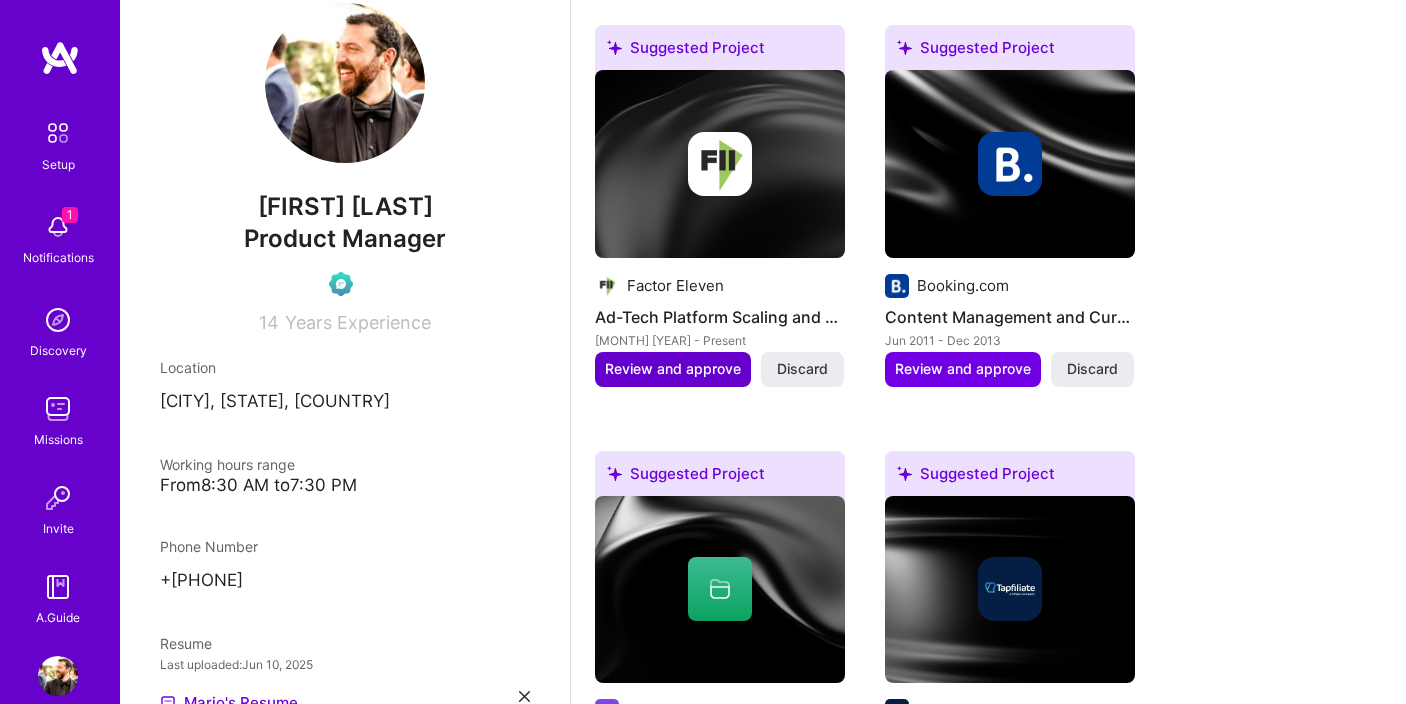 click on "Review and approve" at bounding box center (673, 369) 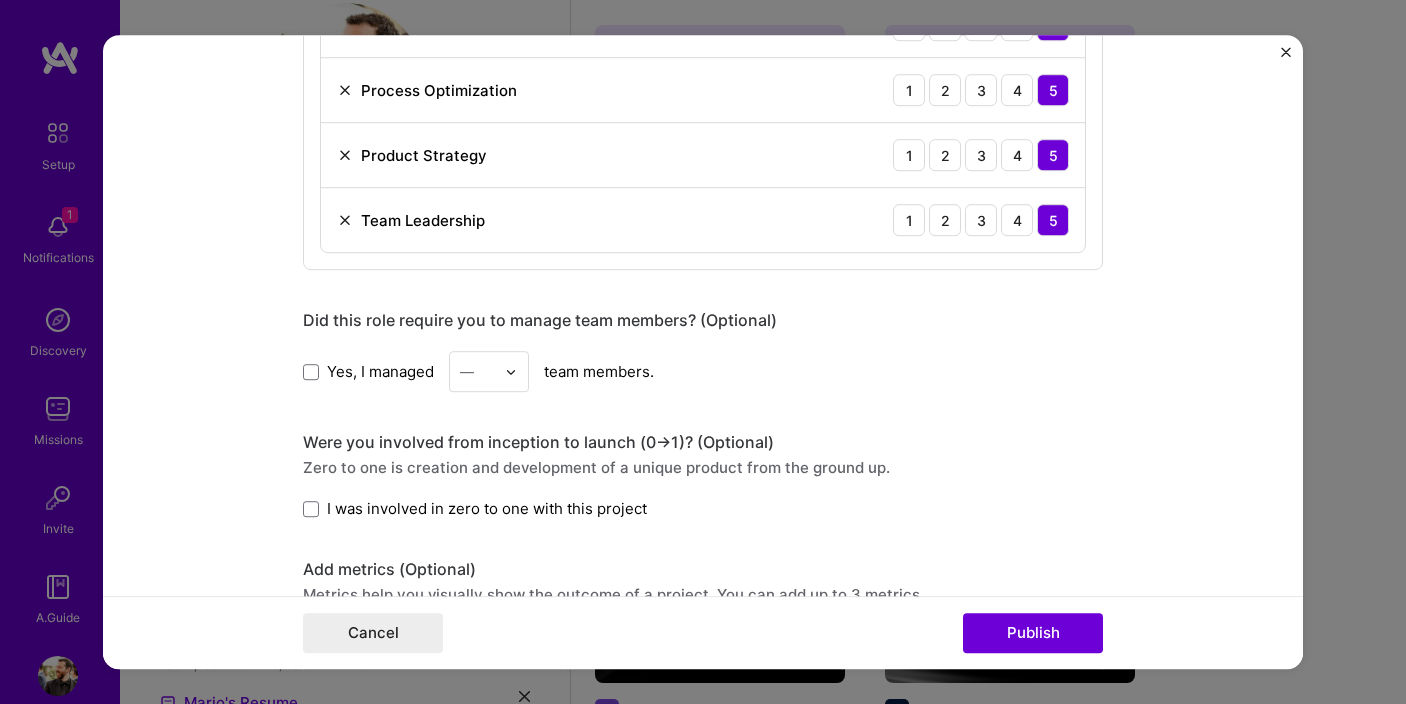 scroll, scrollTop: 1171, scrollLeft: 0, axis: vertical 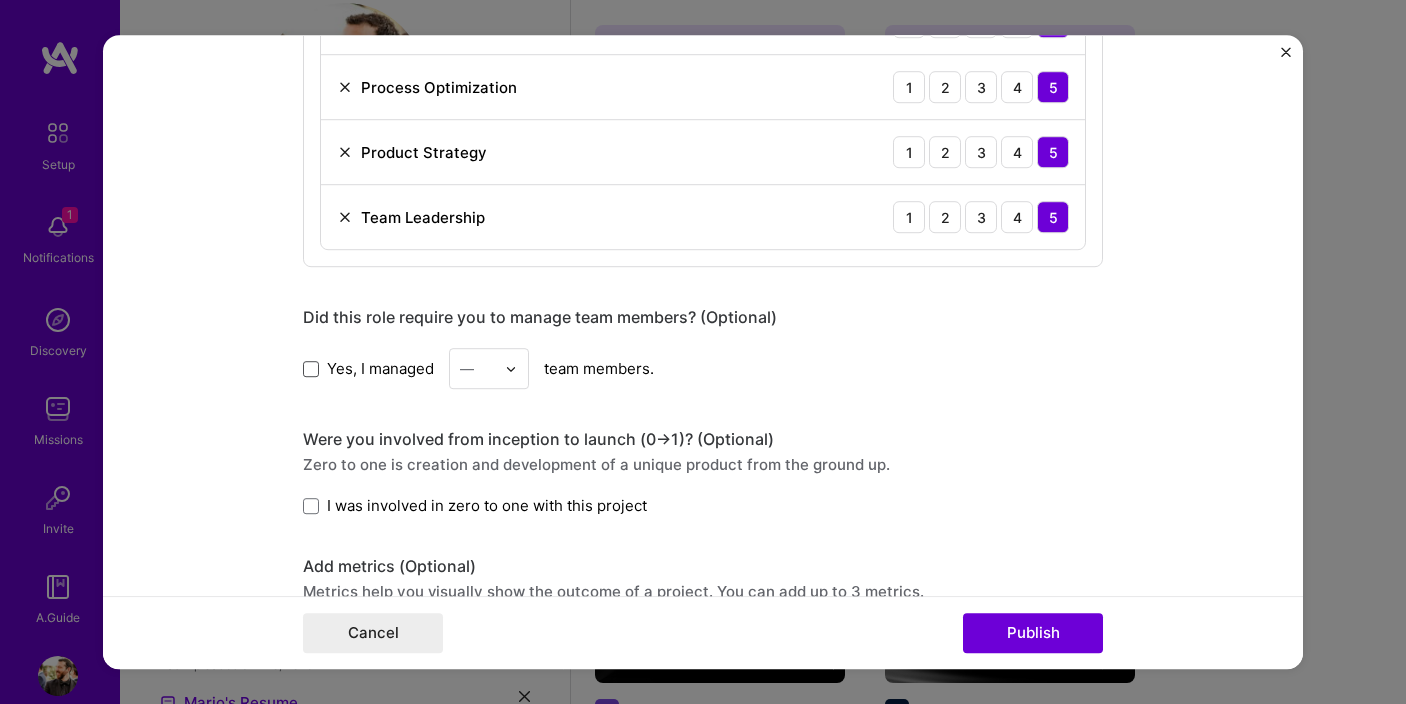 click at bounding box center [311, 369] 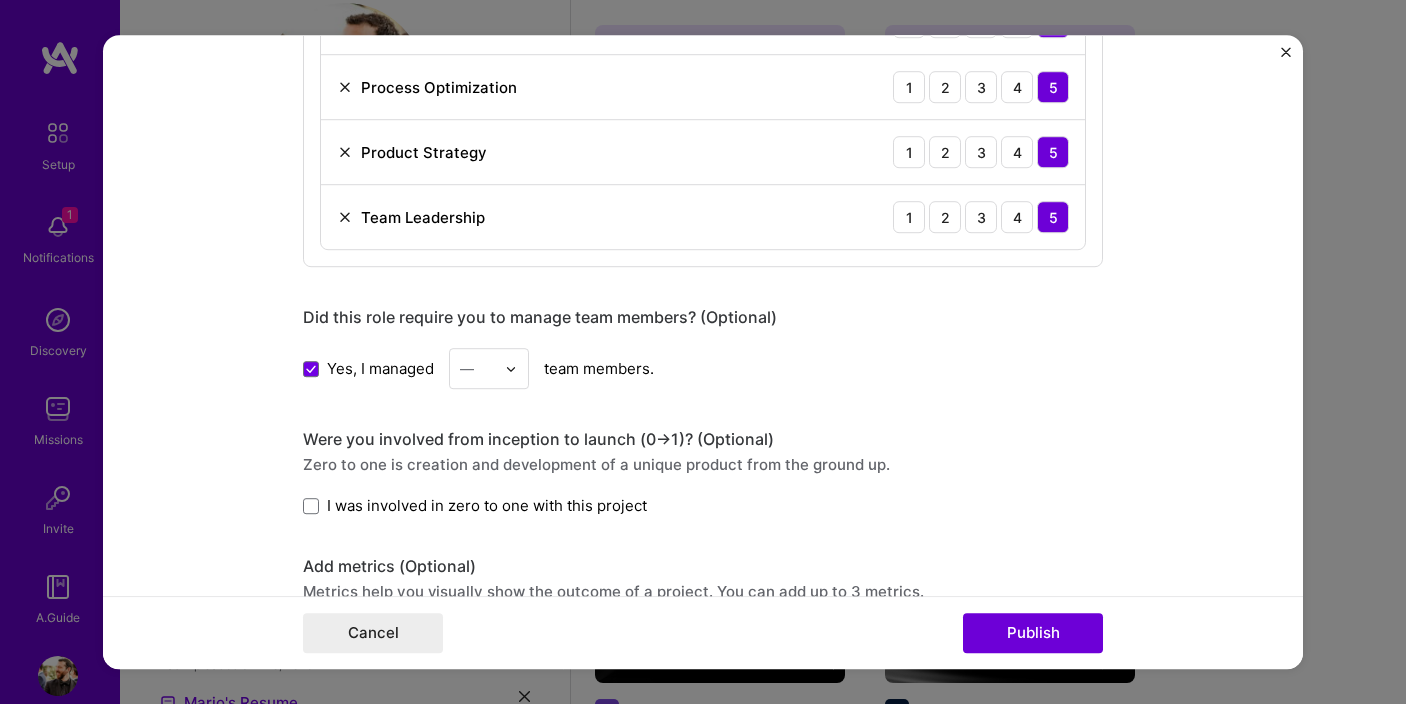 click at bounding box center [511, 369] 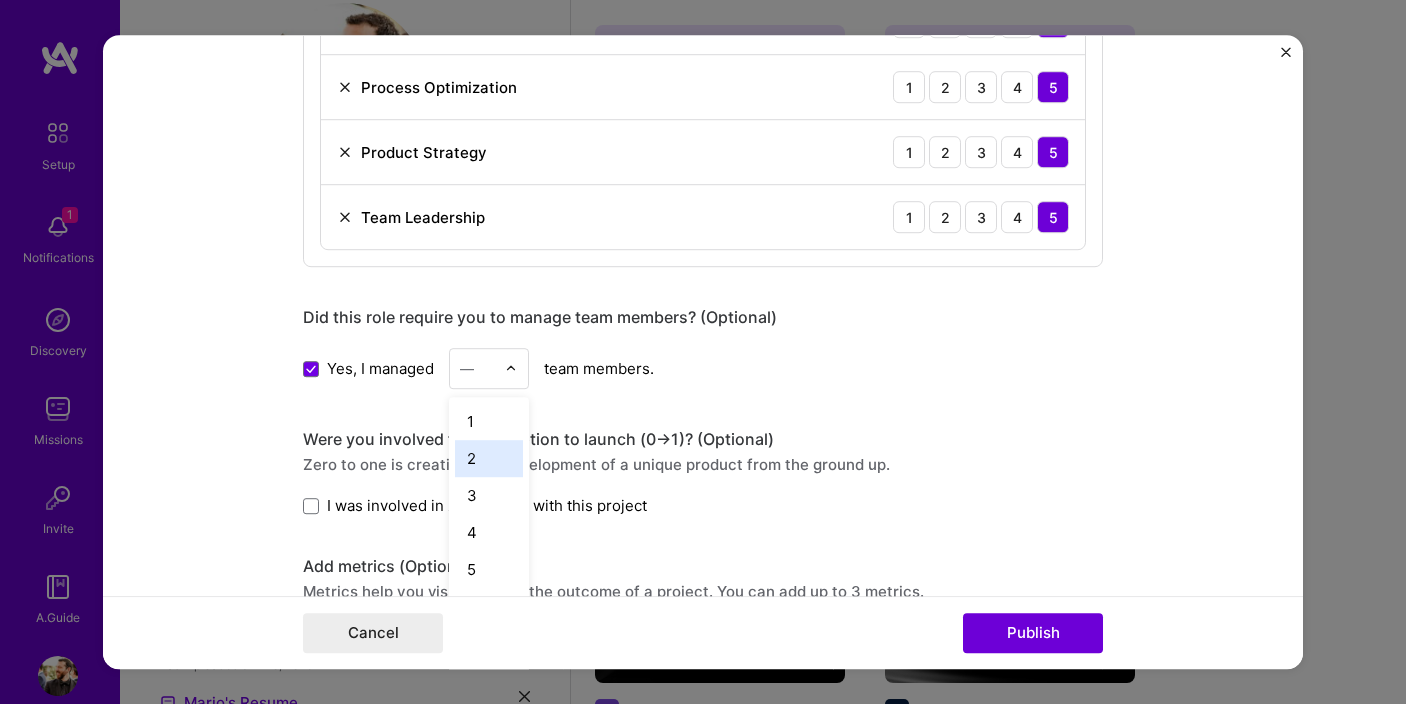 click on "2" at bounding box center [489, 458] 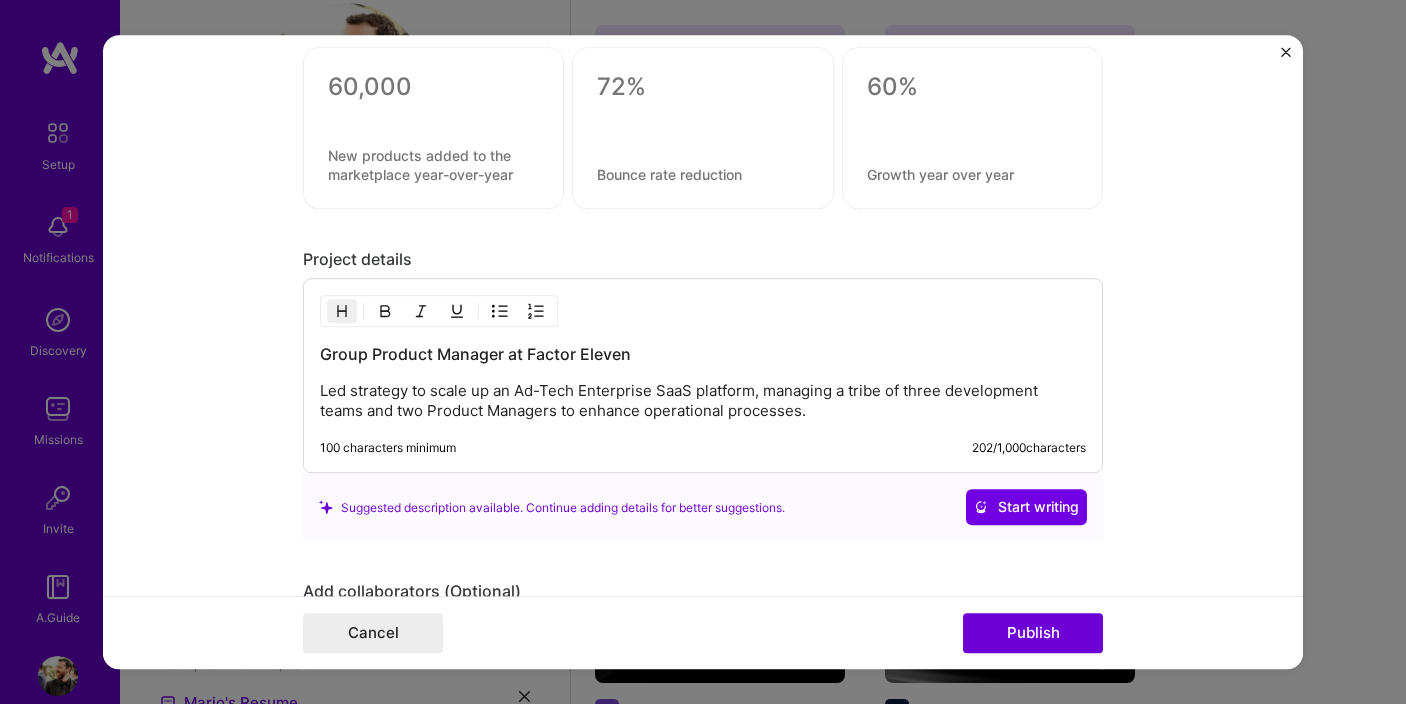 scroll, scrollTop: 1739, scrollLeft: 0, axis: vertical 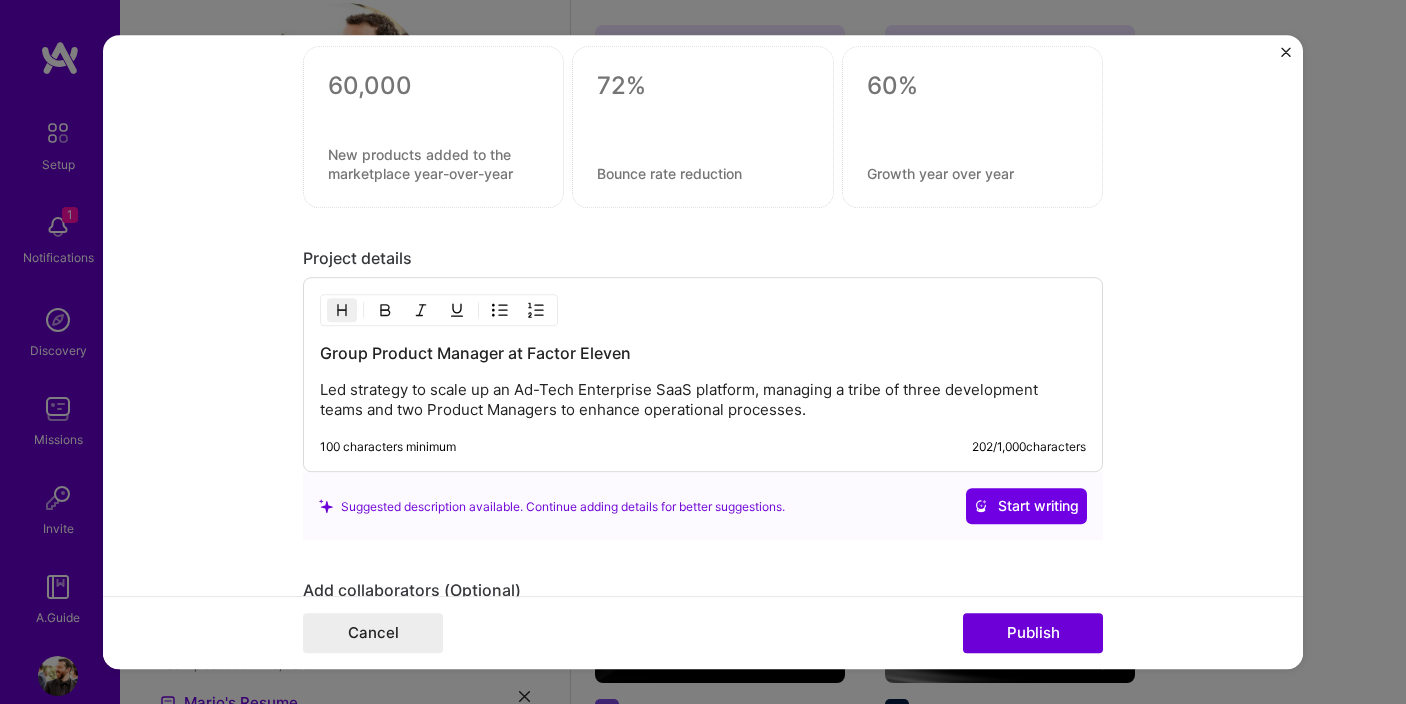 click at bounding box center (1286, 52) 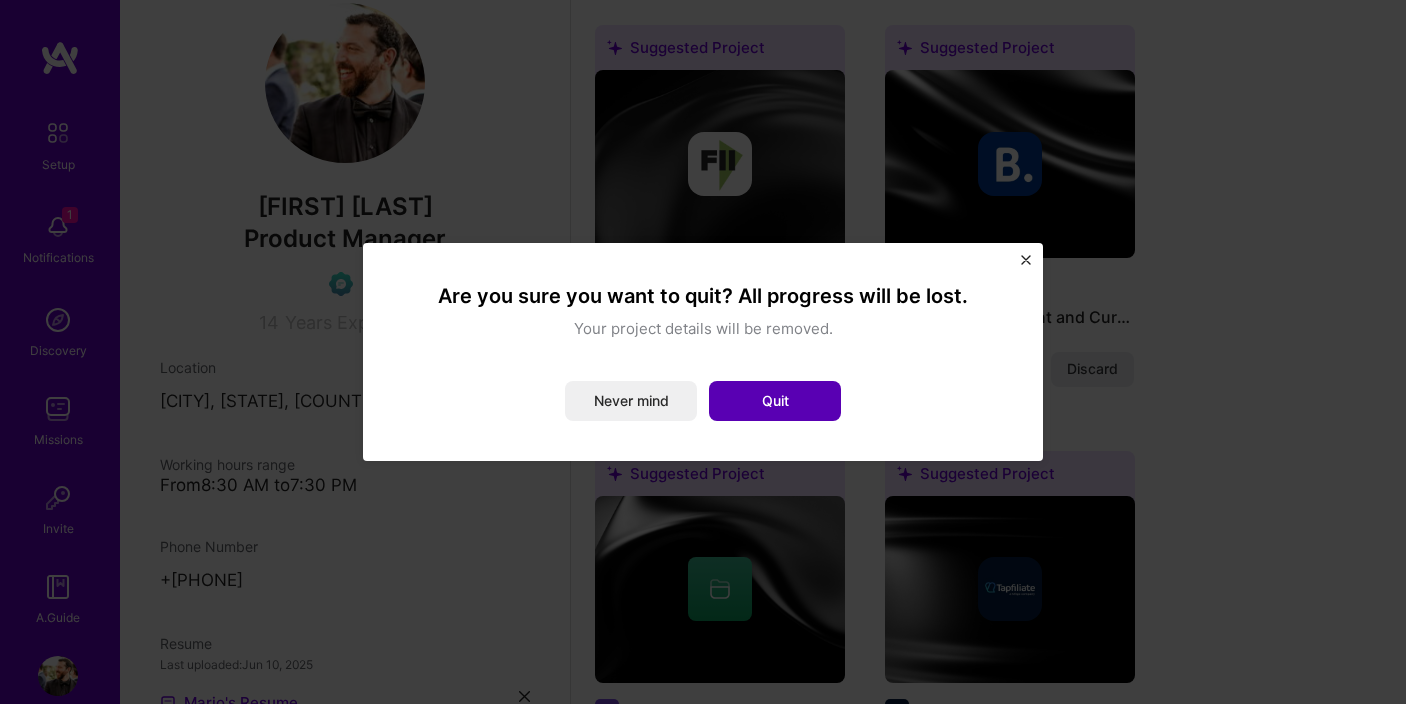 click on "Quit" at bounding box center (775, 401) 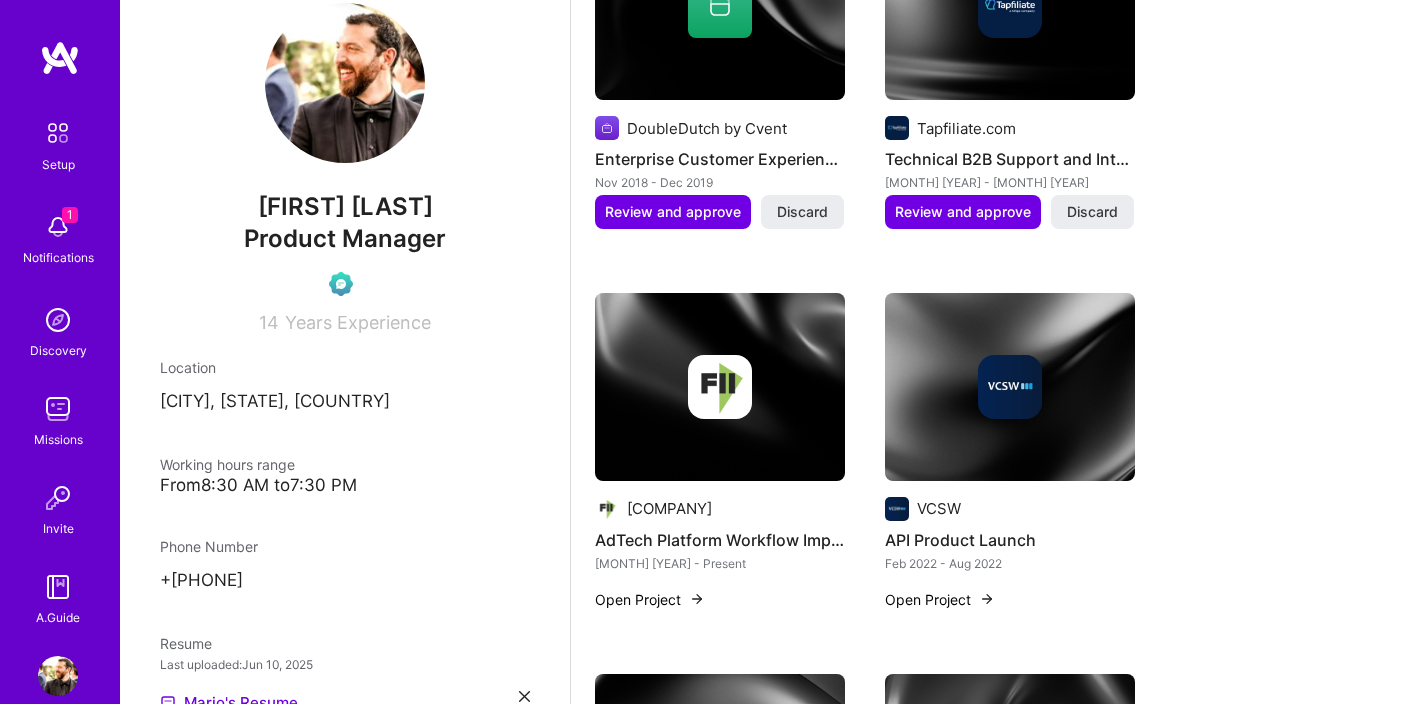 scroll, scrollTop: 1253, scrollLeft: 0, axis: vertical 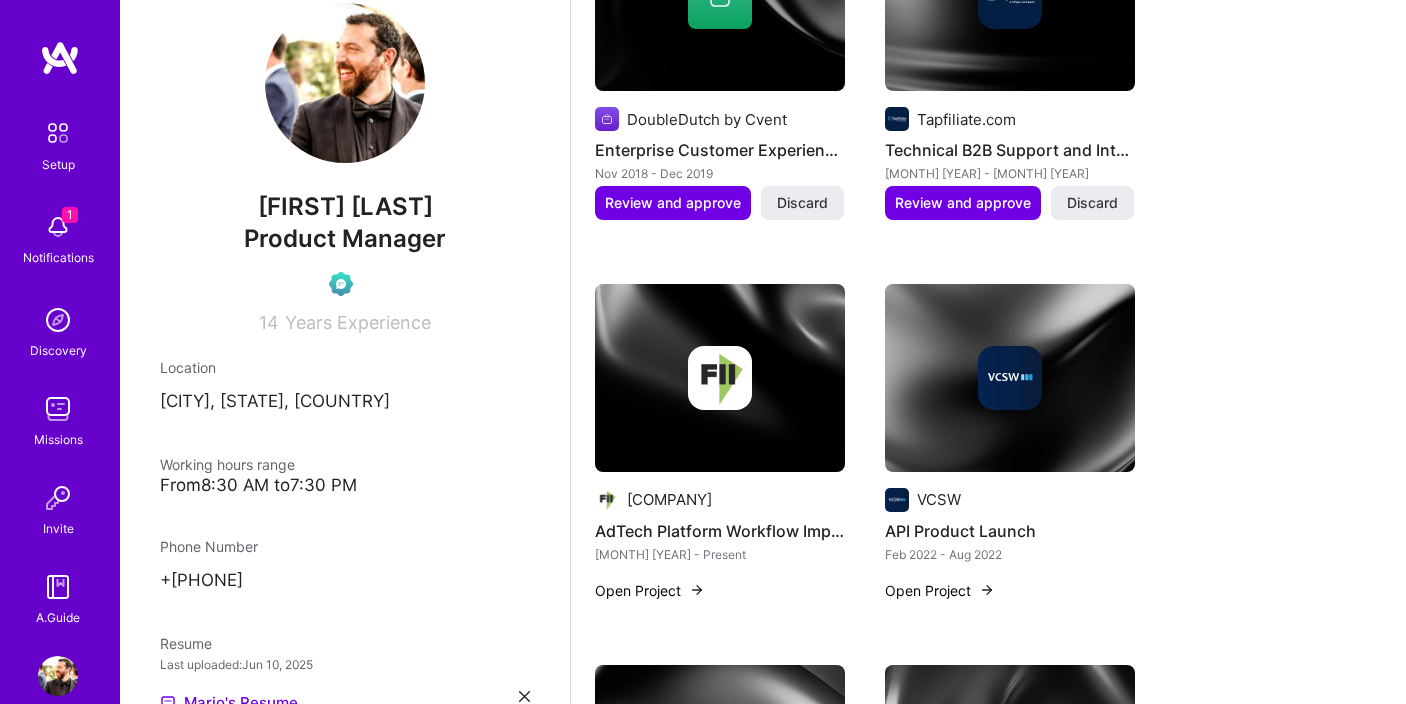 click at bounding box center [720, 378] 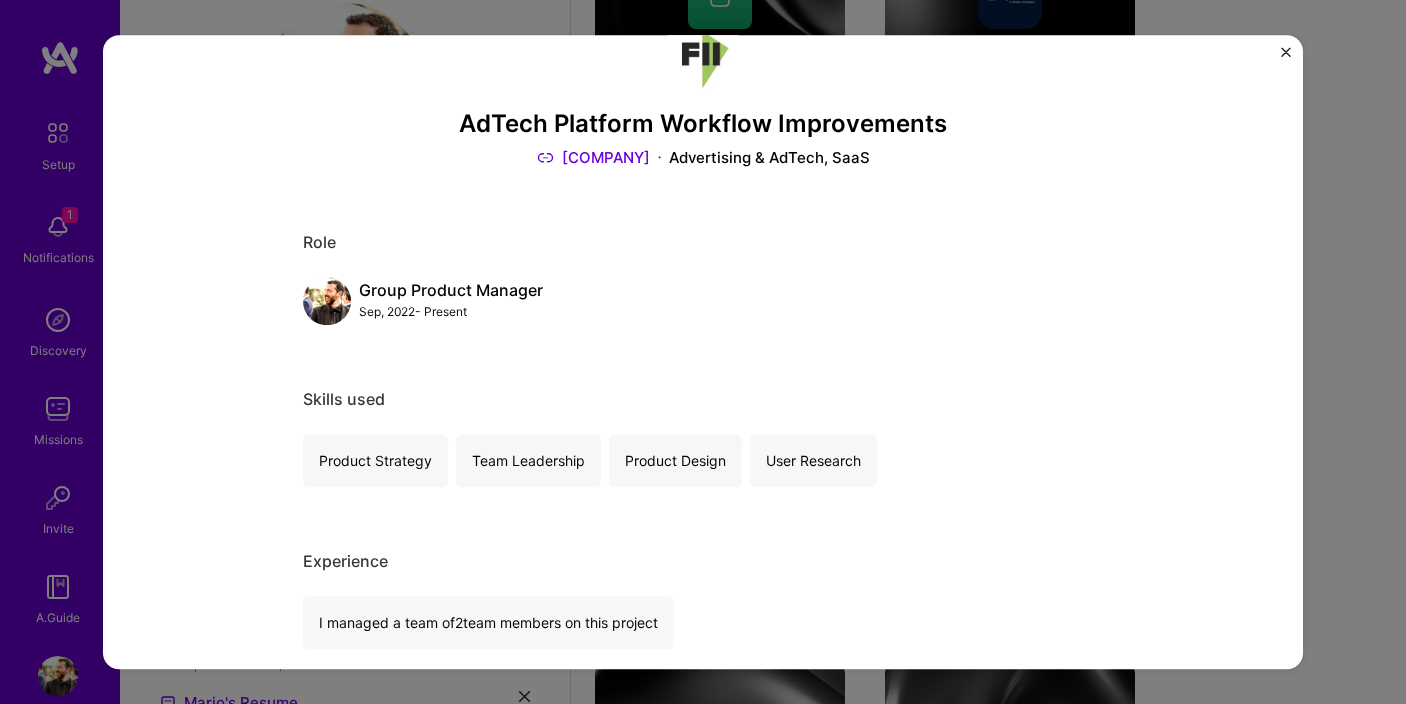 scroll, scrollTop: 0, scrollLeft: 0, axis: both 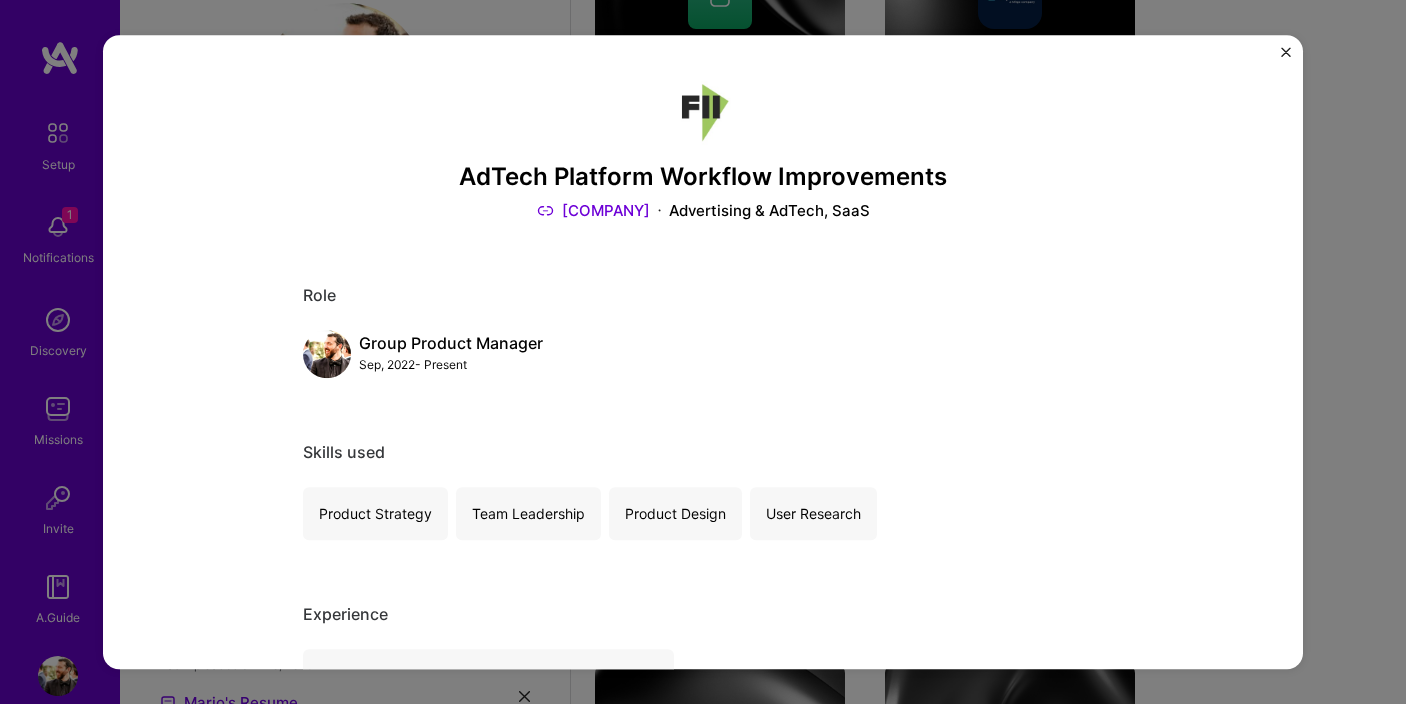 click at bounding box center [1286, 52] 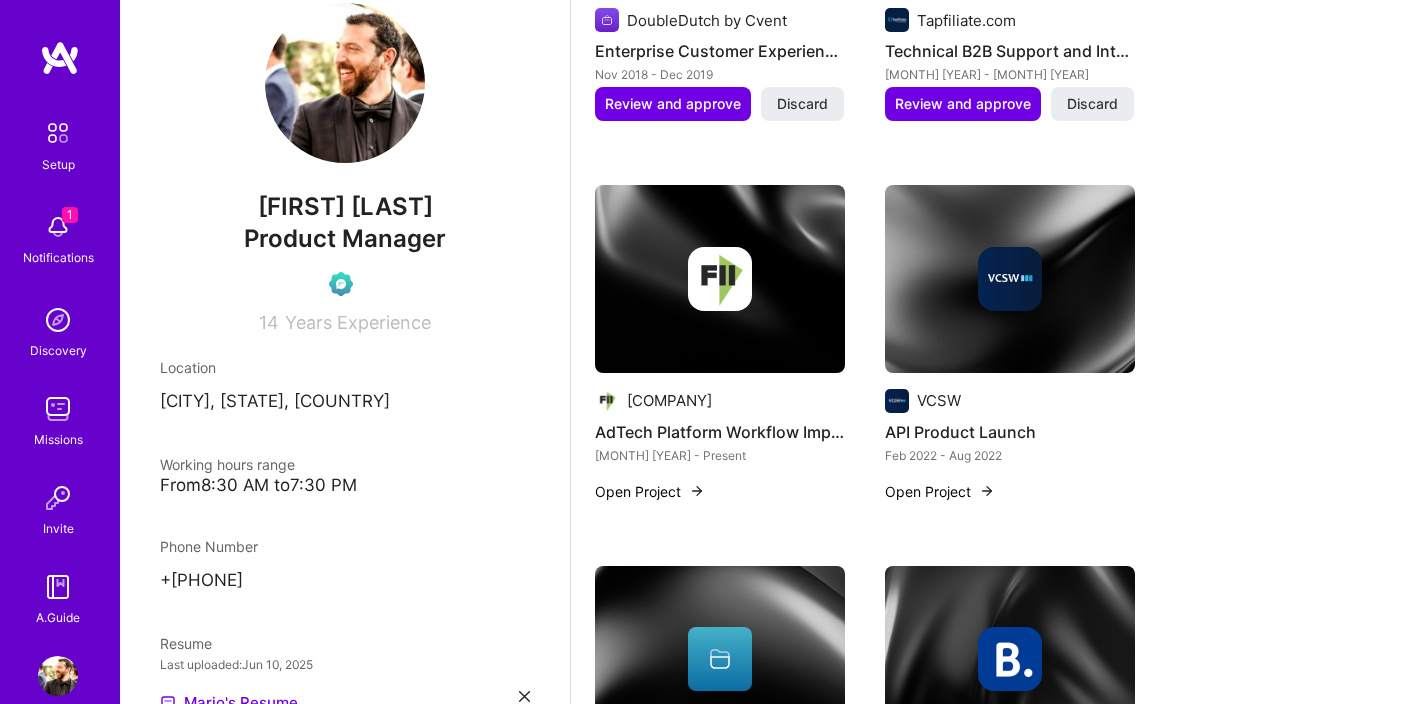 scroll, scrollTop: 1152, scrollLeft: 0, axis: vertical 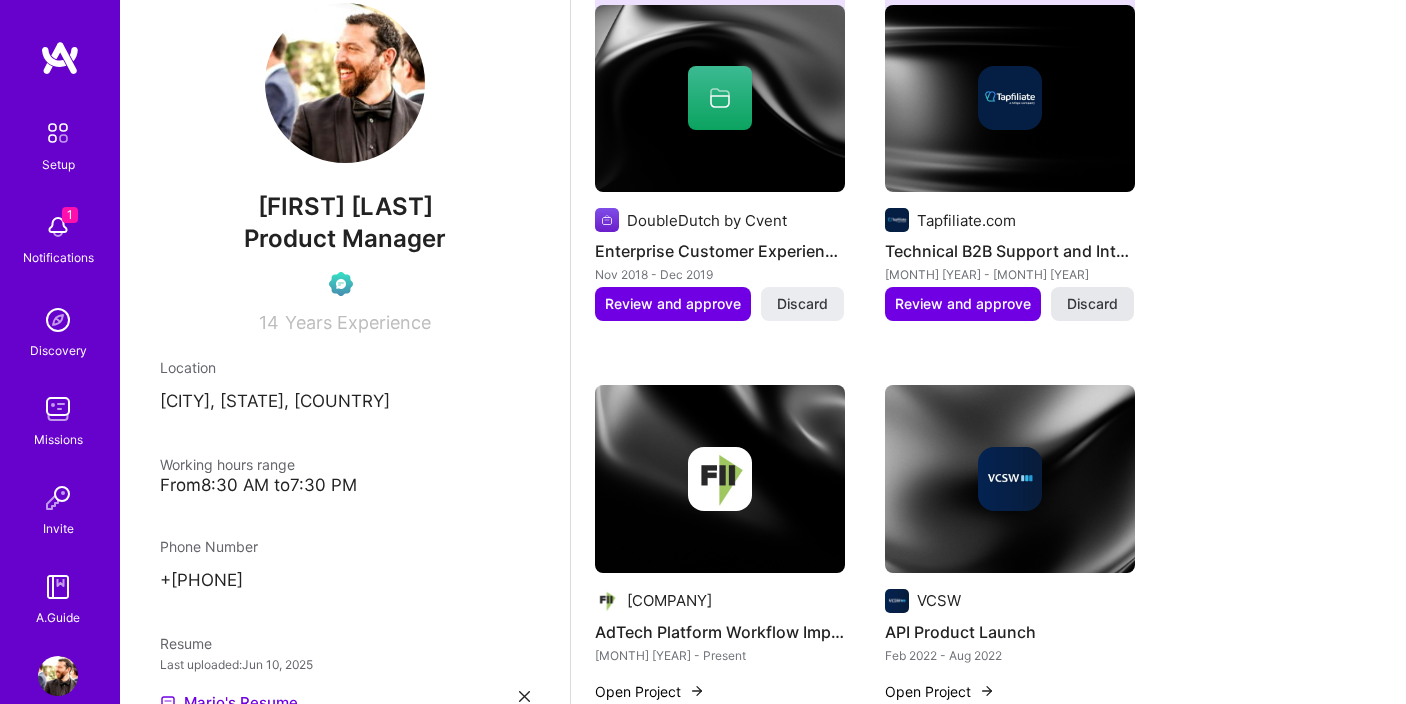 click on "Discard" at bounding box center [1092, 304] 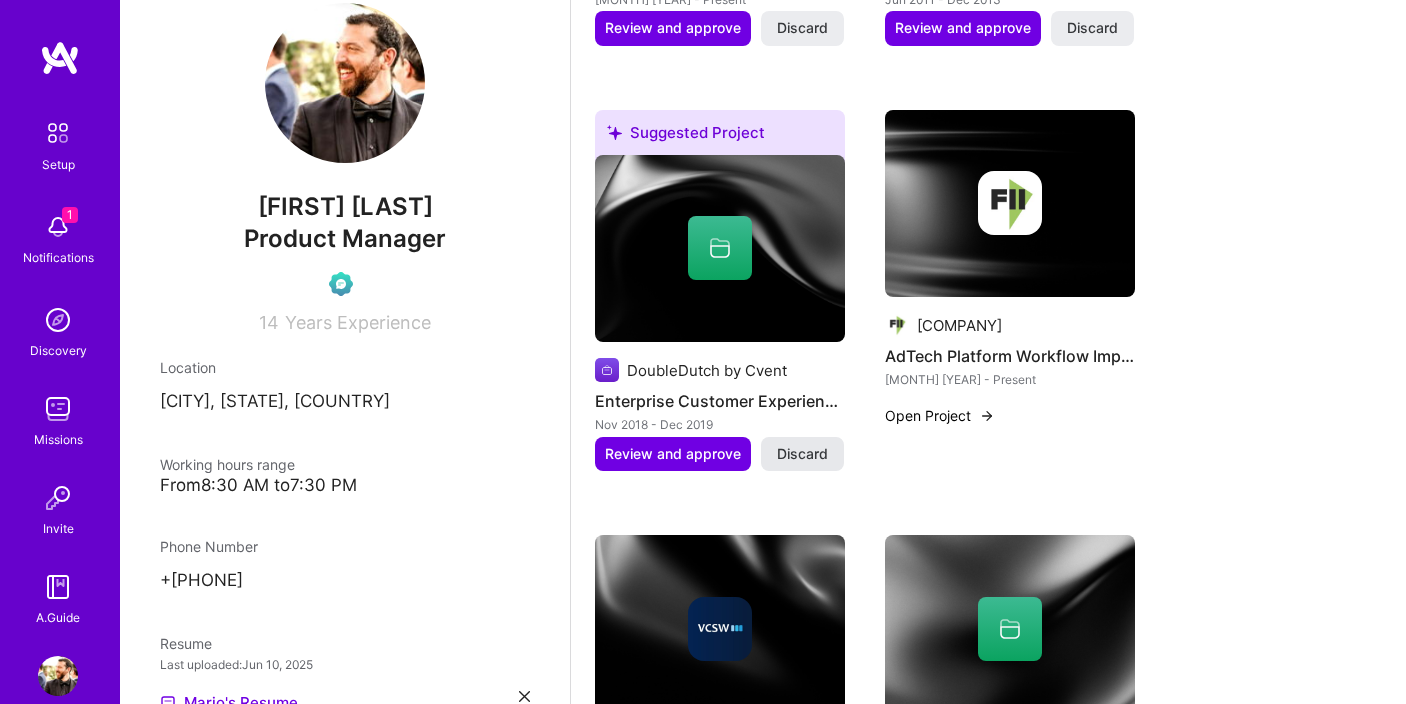 scroll, scrollTop: 987, scrollLeft: 0, axis: vertical 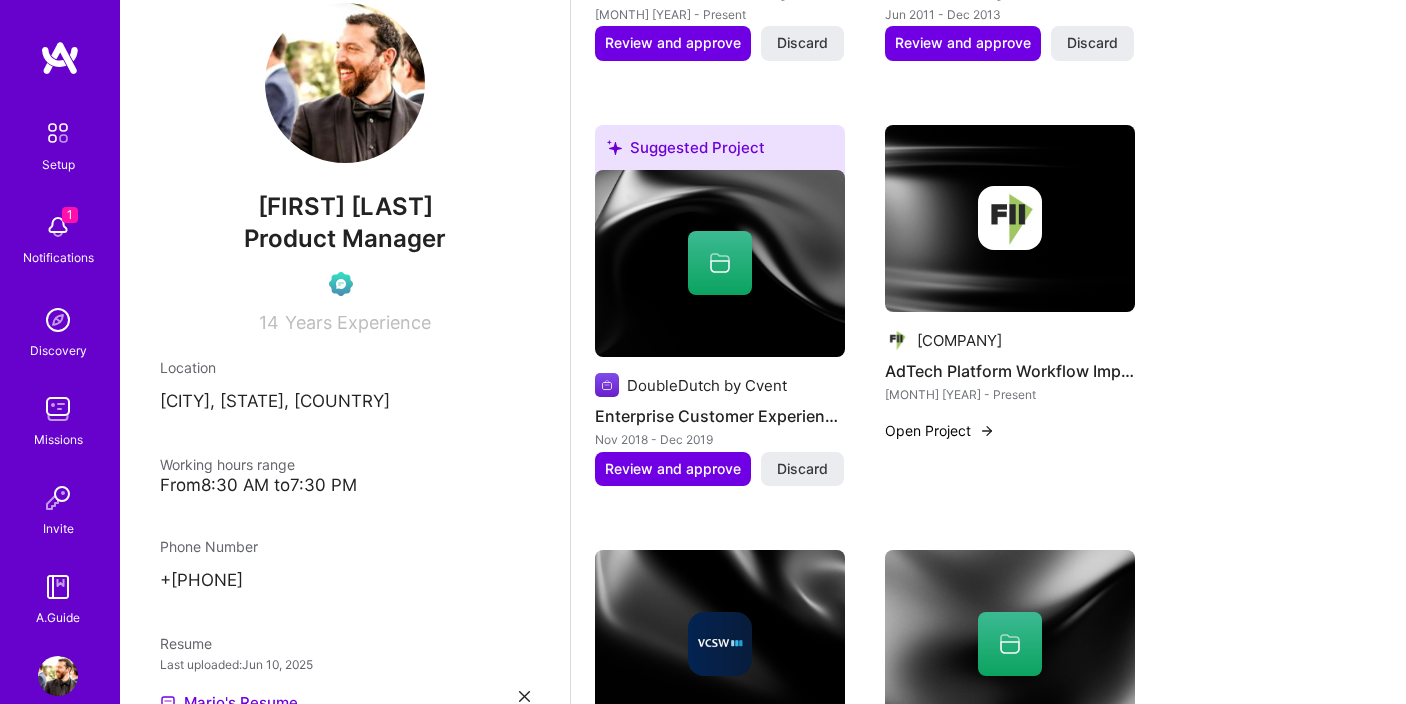 click at bounding box center (720, 264) 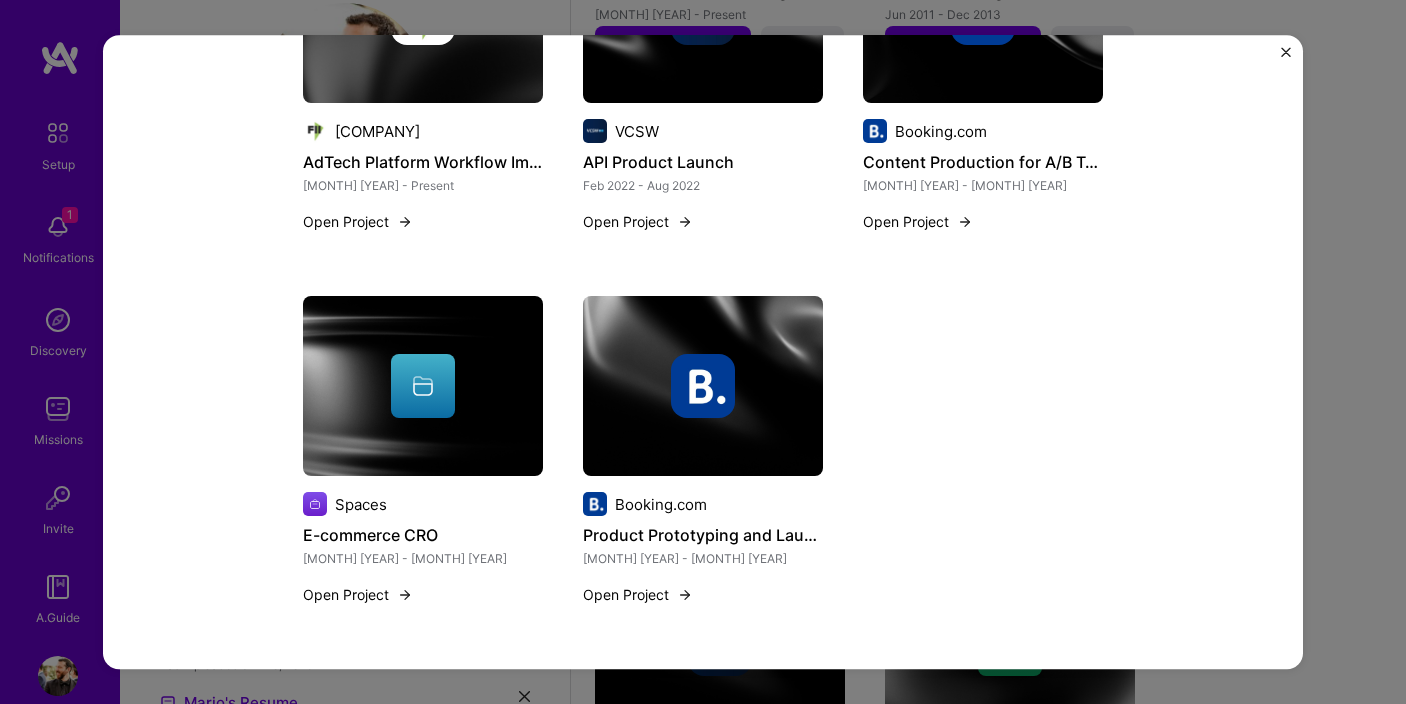 scroll, scrollTop: 0, scrollLeft: 0, axis: both 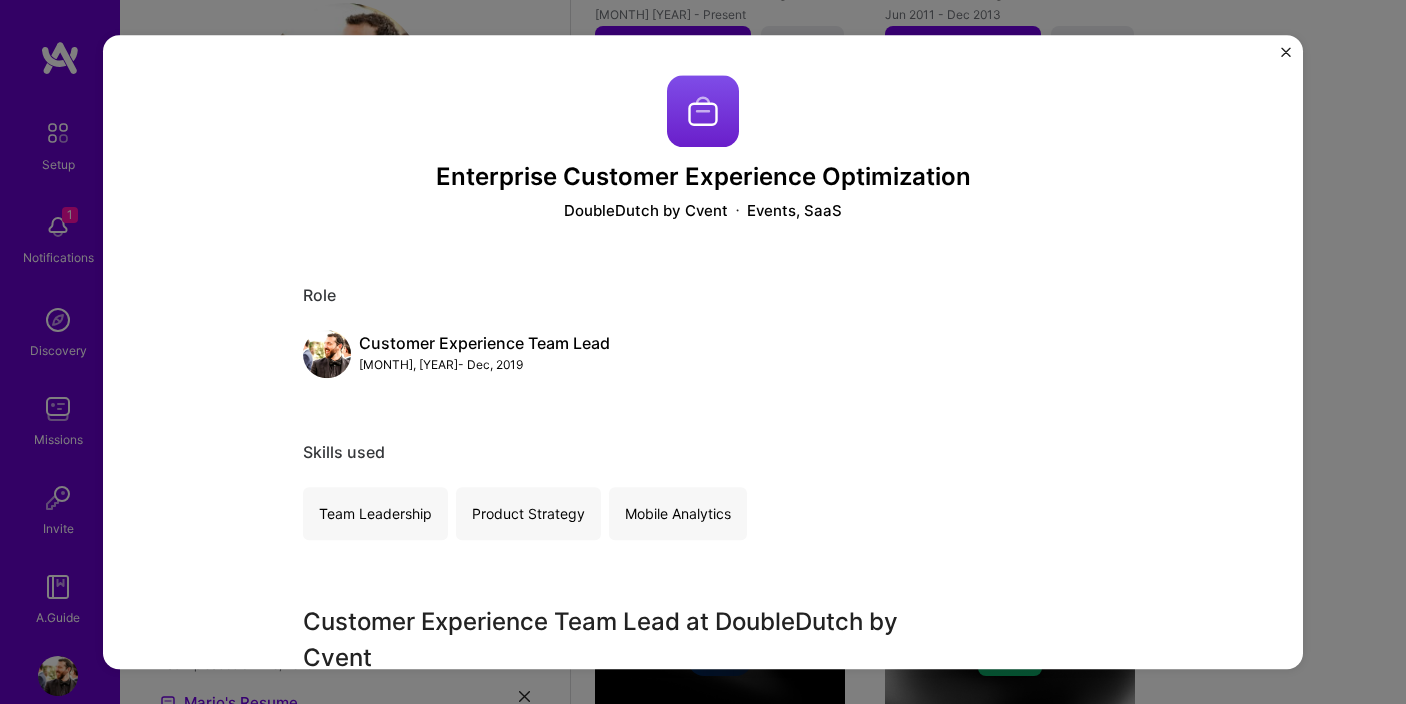 click at bounding box center [1286, 52] 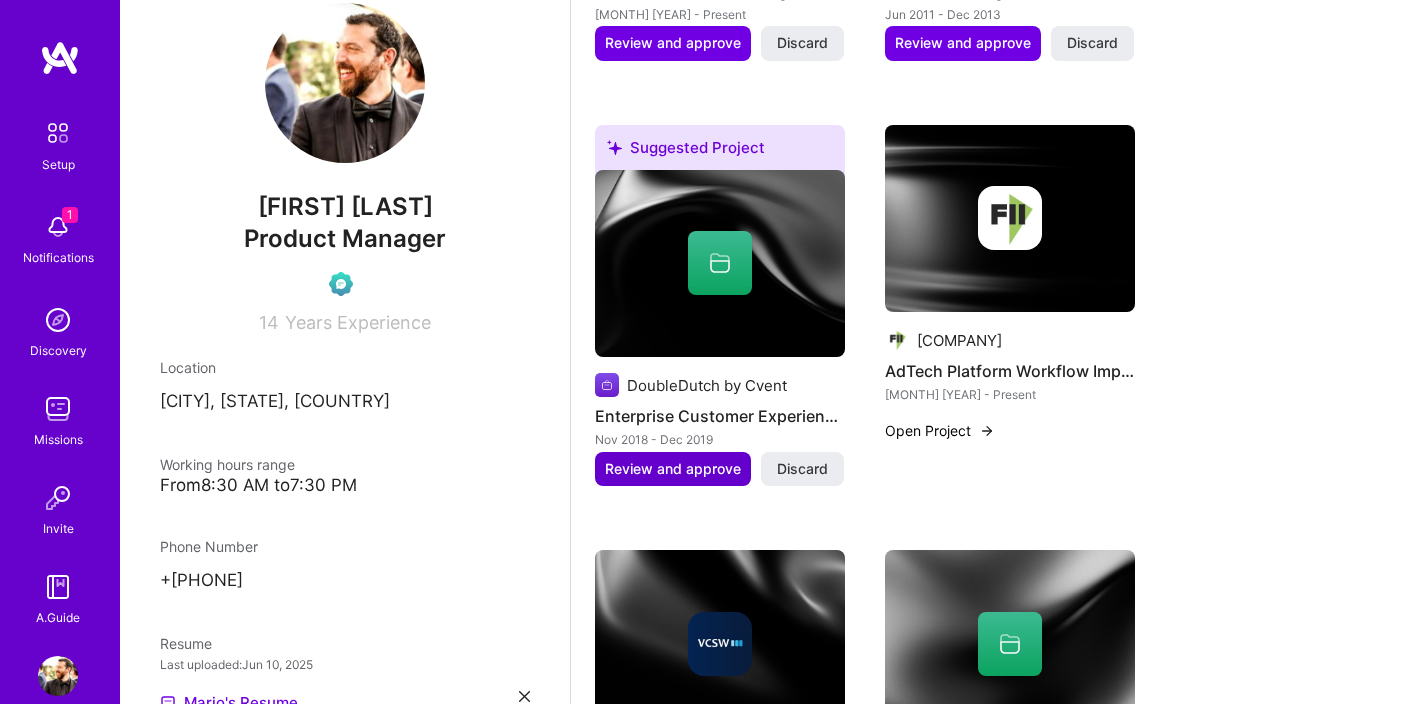 click on "Review and approve" at bounding box center (673, 469) 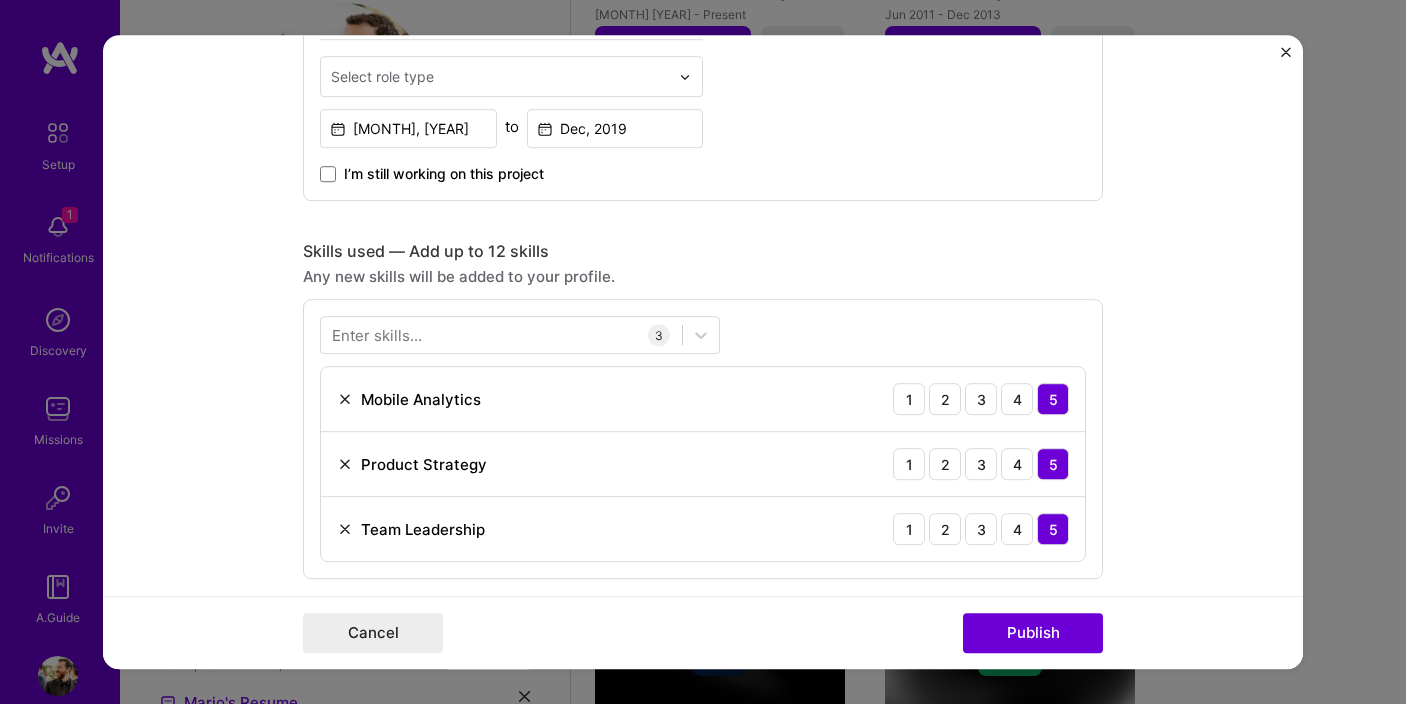 scroll, scrollTop: 799, scrollLeft: 0, axis: vertical 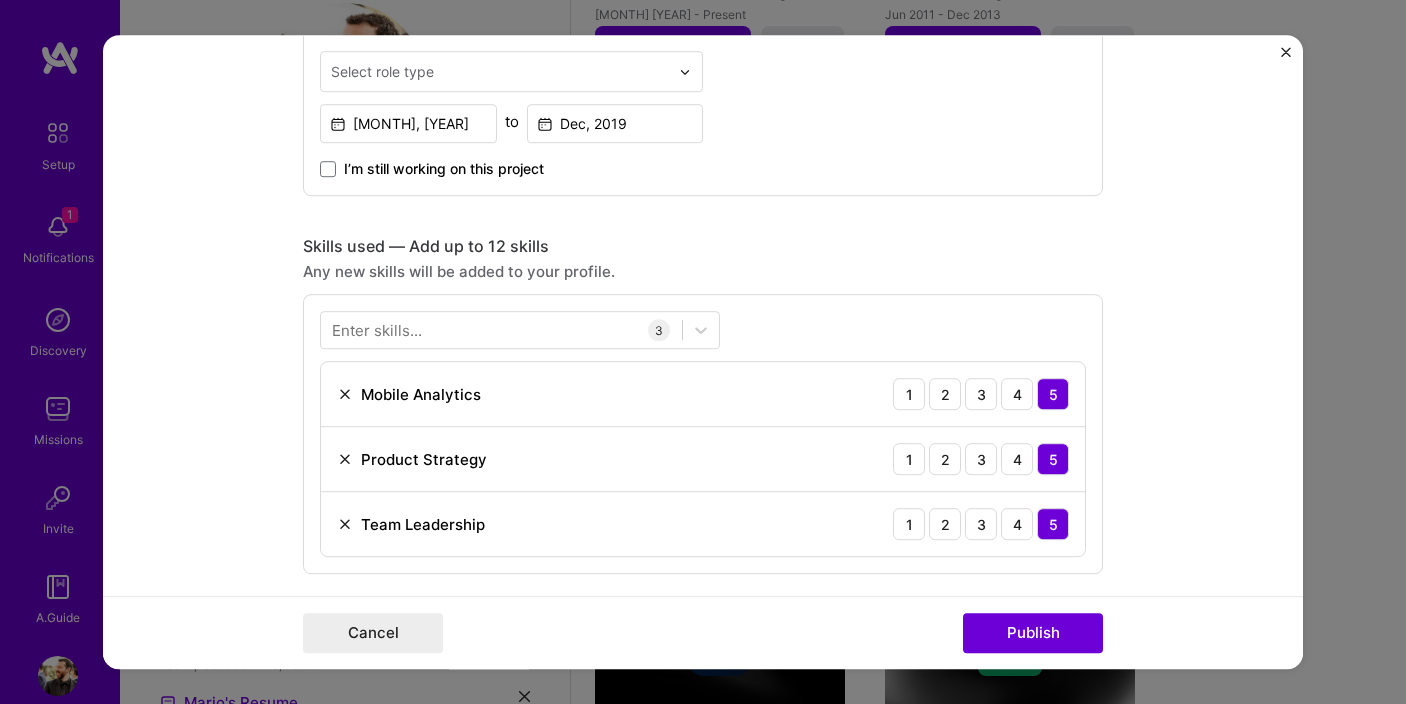 click at bounding box center (345, 459) 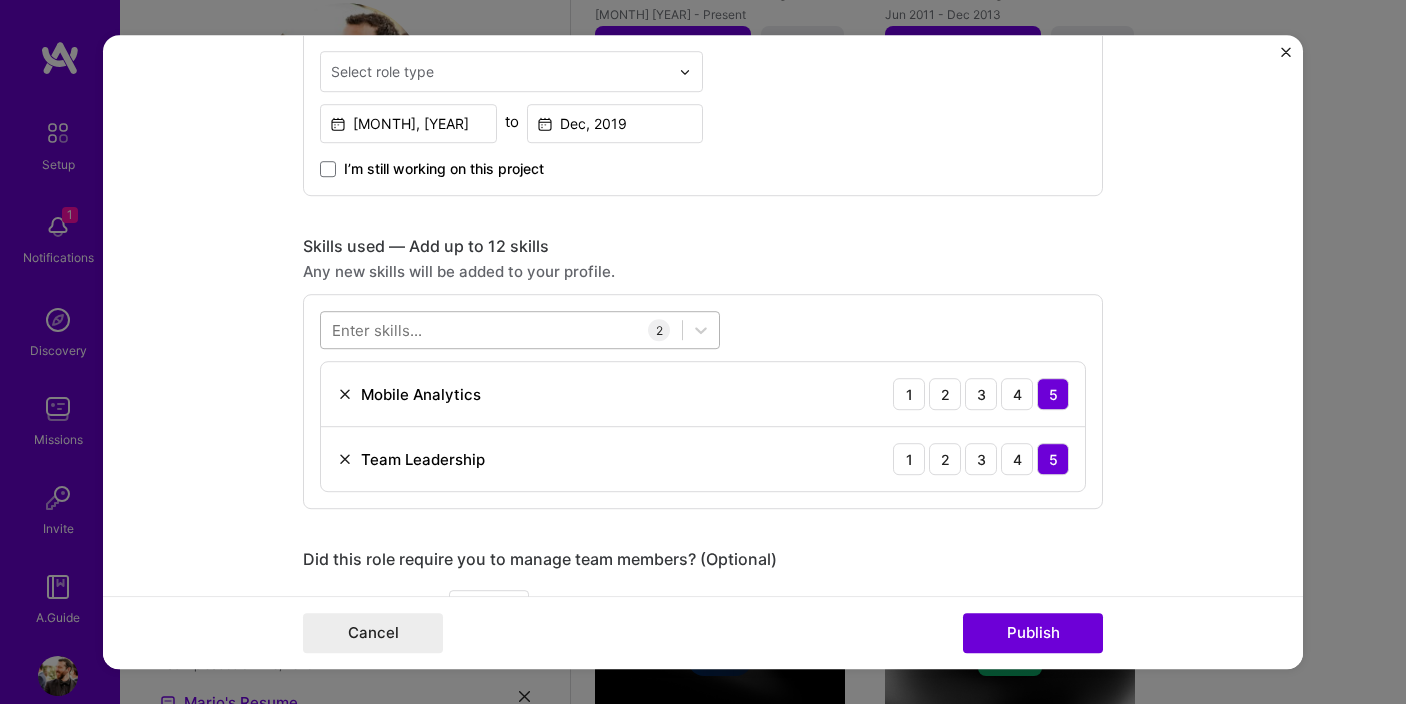 click at bounding box center [501, 330] 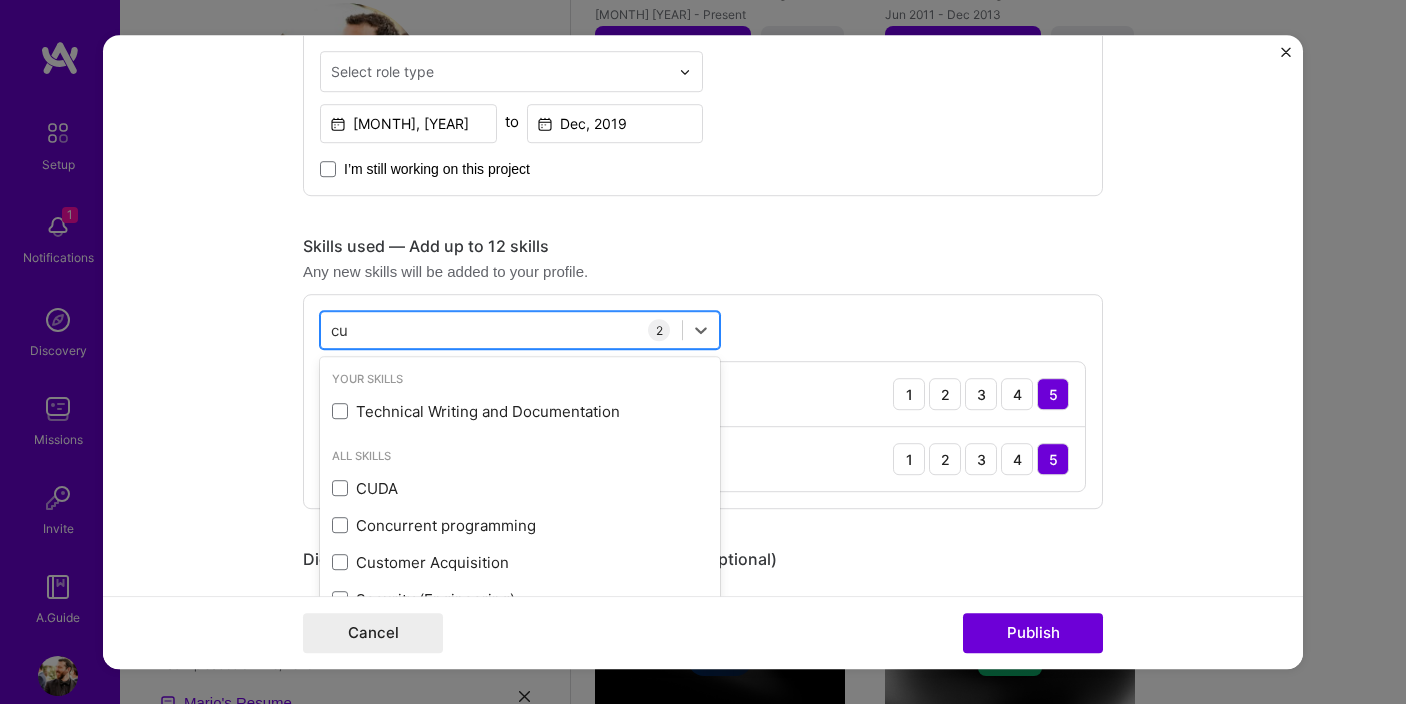 type on "c" 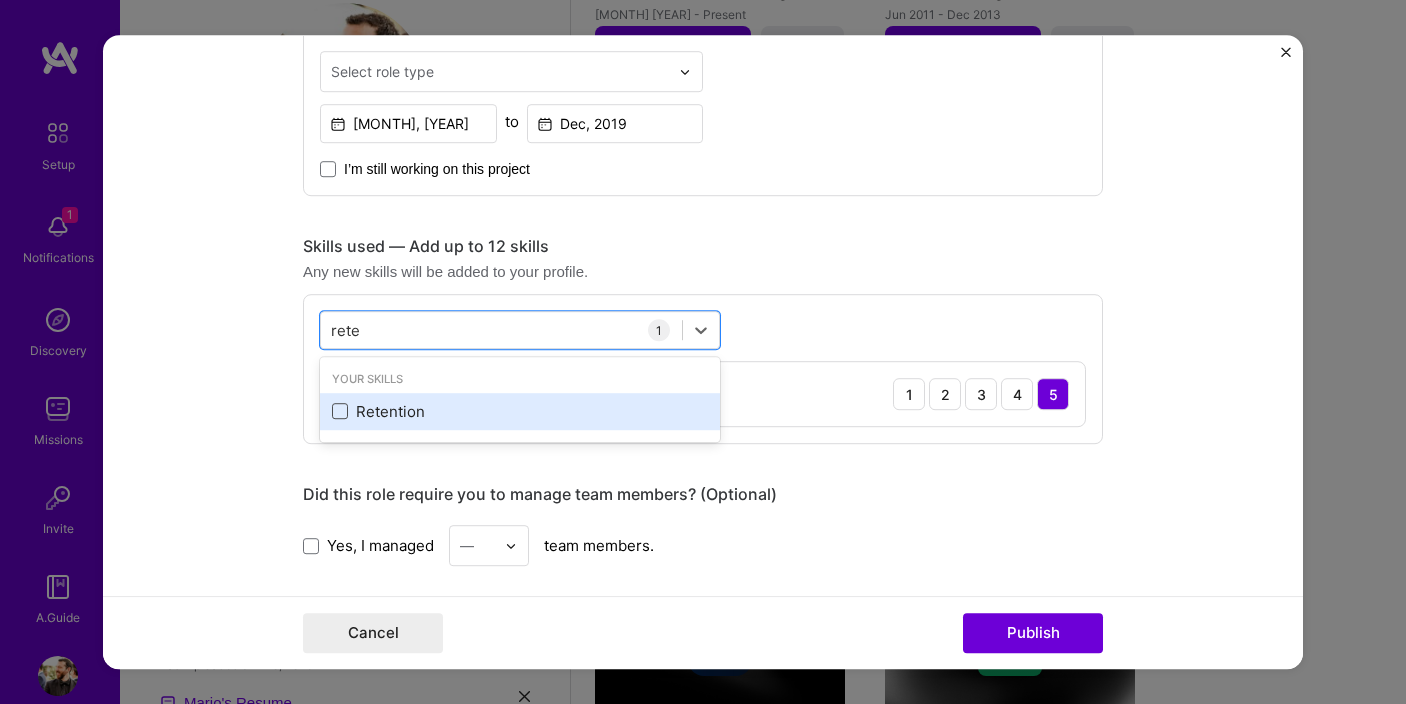 click at bounding box center [340, 412] 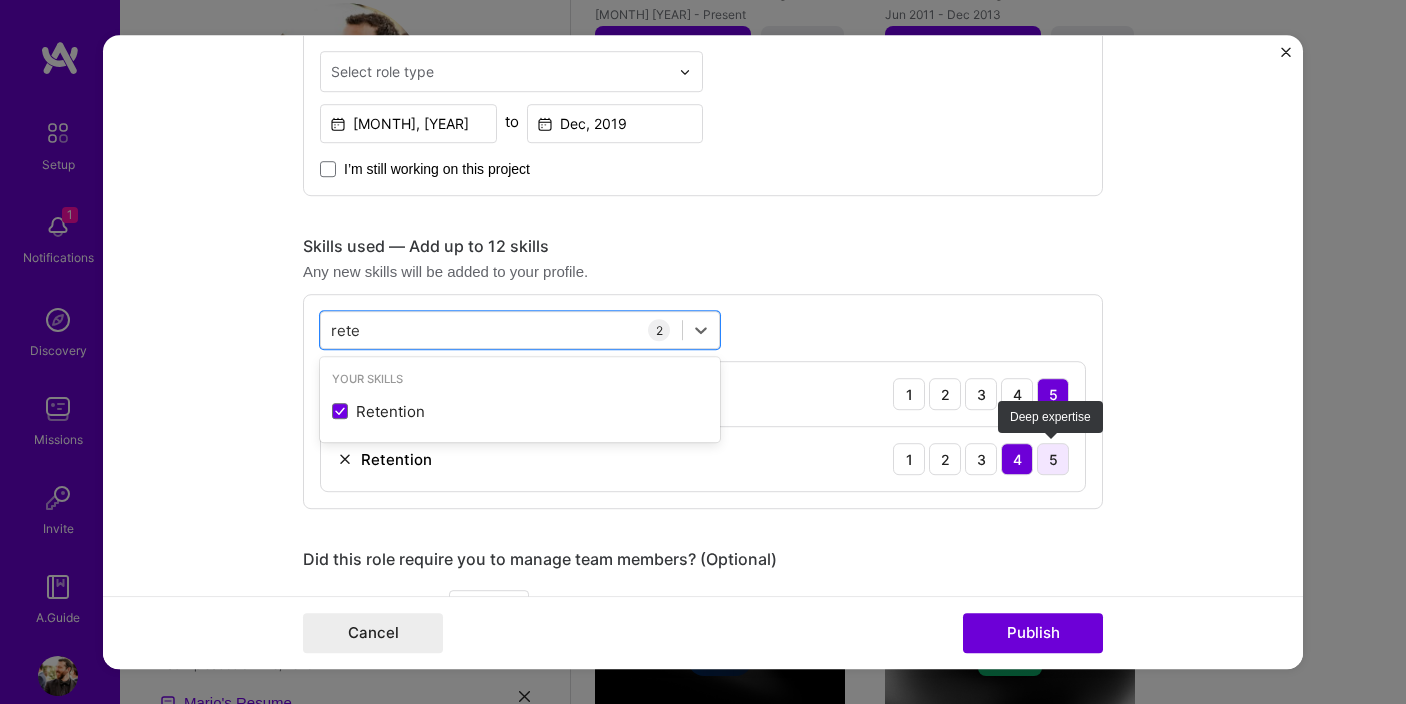 click on "5" at bounding box center [1053, 459] 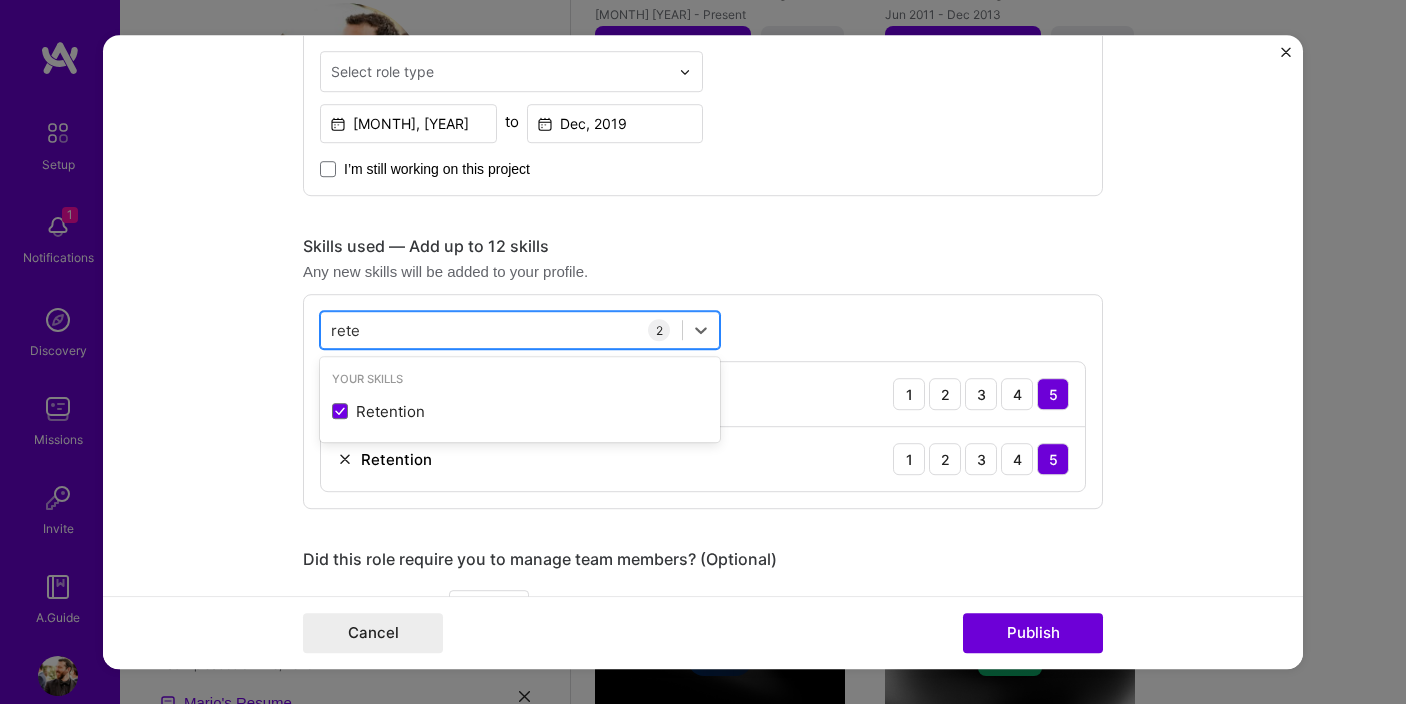click on "rete rete" at bounding box center [501, 330] 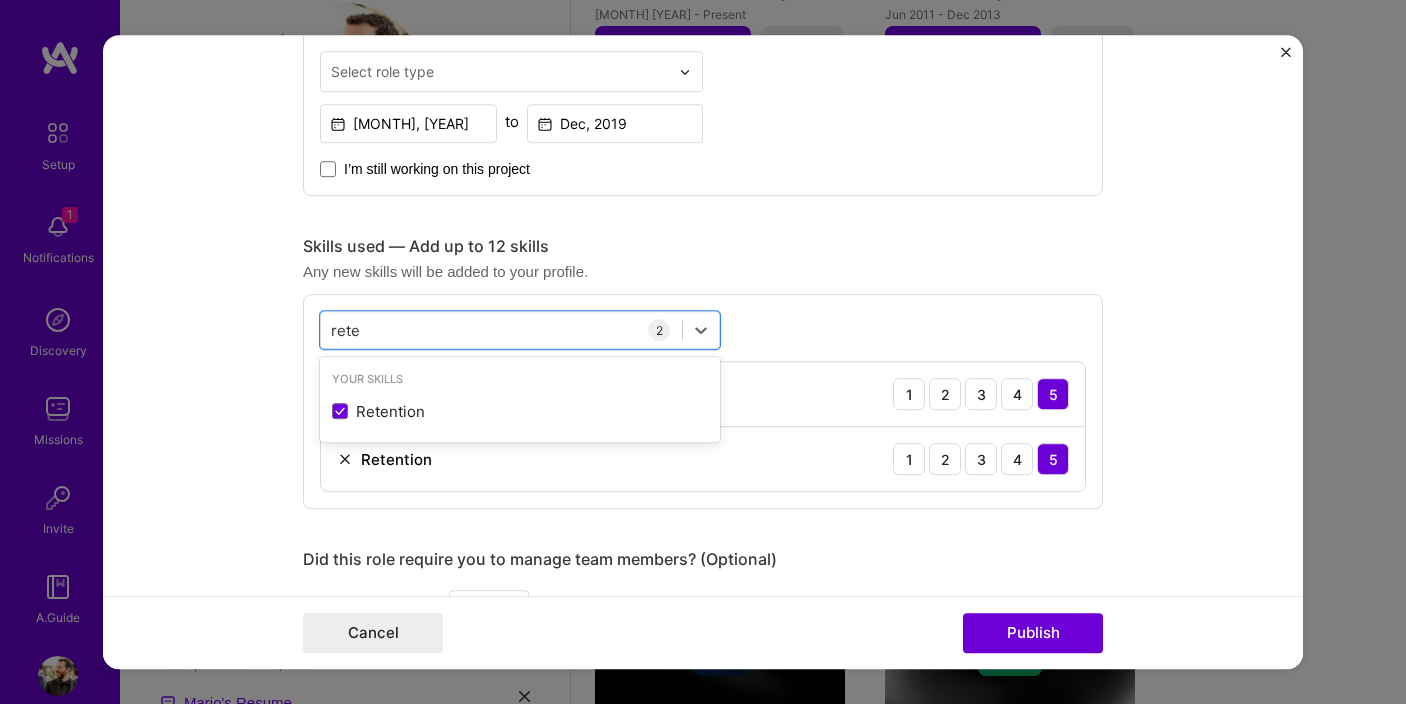 click on "Any new skills will be added to your profile." at bounding box center [703, 271] 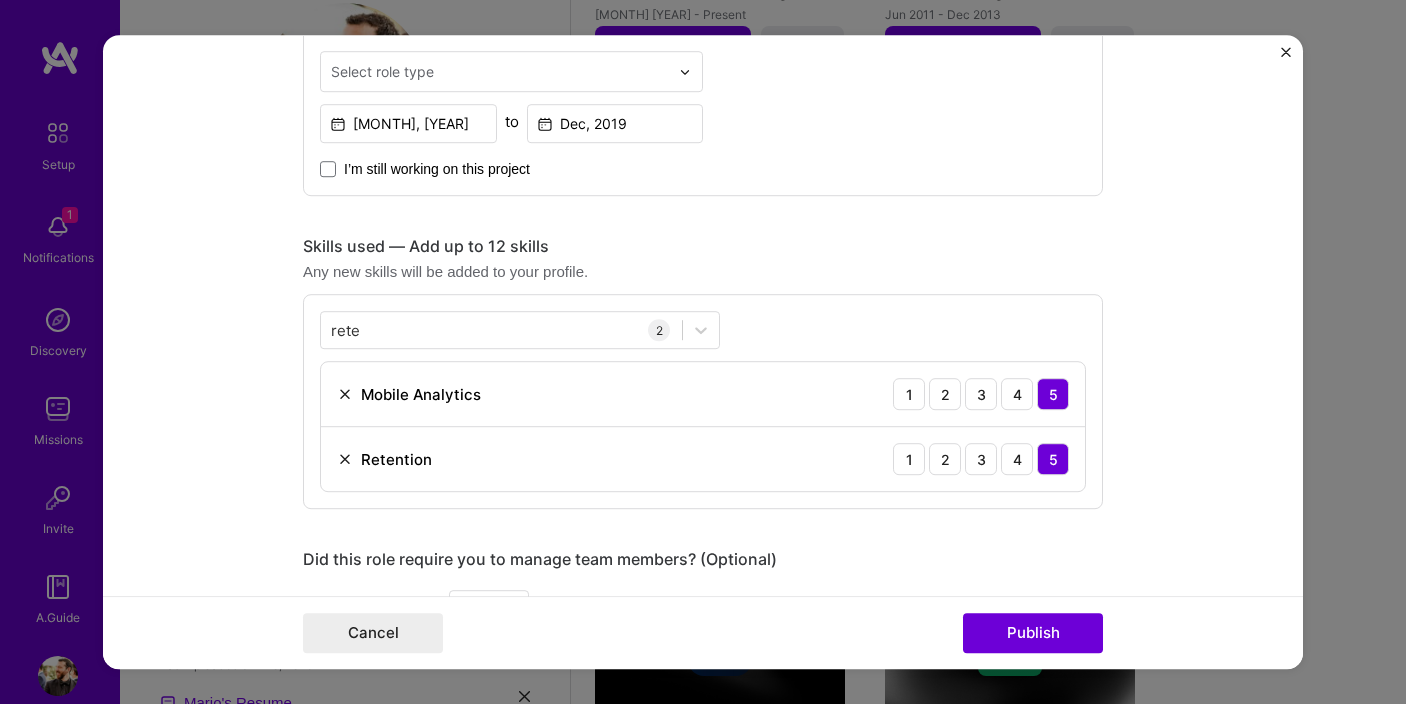 scroll, scrollTop: 887, scrollLeft: 0, axis: vertical 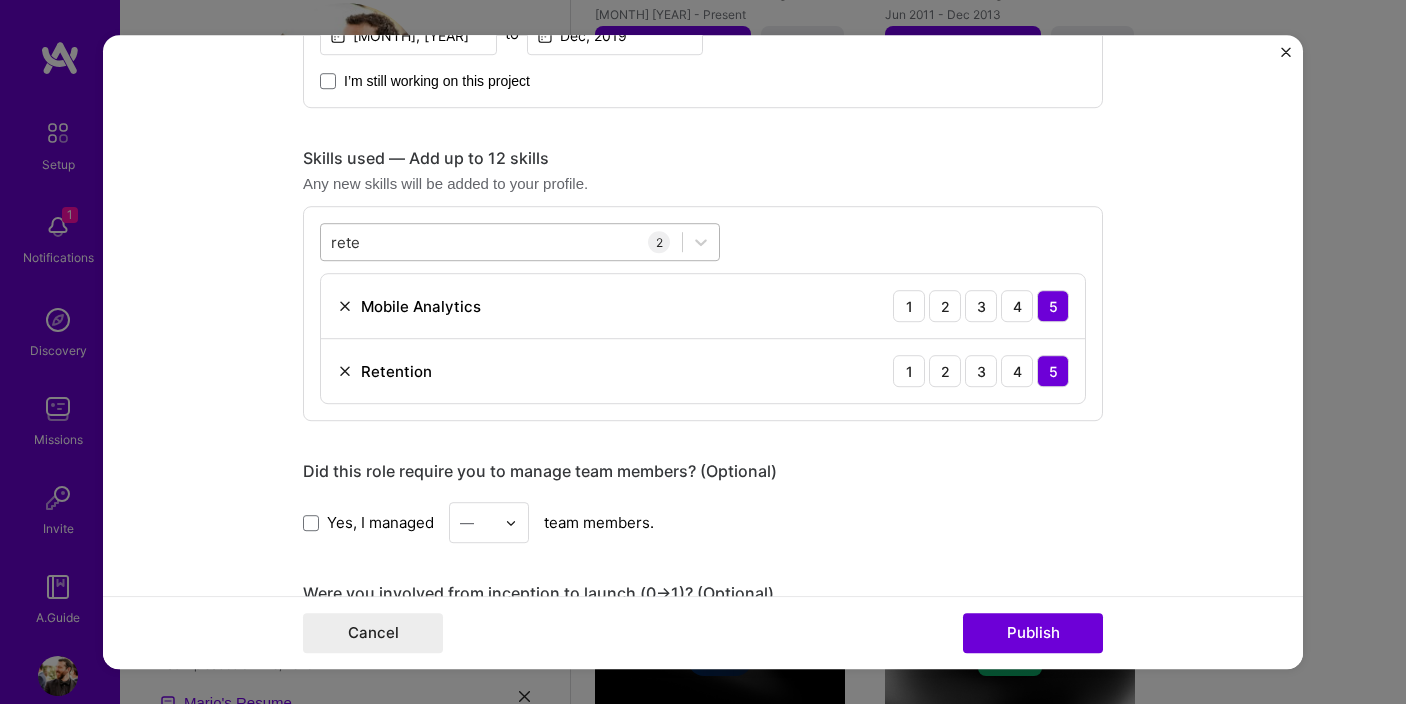 click on "rete rete" at bounding box center [501, 242] 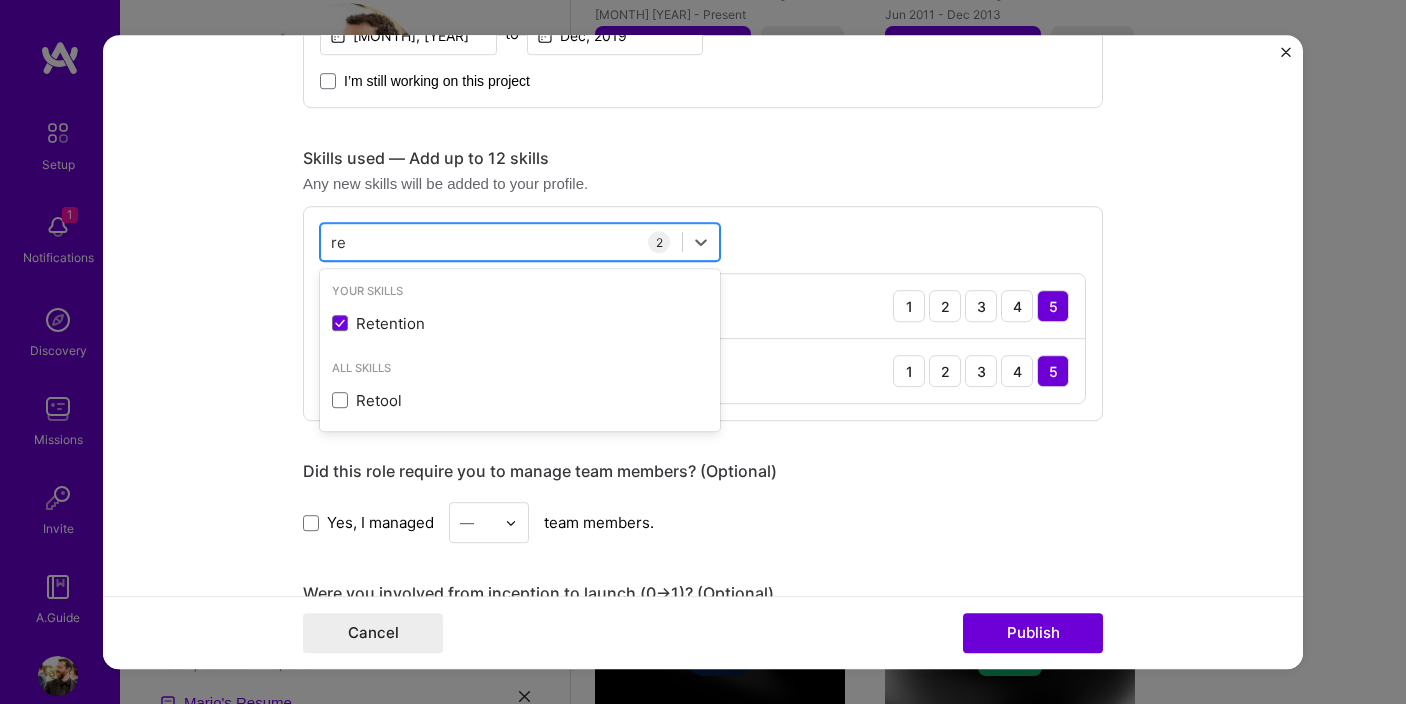 type on "r" 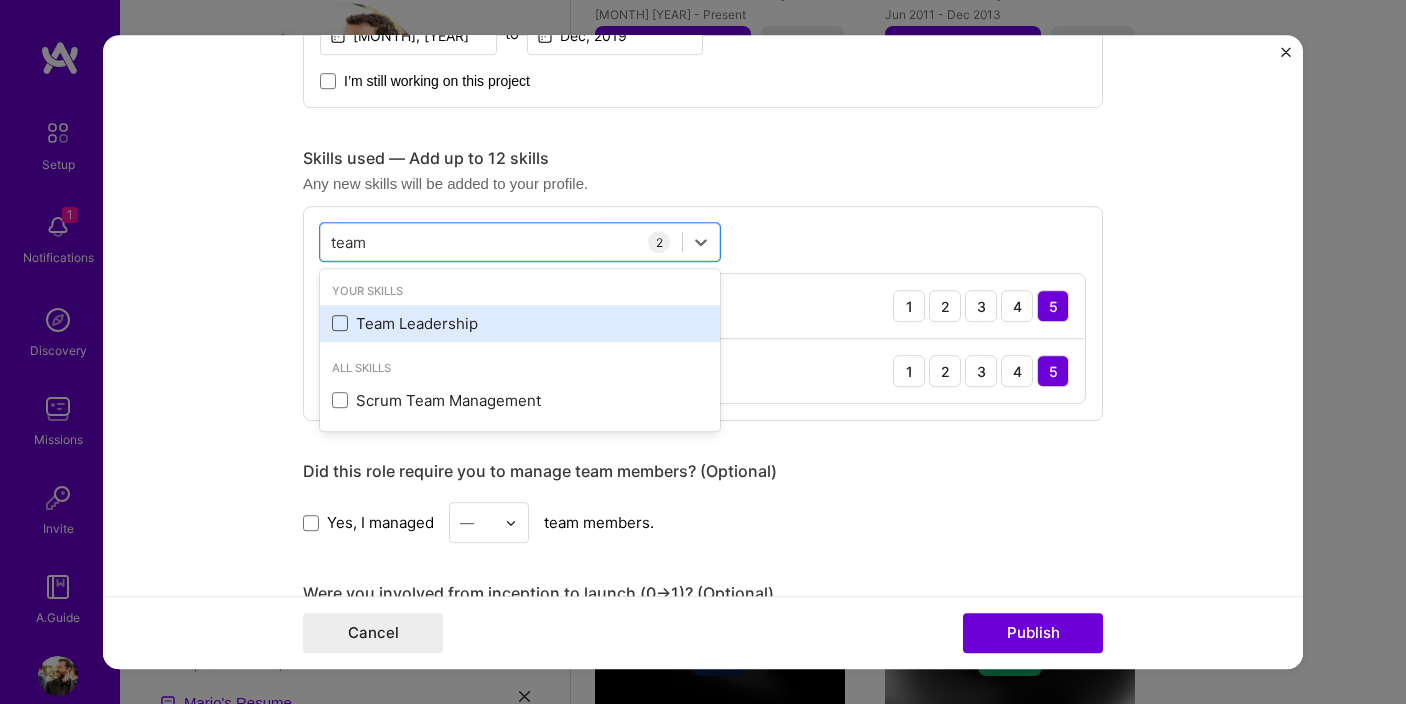 click at bounding box center [340, 324] 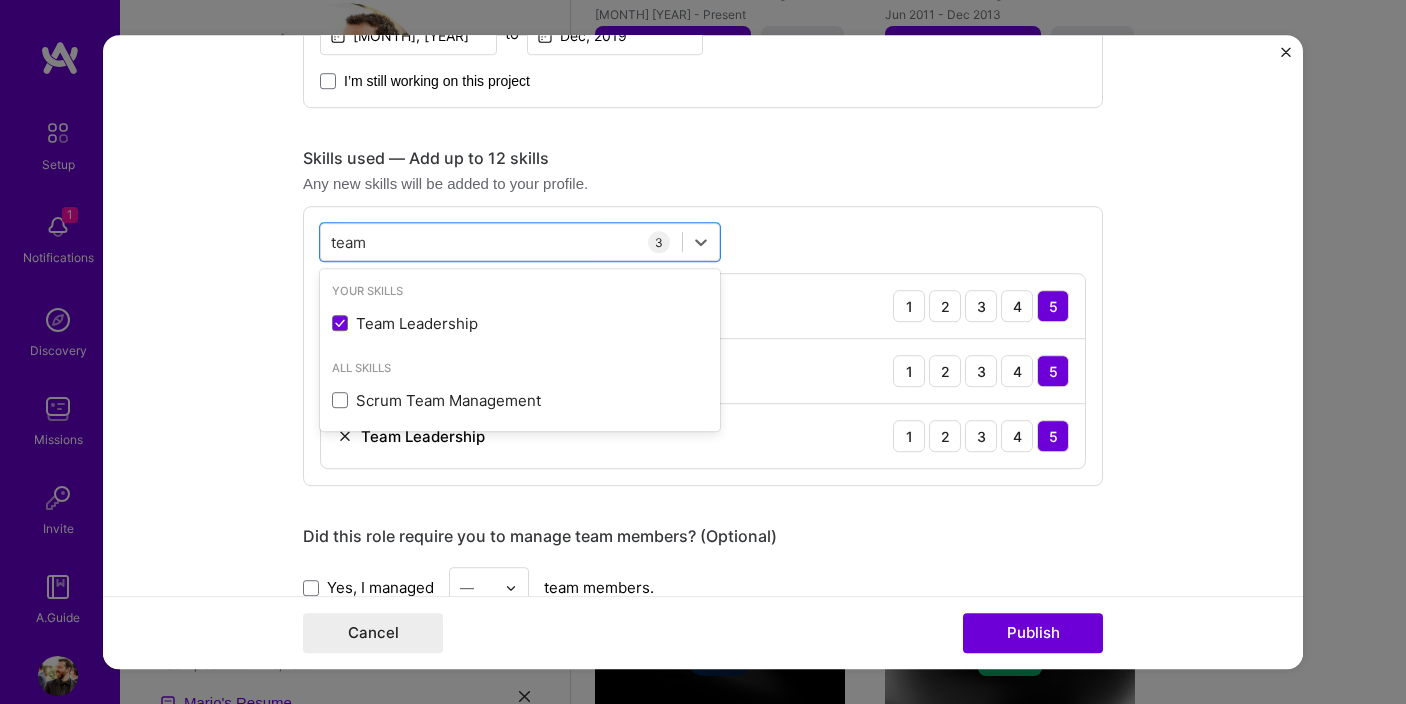 click on "Editing suggested project This project is suggested based on your LinkedIn, resume or A.Team activity. Project title Enterprise Customer Experience Optimization Company DoubleDutch by Cvent
Select an existing company from the dropdown or create a new one Project industry option 3D Printing focused disabled, 1 of 120. 120 results available. Use Up and Down to choose options, press Escape to exit the menu, press Tab to select the option and exit the menu. Industry 2 3D Printing AR / VR / XR Accounting Advertising & AdTech Aerospace Agriculture / AgTech Airlines / Aviation Architecture / Interior Design Artifical Intelligence / Machine Learning Arts / Culture Augmented & Virtual Reality (AR/VR) Automotive Automotive & Self Driving Cars Aviation B2B B2B2C B2C BPA / RPA Banking Beauty Big Data BioTech Blockchain CMS CPG CRM Cannabis Charity & Nonprofit Circular Economy CivTech Climate Tech Cloud Services Coaching Community Tech Construction Consulting Consumer Electronics Crowdfunding Role Customer Experience Team Lead  0 results available for search term Customer Success. Use Up and Down to choose options, press Enter to select the currently focused option, press Escape to exit the menu, press Tab to select the option and exit the menu. Customer Success No options [MONTH], [YEAR]
to [MONTH], [YEAR]
I’m still working on this project A job role  is required Skills used — Add up to 12 skills Any new skills will be added to your profile. team team 4 Mobile Analytics 1 2 3 4 5 Retention 1 2 3 4 5 1 2 3" at bounding box center (703, 352) 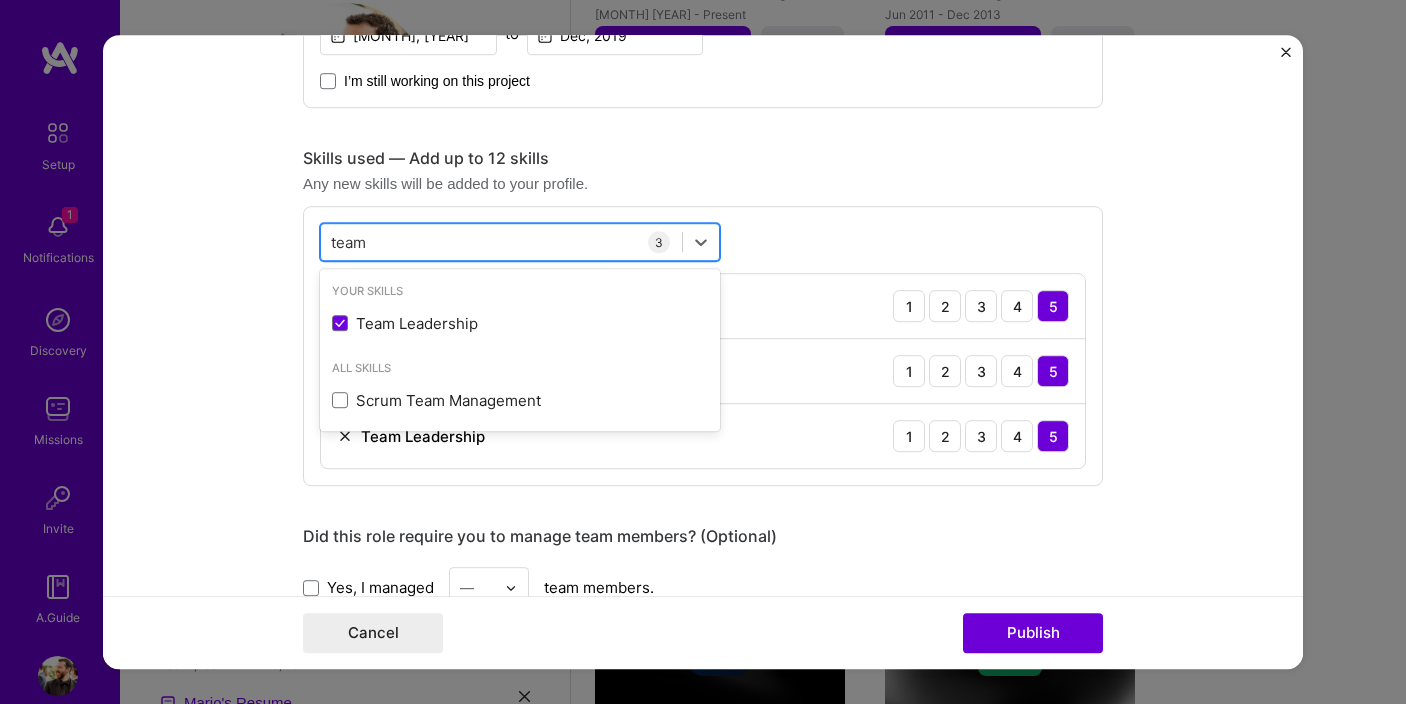 click on "team team" at bounding box center [501, 242] 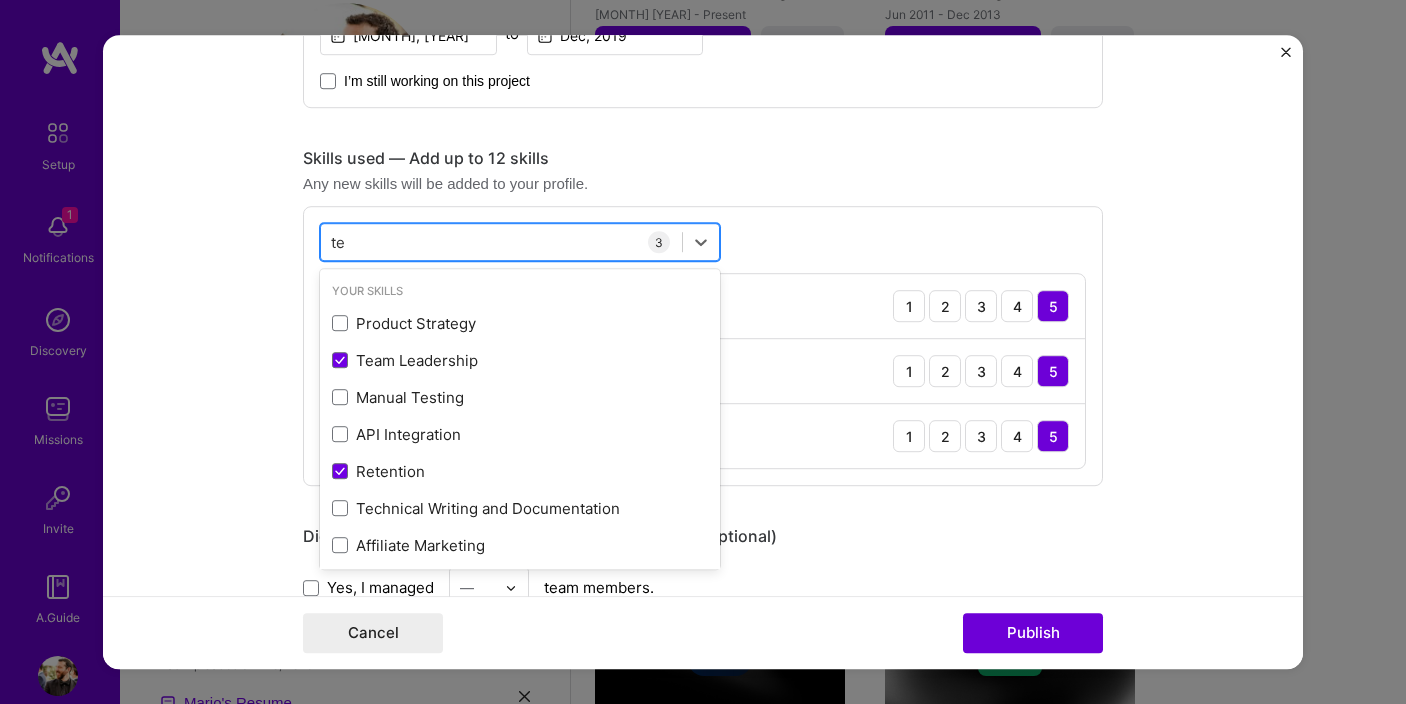 type on "t" 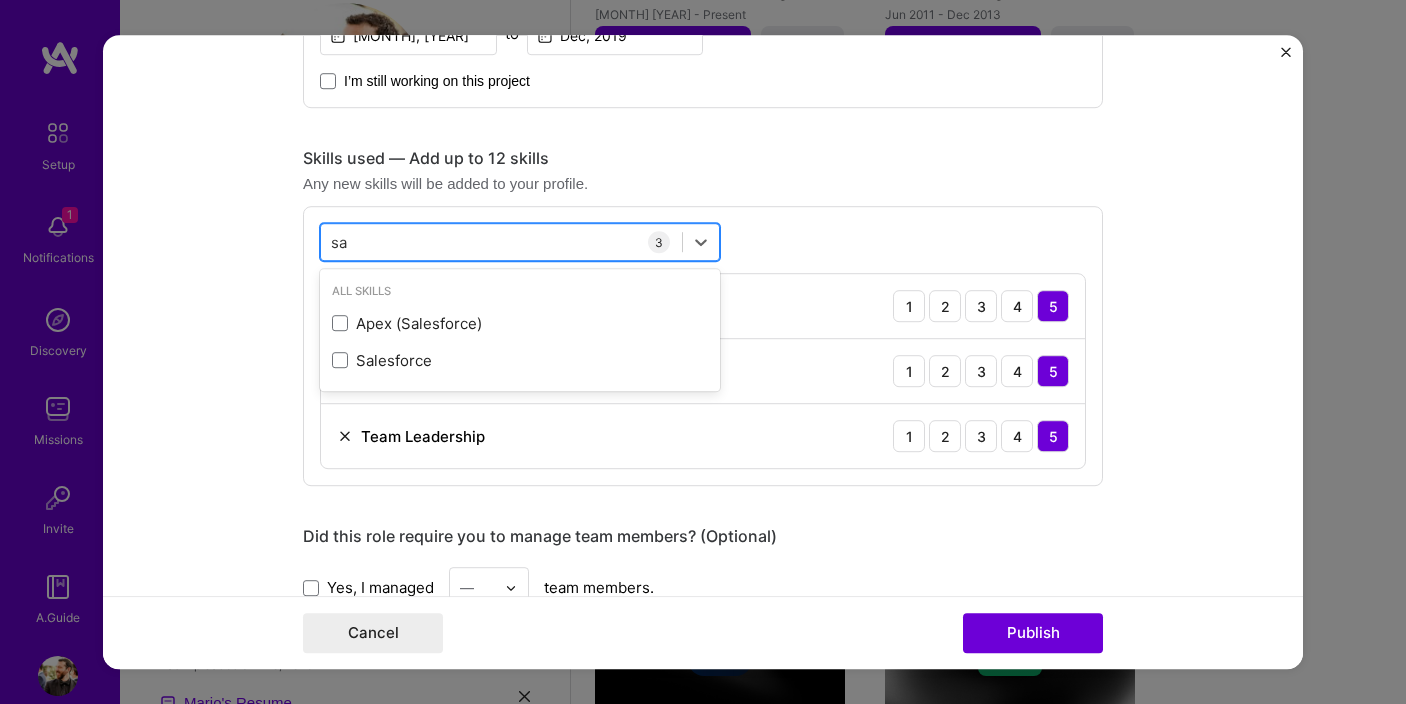 type on "s" 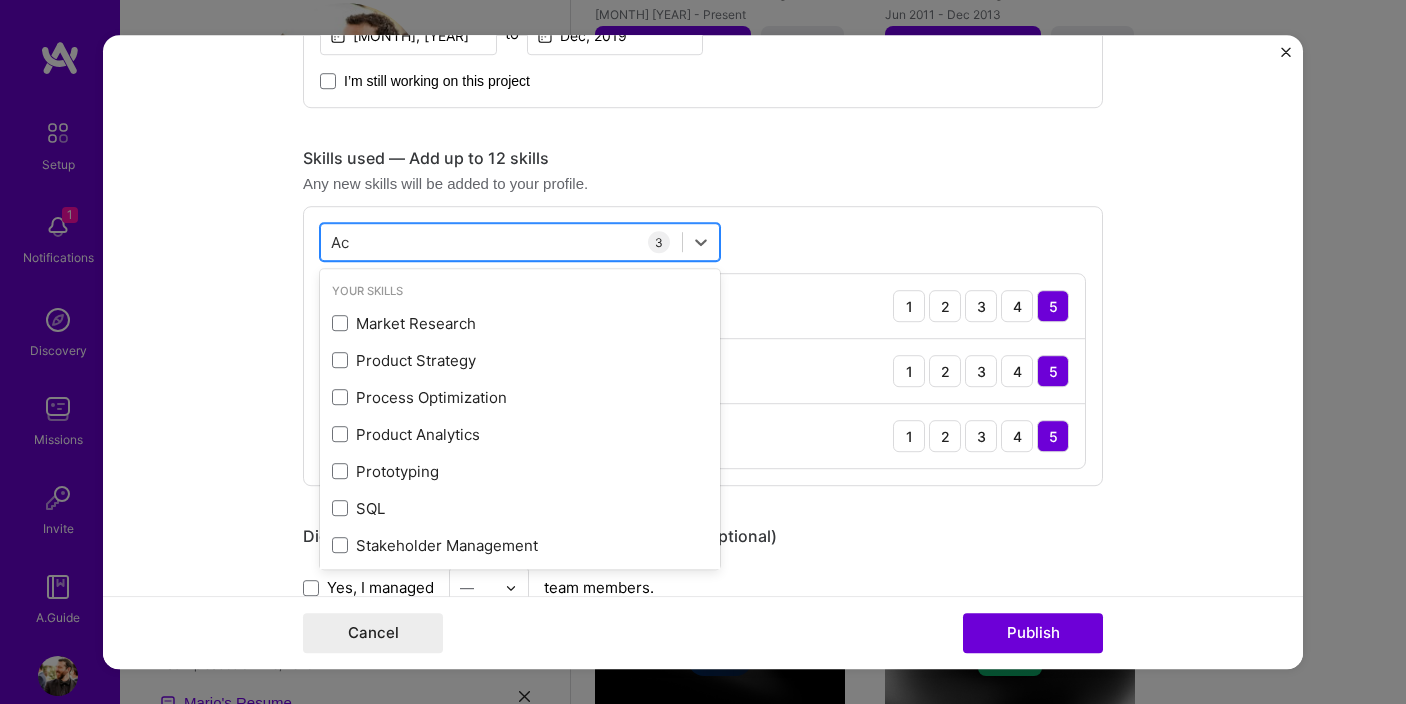 type on "A" 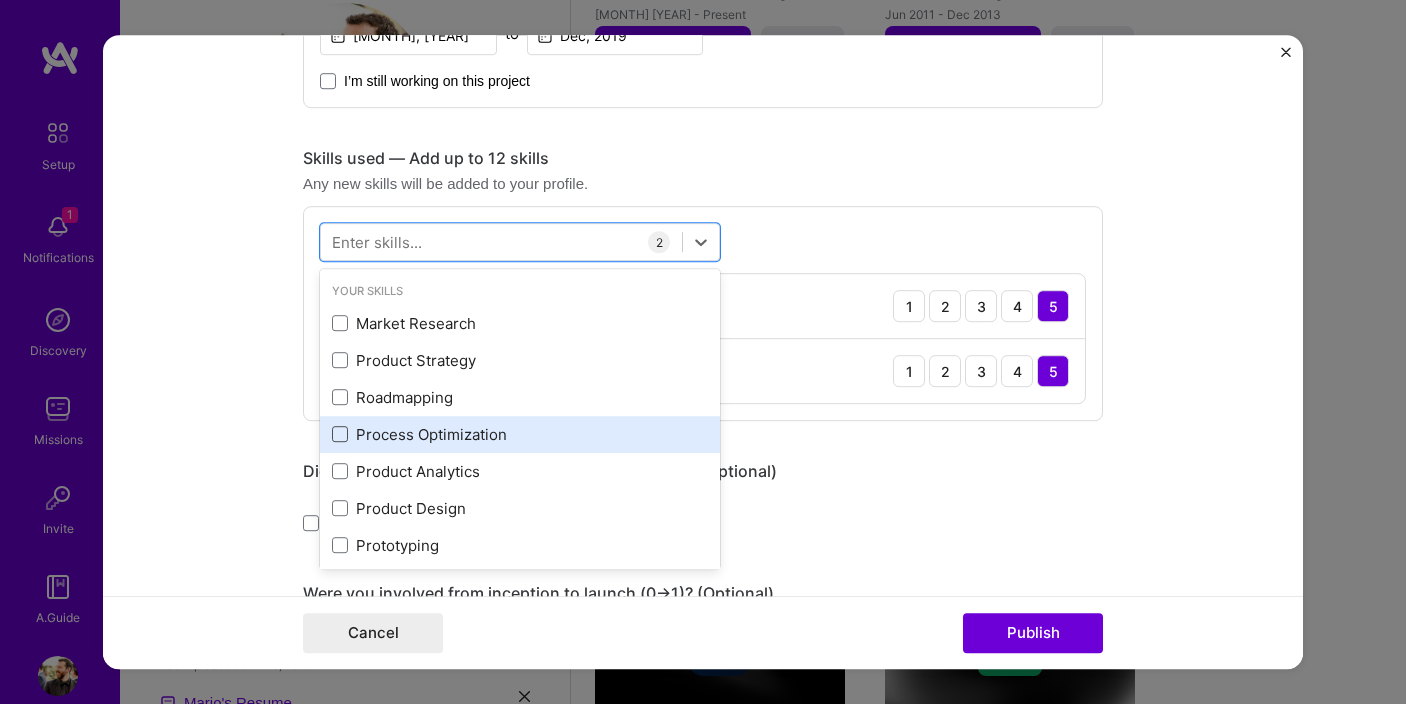 click at bounding box center [340, 435] 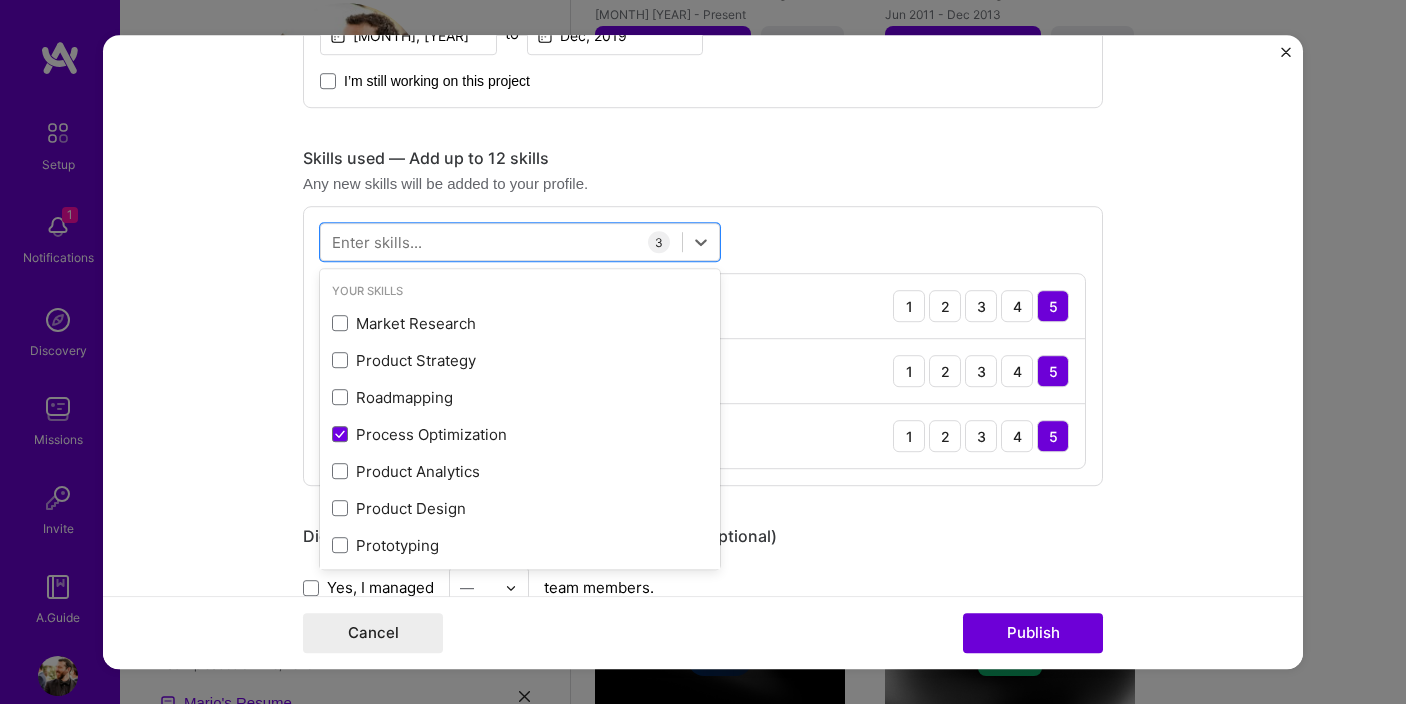 click on "Editing suggested project This project is suggested based on your LinkedIn, resume or A.Team activity. Project title Enterprise Customer Experience Optimization Company DoubleDutch by Cvent
Project industry Industry 2 Project Link (Optional)
Drag and drop an image or   Upload file Upload file We recommend uploading at least 4 images. 1600x1200px or higher recommended. Max 5MB each. Role Customer Experience Team Lead Select role type Nov, 2018
to Dec, 2019
I’m still working on this project Skills used — Add up to 12 skills Any new skills will be added to your profile. option Process Optimization, selected. option Product Design focused, 0 of 2. 378 results available. Use Up and Down to choose options, press Enter to select the currently focused option, press Escape to exit the menu, press Tab to select the option and exit the menu. Your Skills Market Research Product Strategy SQL" at bounding box center [703, 352] 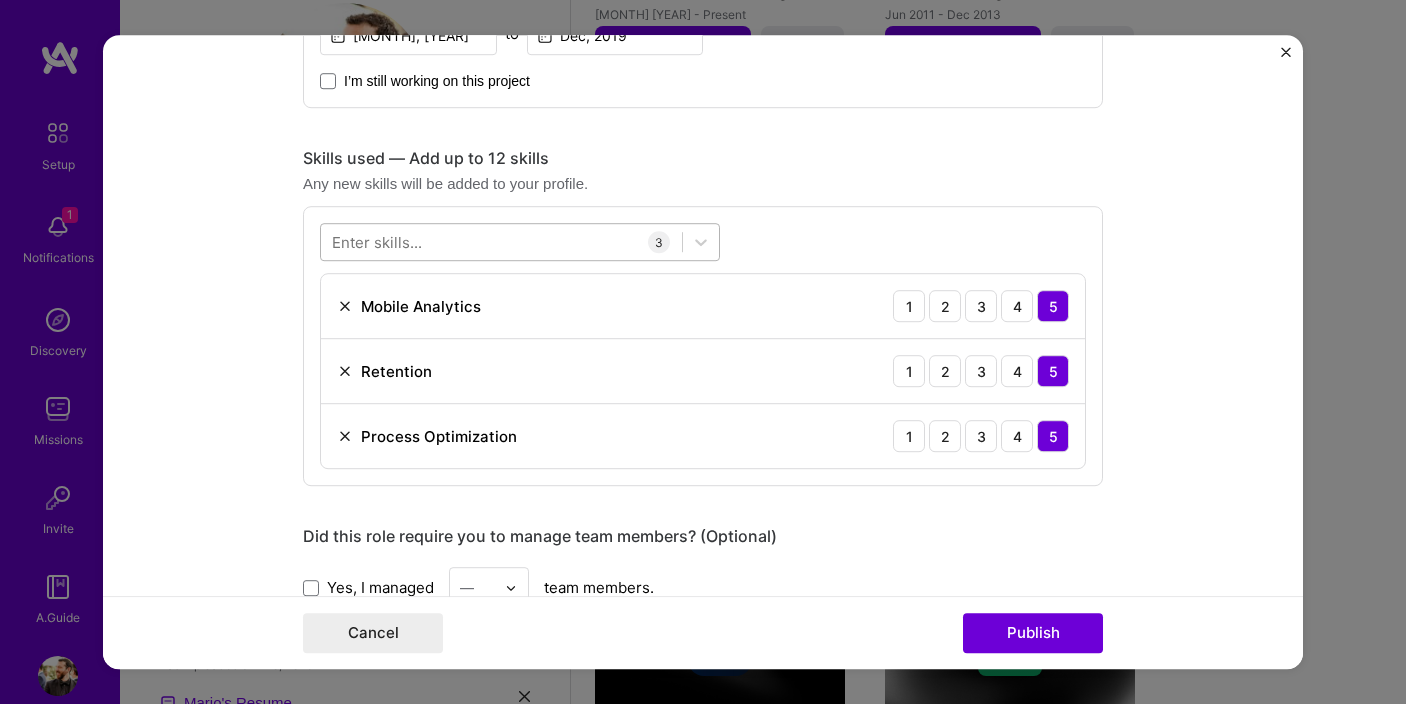 click at bounding box center (501, 242) 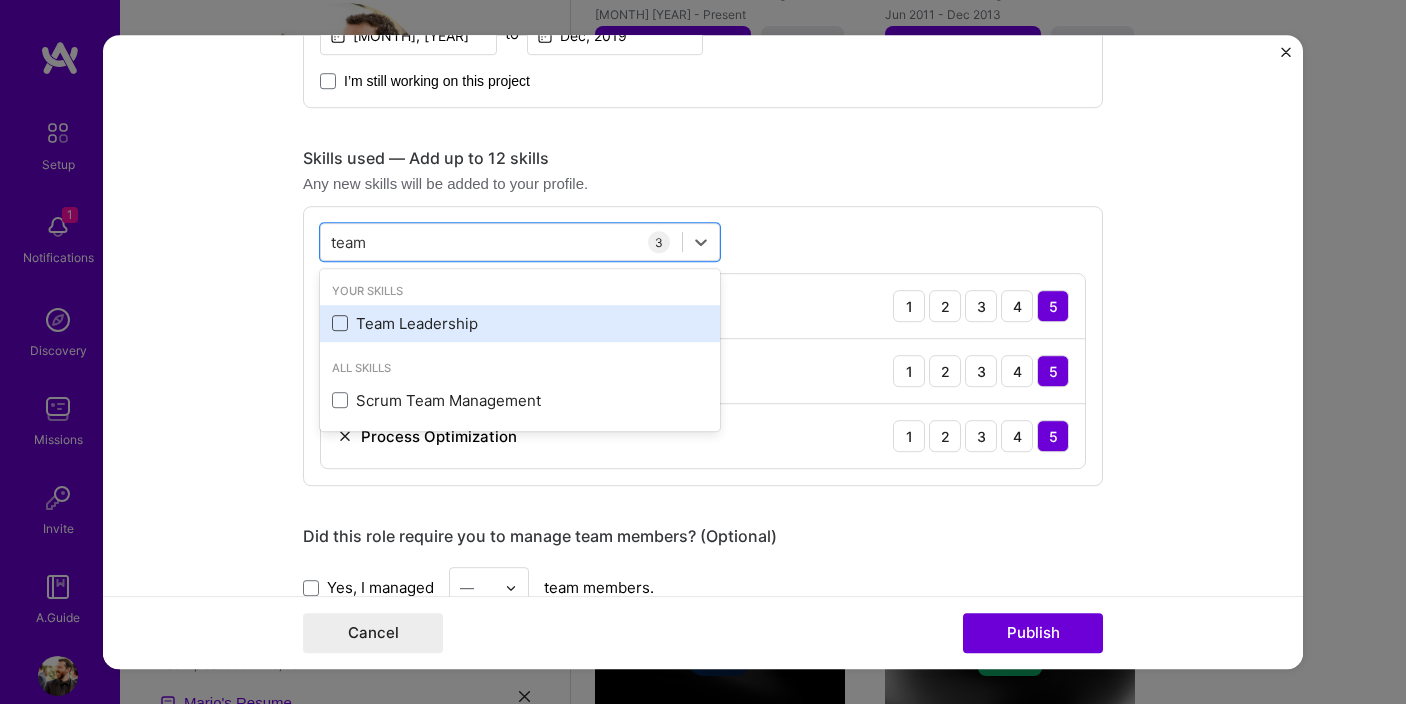 click at bounding box center (340, 324) 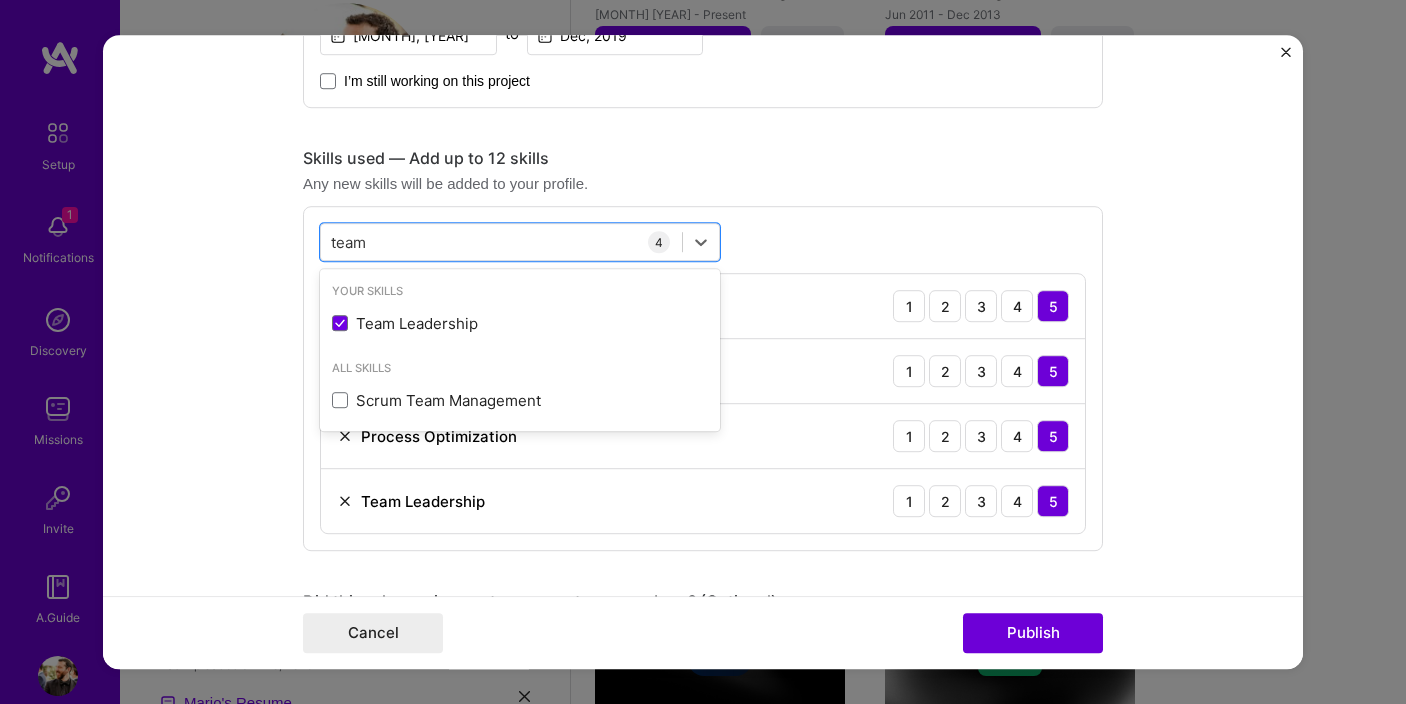 type on "team" 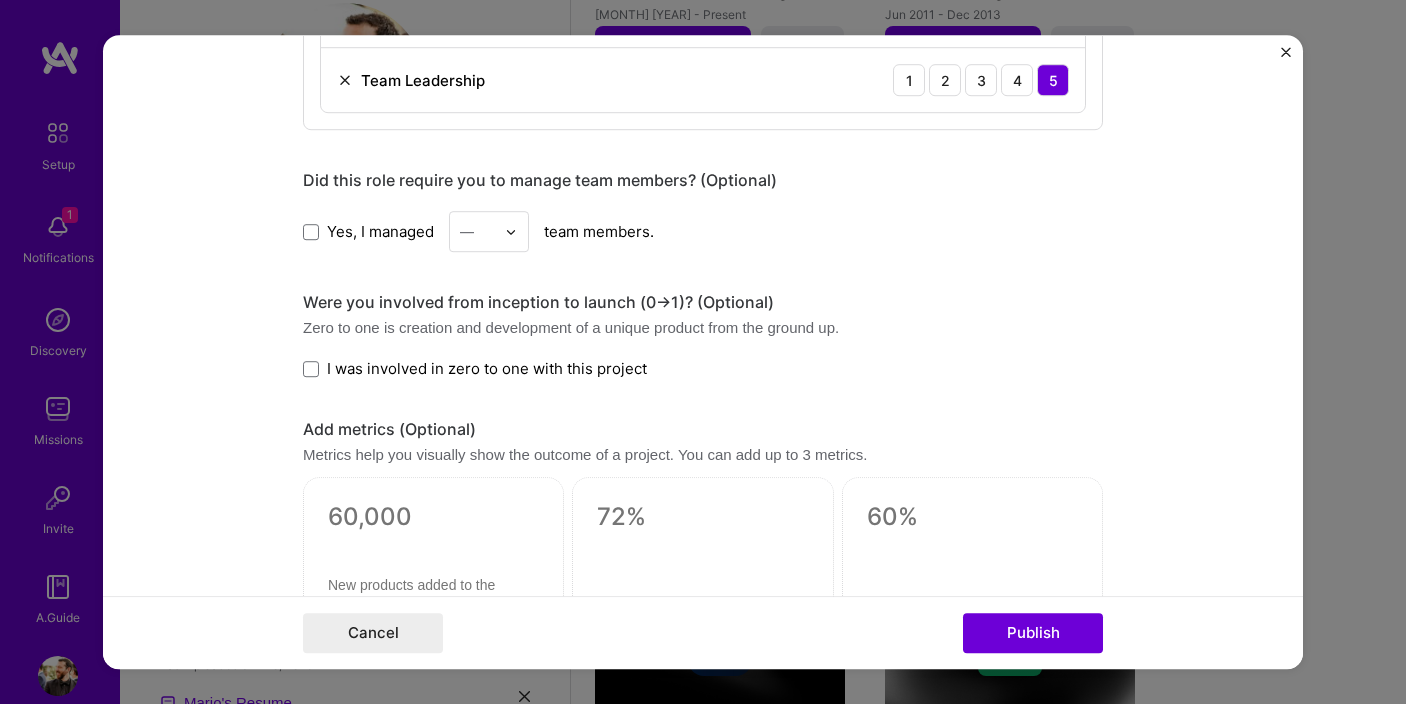 scroll, scrollTop: 1310, scrollLeft: 0, axis: vertical 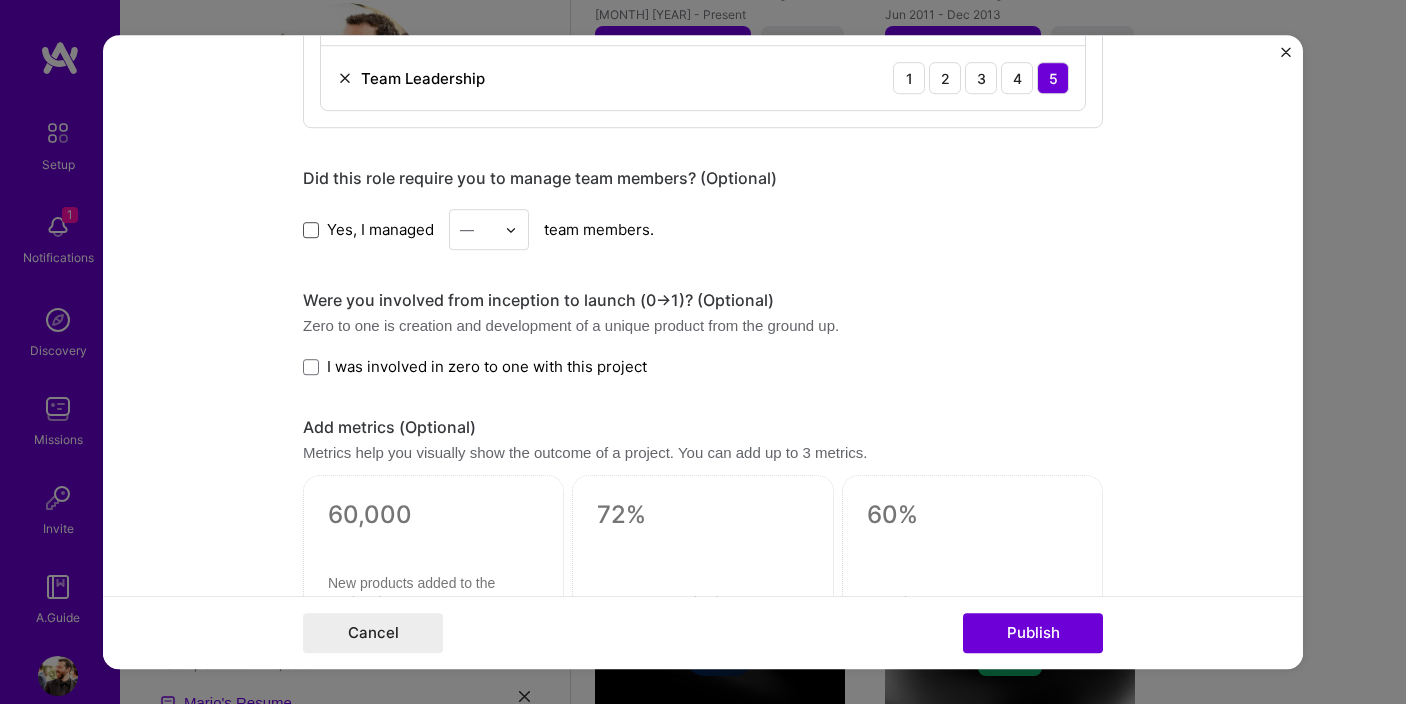 click at bounding box center [311, 230] 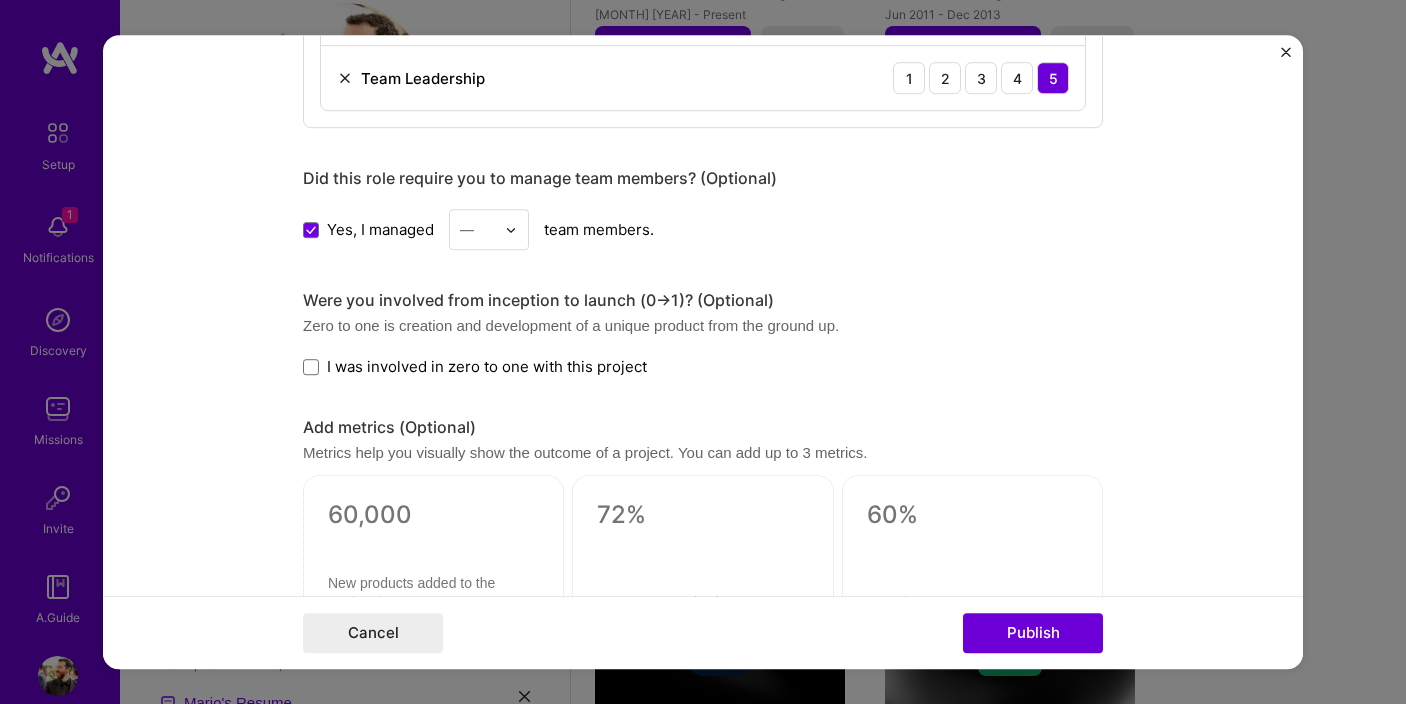 click at bounding box center (477, 229) 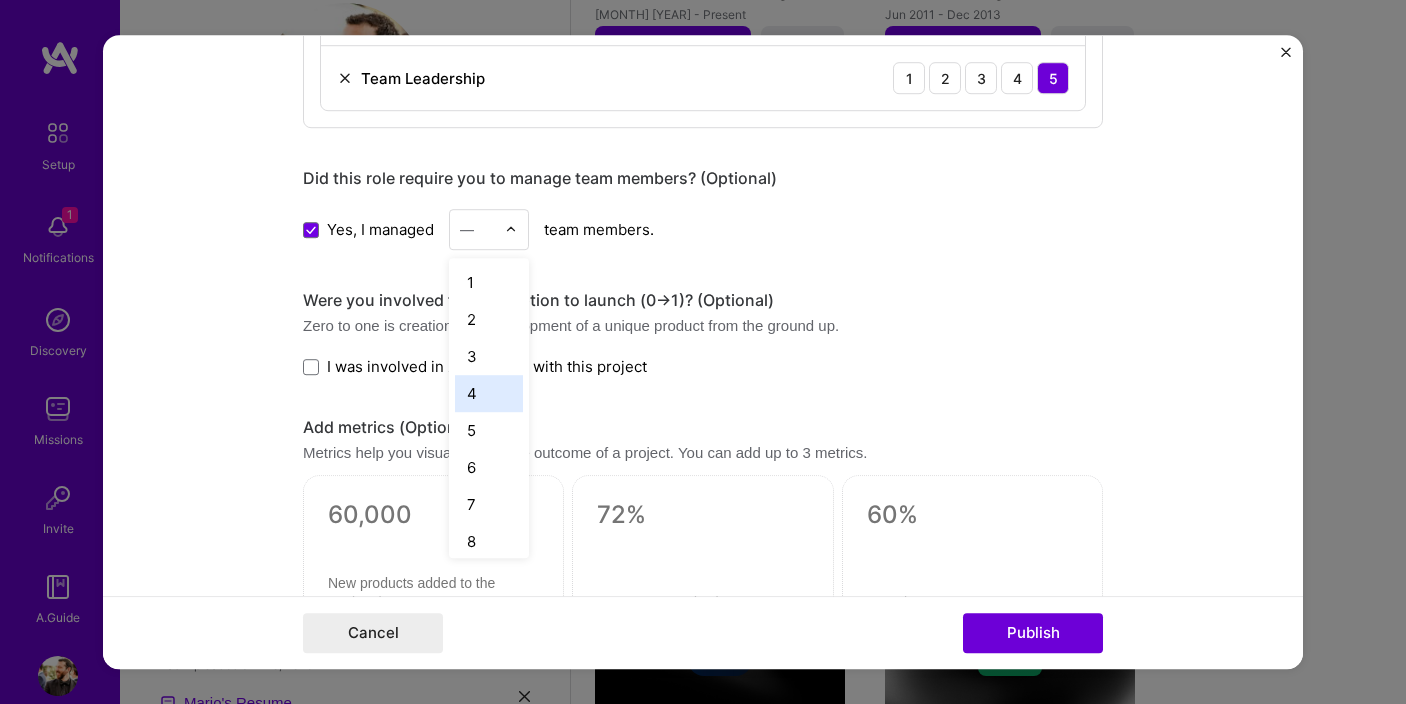 click on "4" at bounding box center [489, 393] 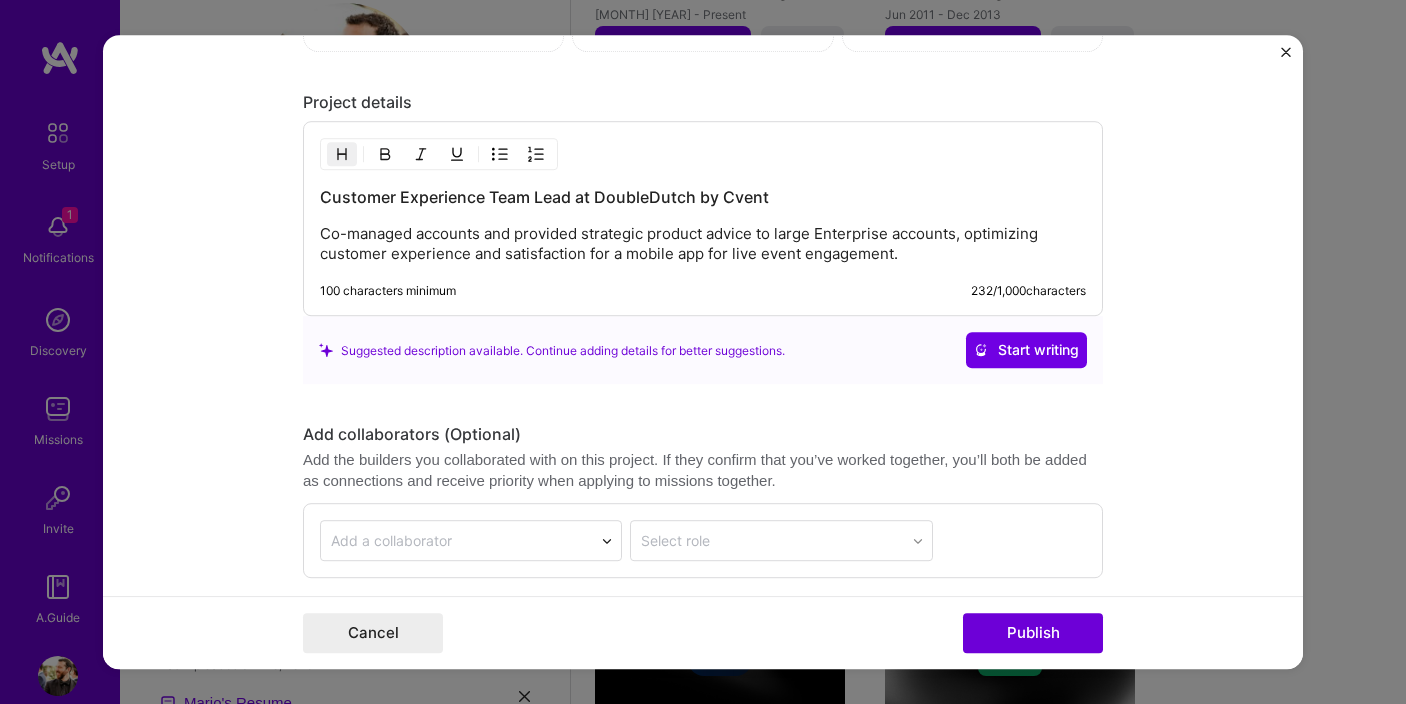 scroll, scrollTop: 2057, scrollLeft: 0, axis: vertical 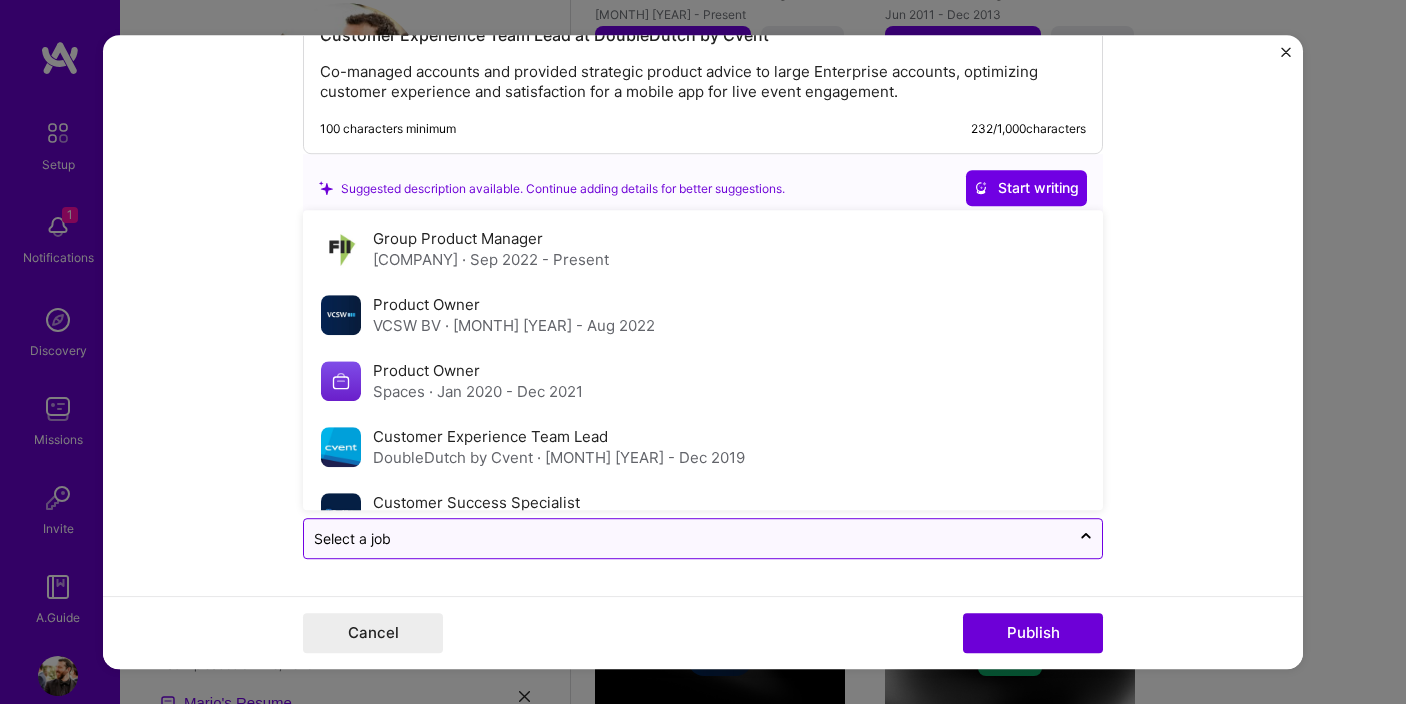 click at bounding box center (687, 539) 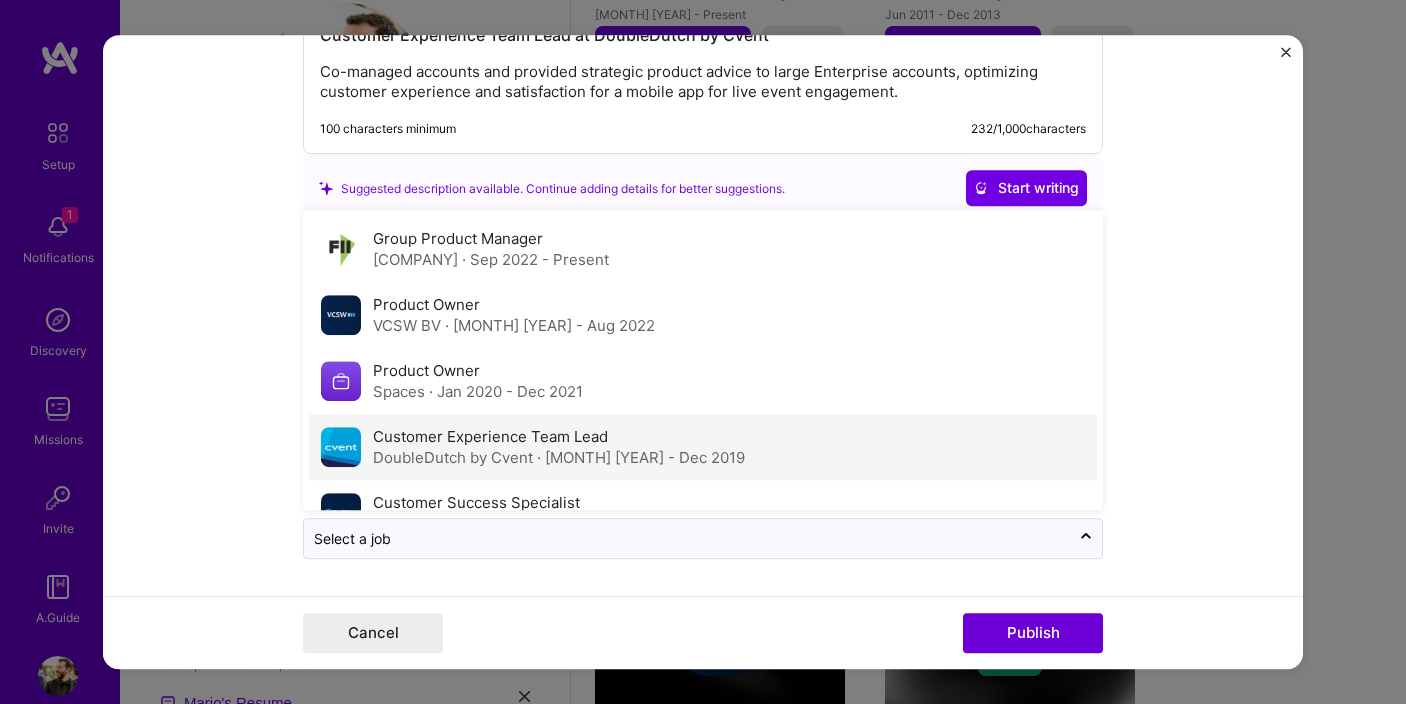 click on "Customer Experience Team Lead DoubleDutch by Cvent · [MONTH] [YEAR] - [MONTH] [YEAR]" at bounding box center [703, 448] 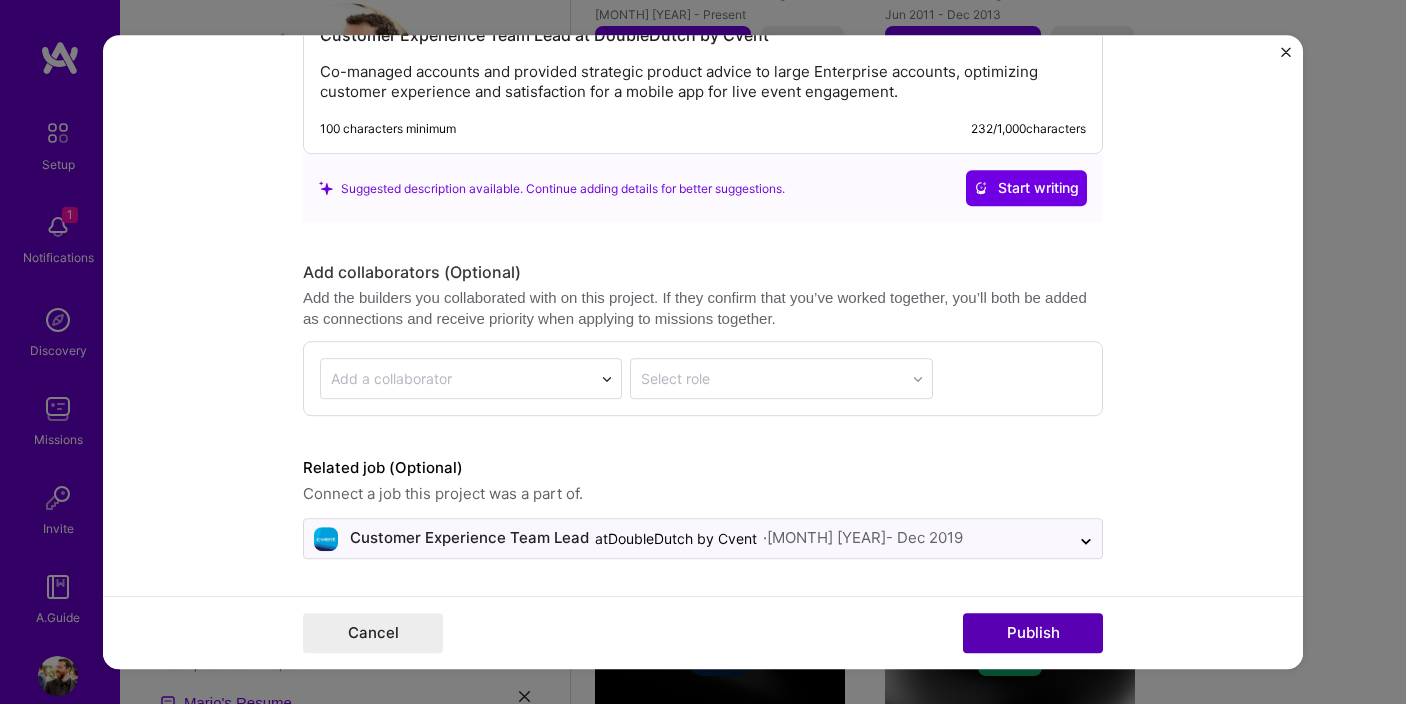 click on "Publish" at bounding box center [1033, 633] 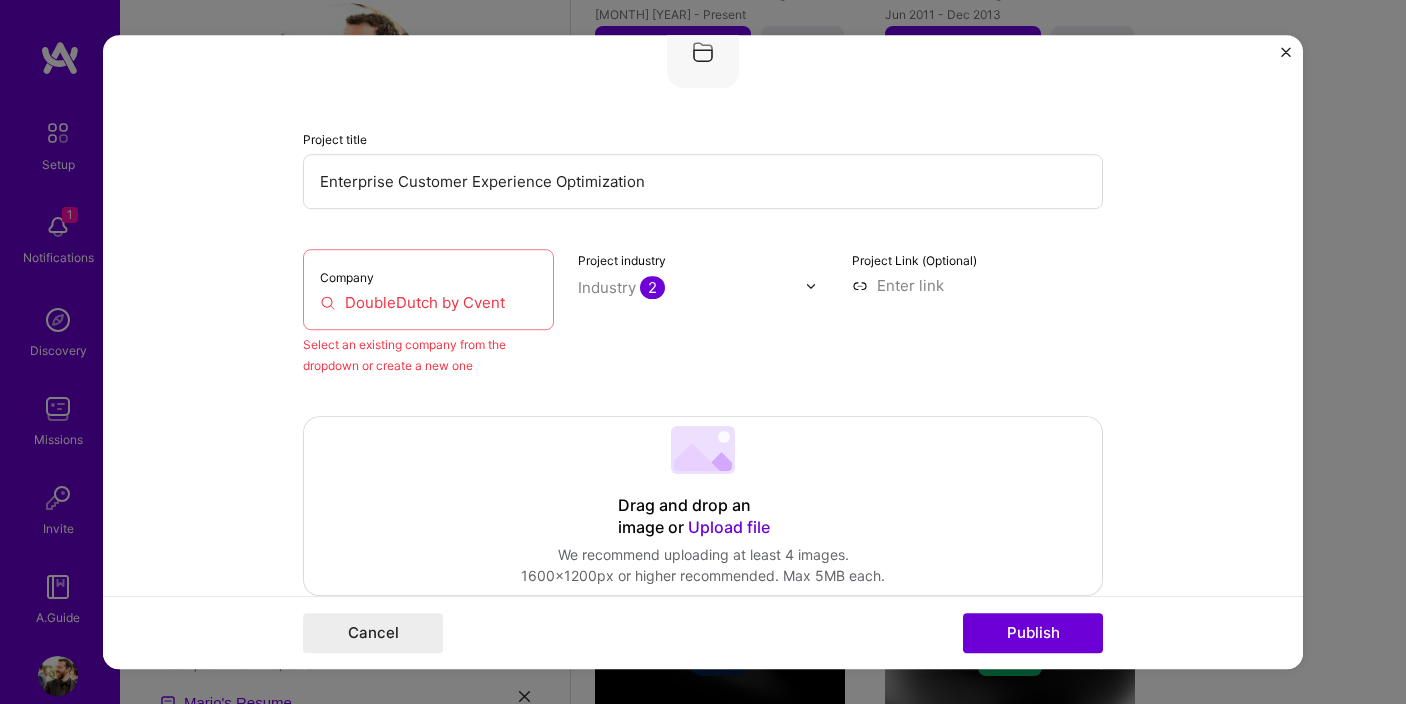 scroll, scrollTop: 131, scrollLeft: 0, axis: vertical 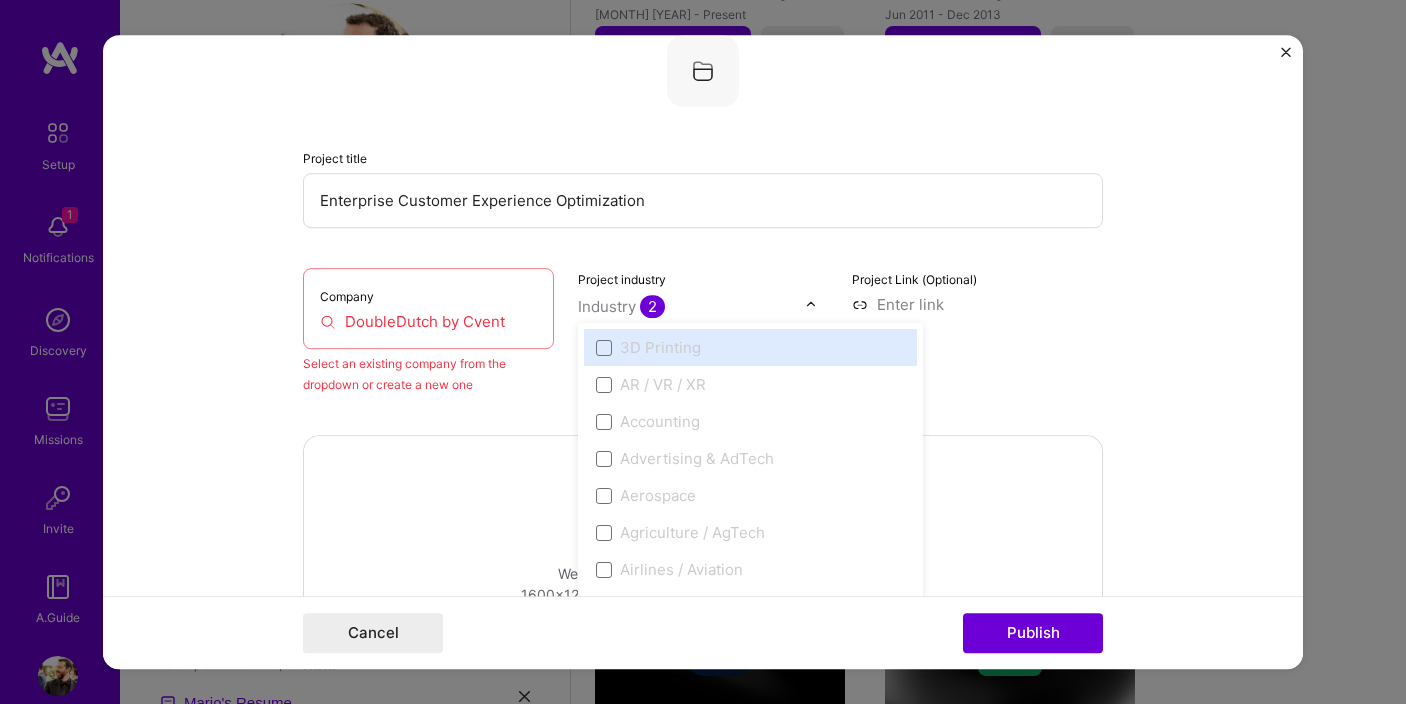 click on "Industry 2" at bounding box center [621, 306] 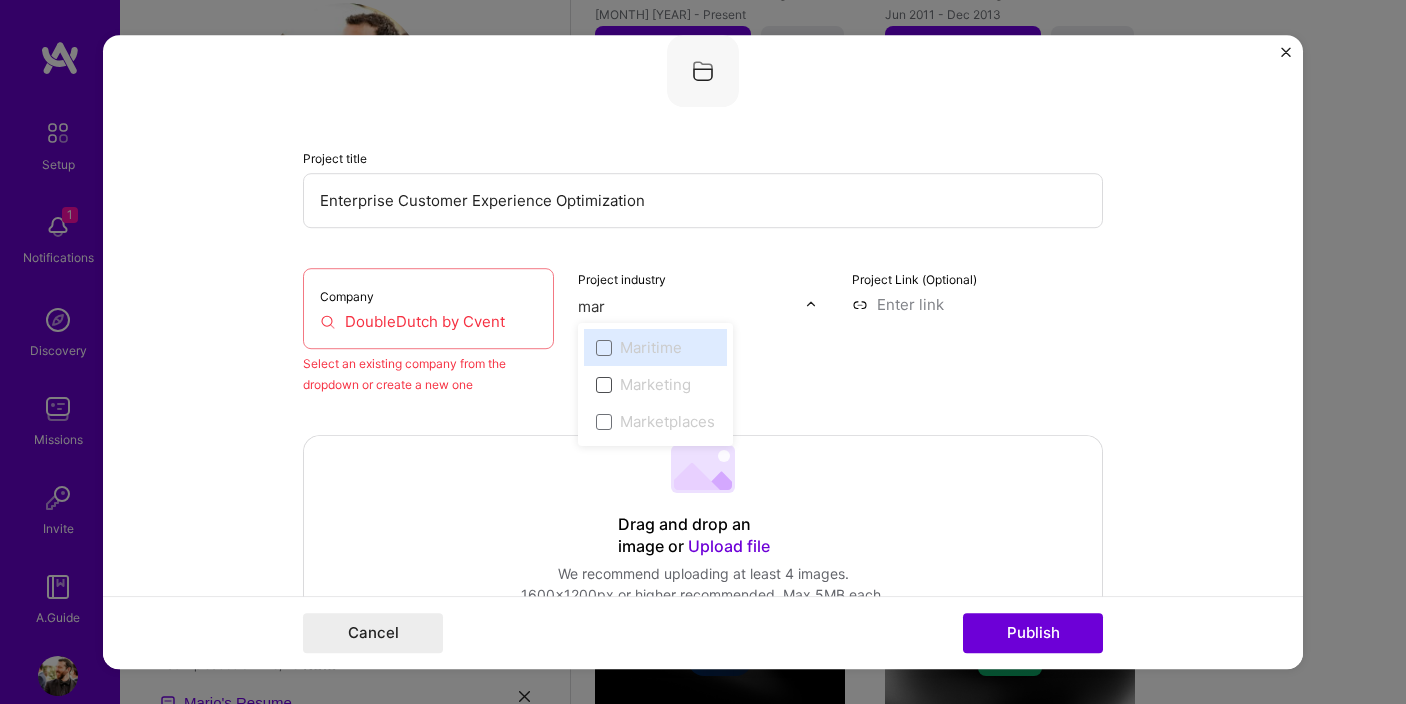 click at bounding box center [604, 385] 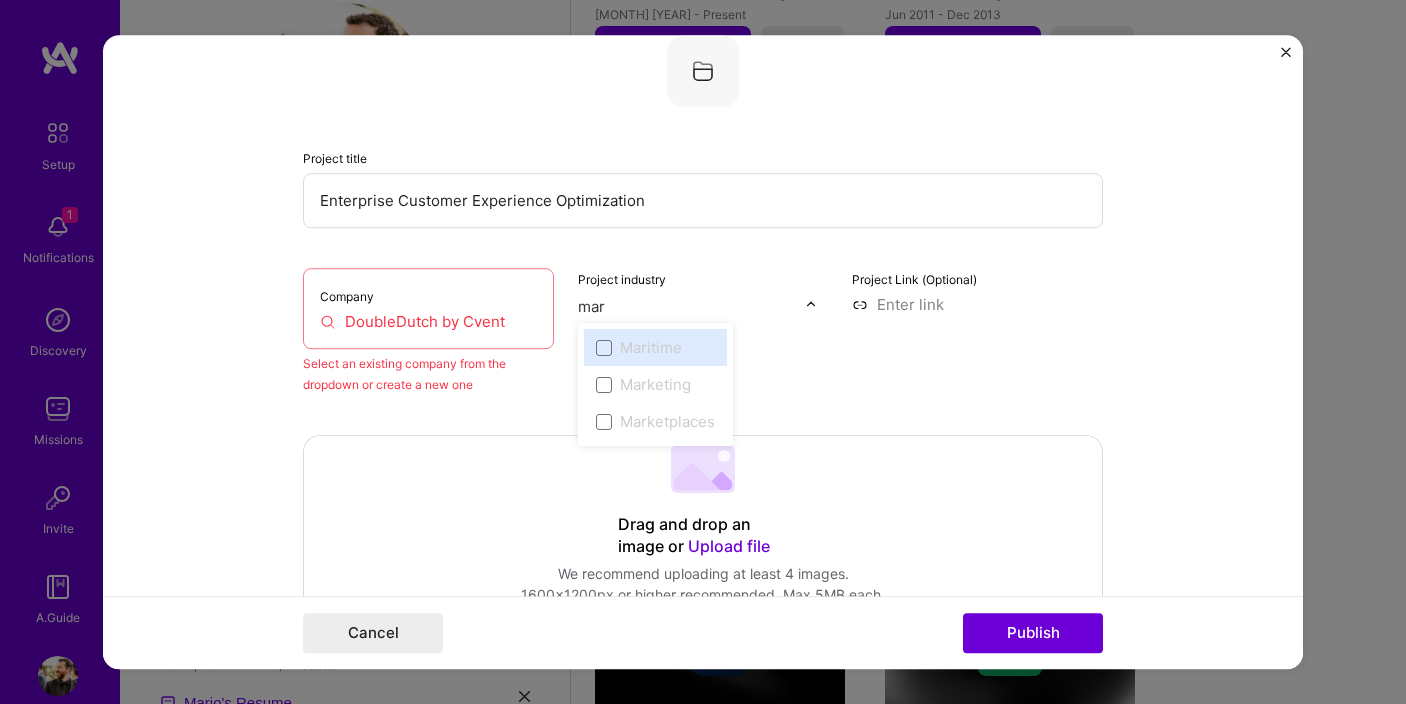 click on "mar" at bounding box center (692, 306) 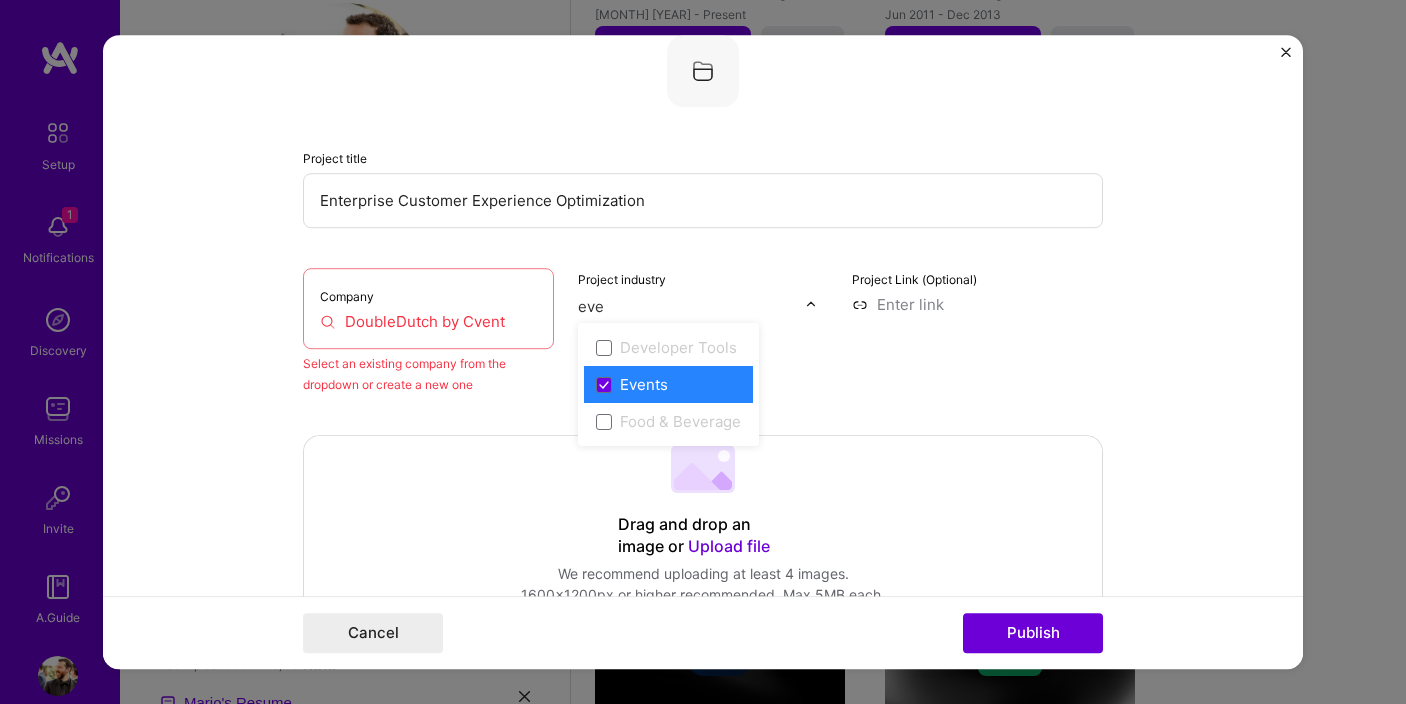 type on "eve" 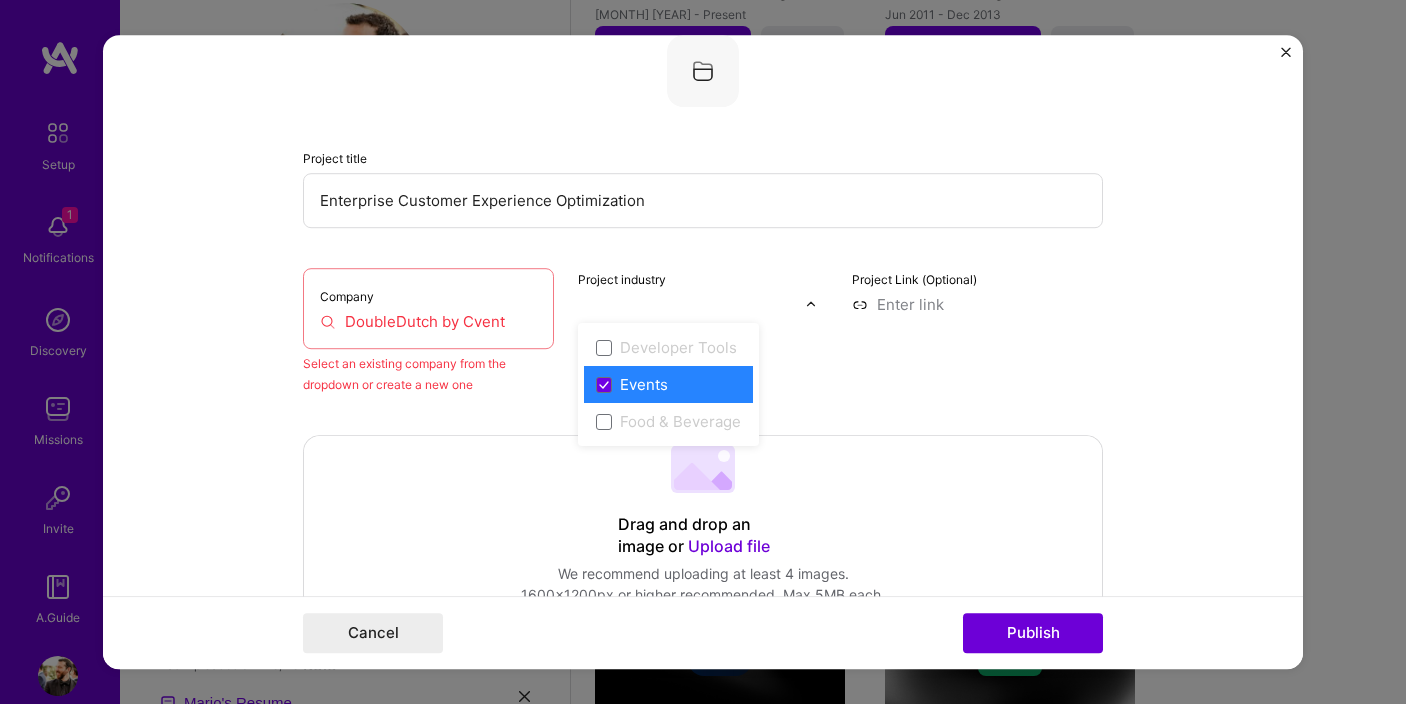 click on "Project Link (Optional)" at bounding box center (977, 331) 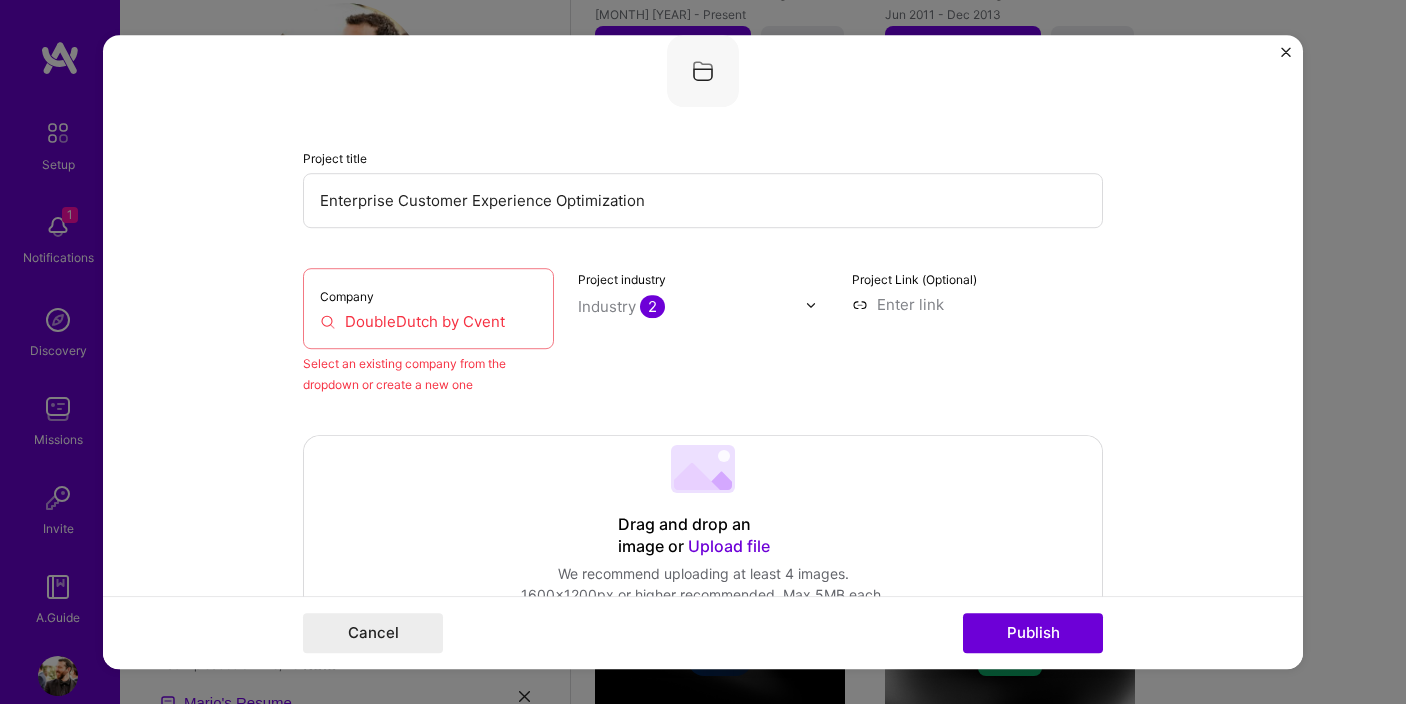 click on "2" at bounding box center (652, 306) 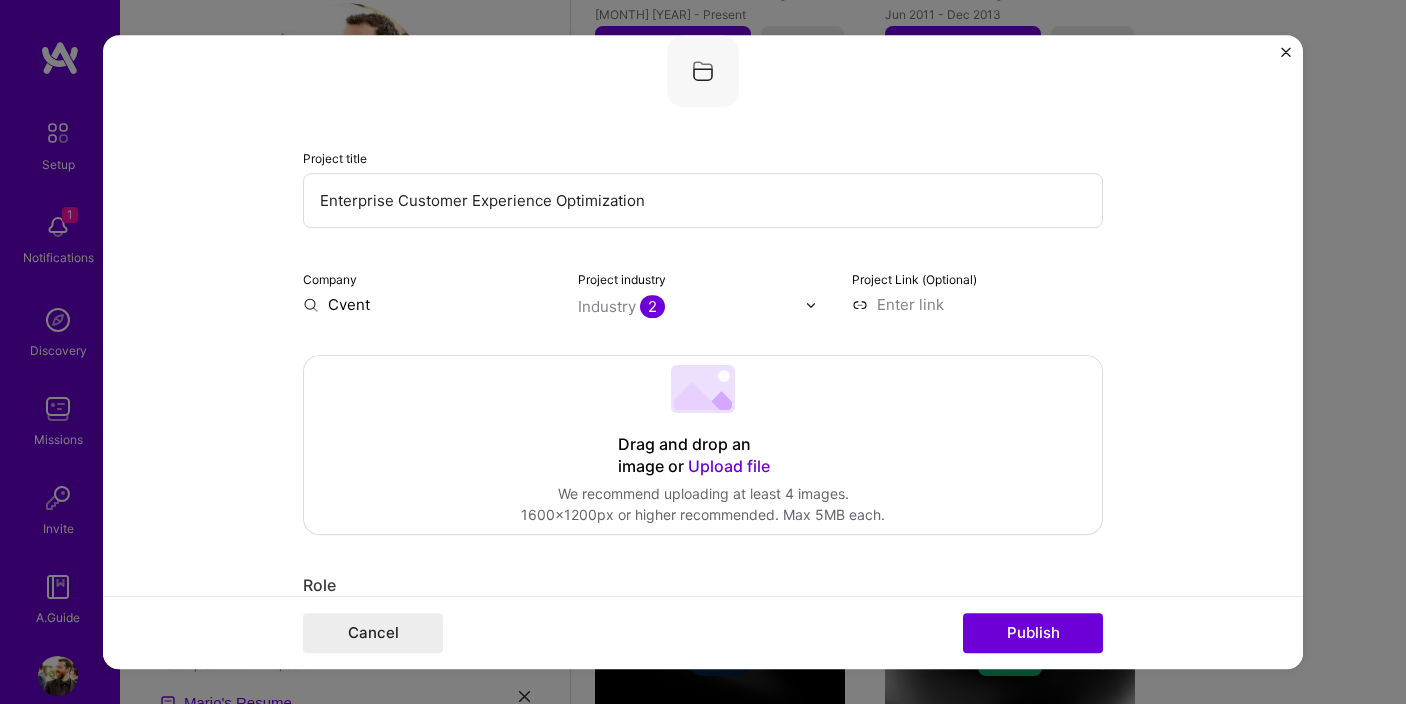 click on "Cvent" at bounding box center [428, 304] 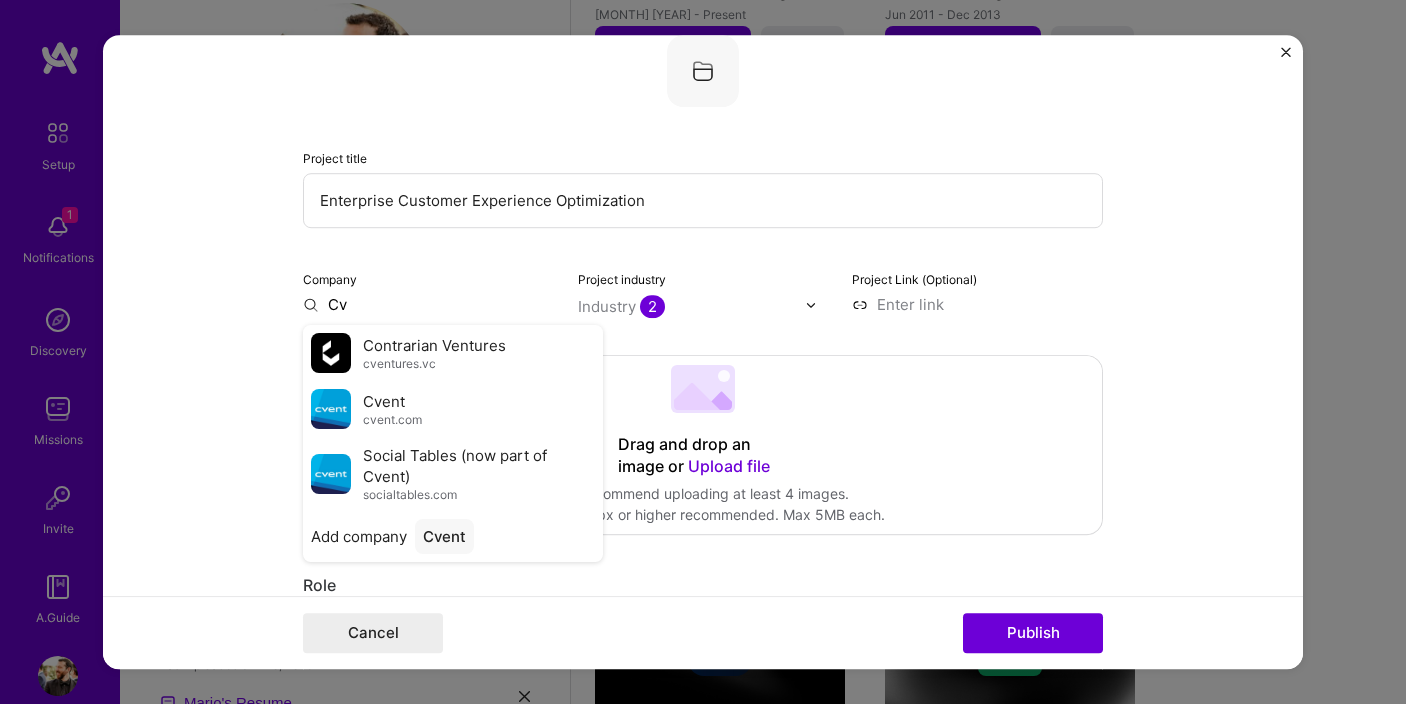 type on "C" 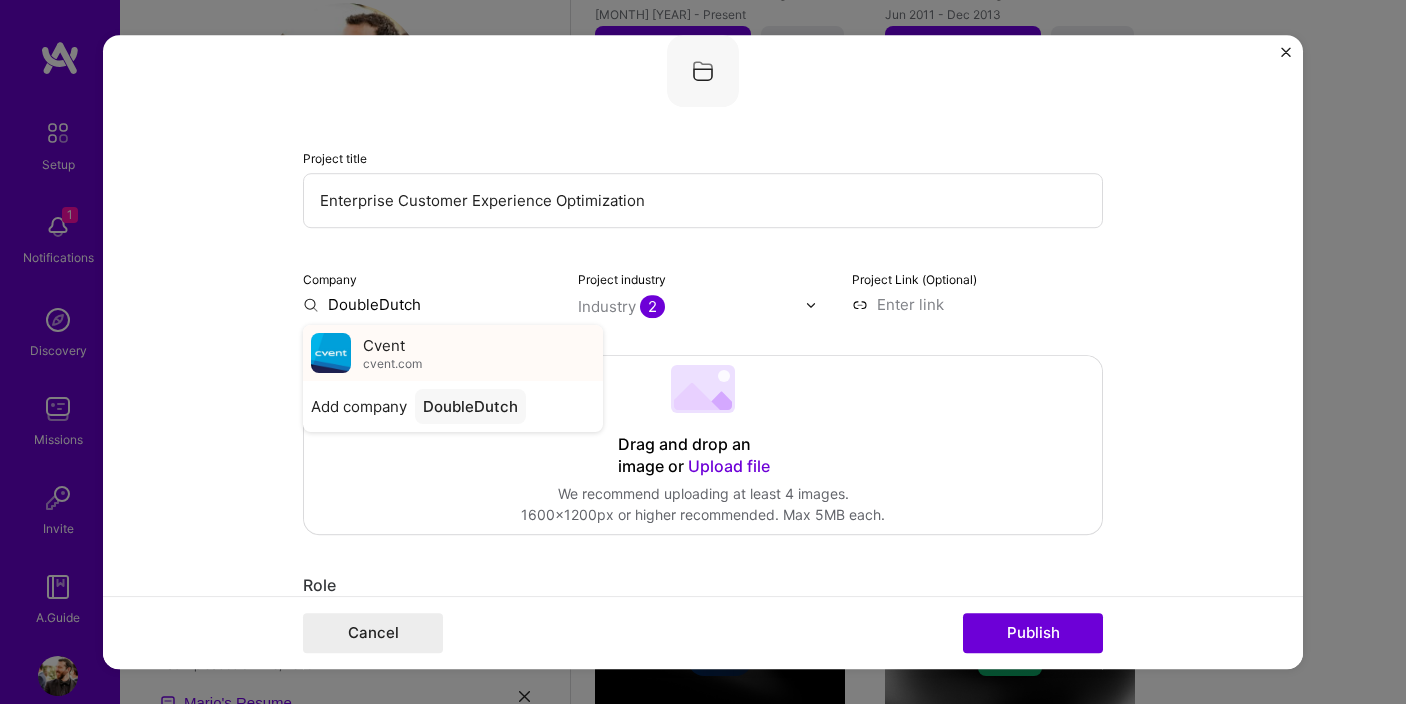 click on "cvent.com" at bounding box center [392, 364] 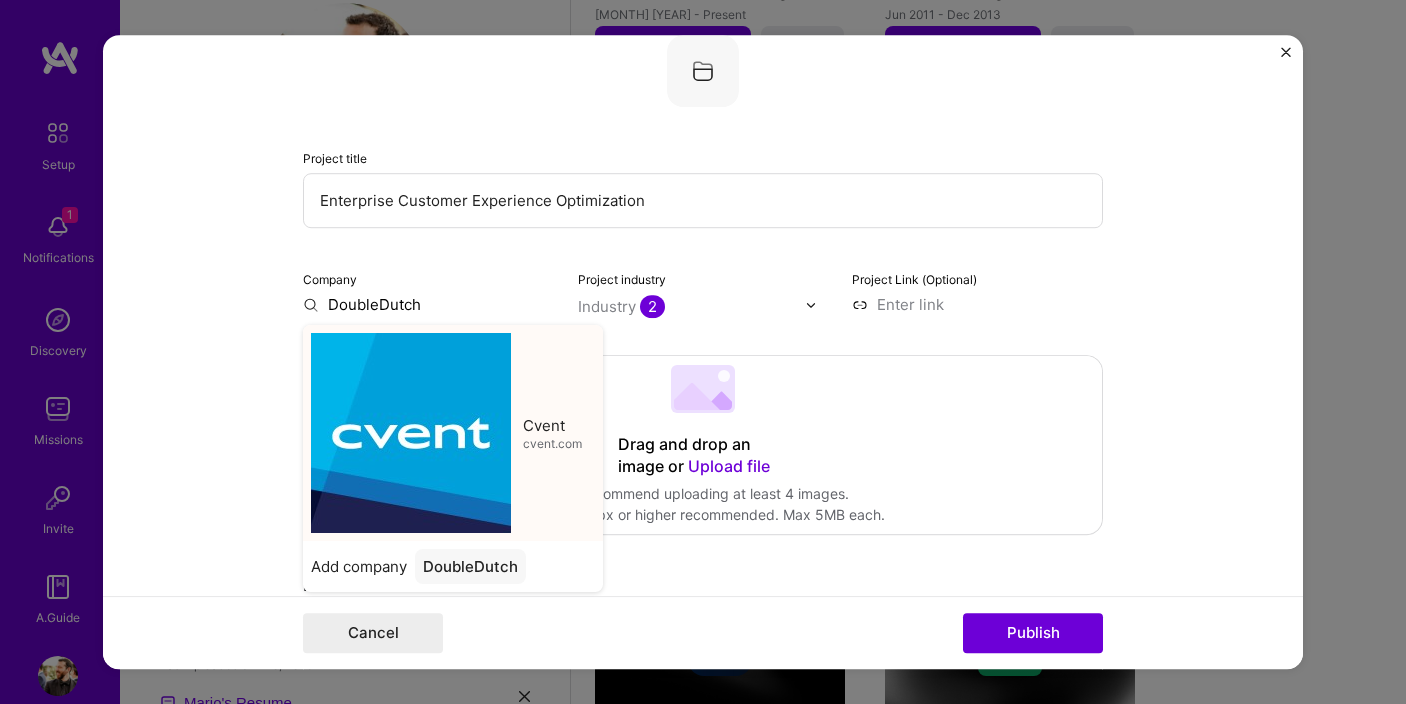 type on "Cvent" 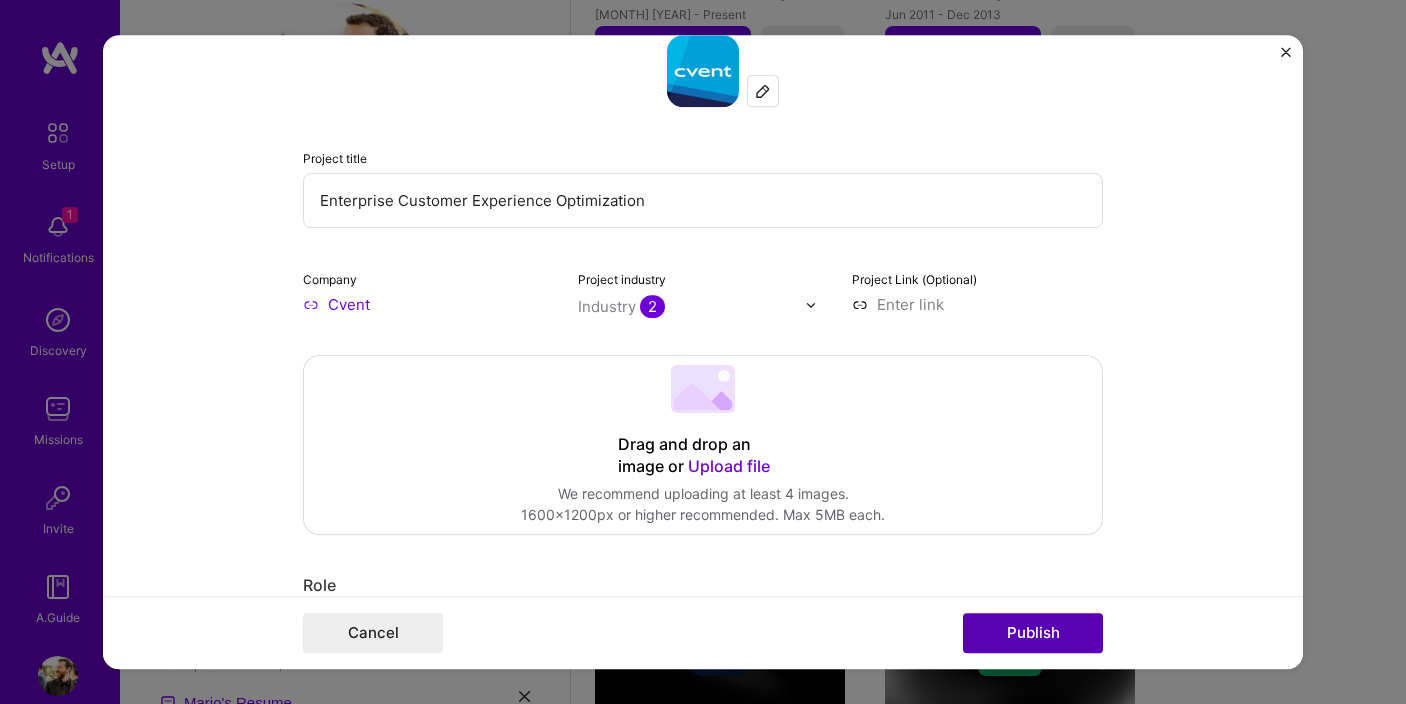 click on "Publish" at bounding box center [1033, 633] 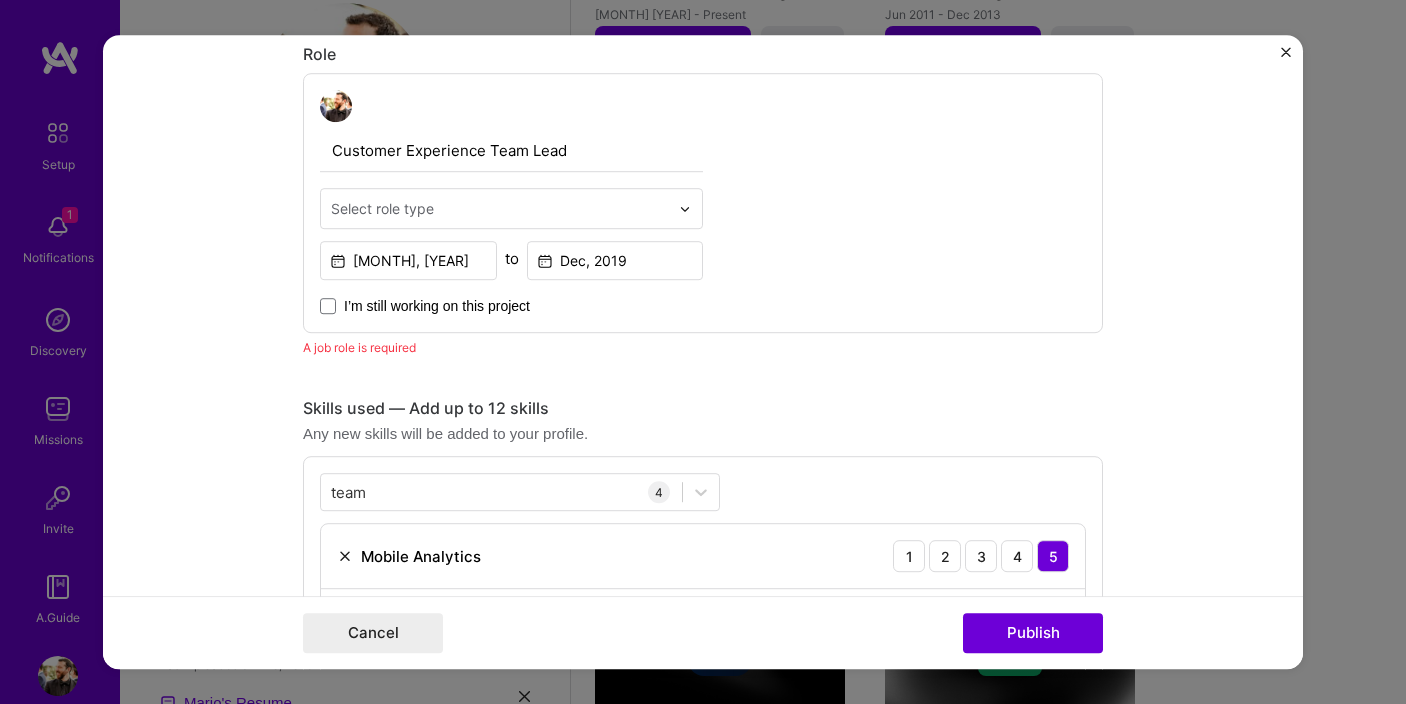 scroll, scrollTop: 671, scrollLeft: 0, axis: vertical 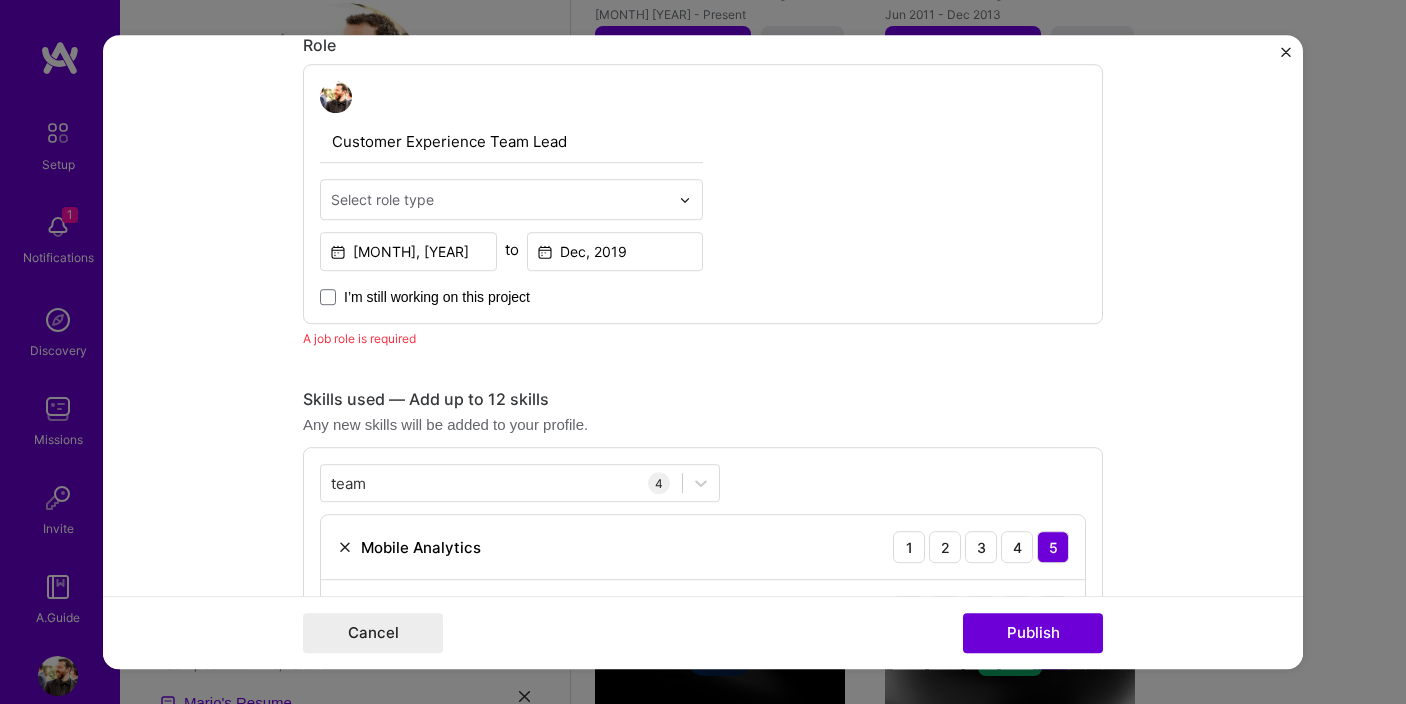 click at bounding box center [500, 199] 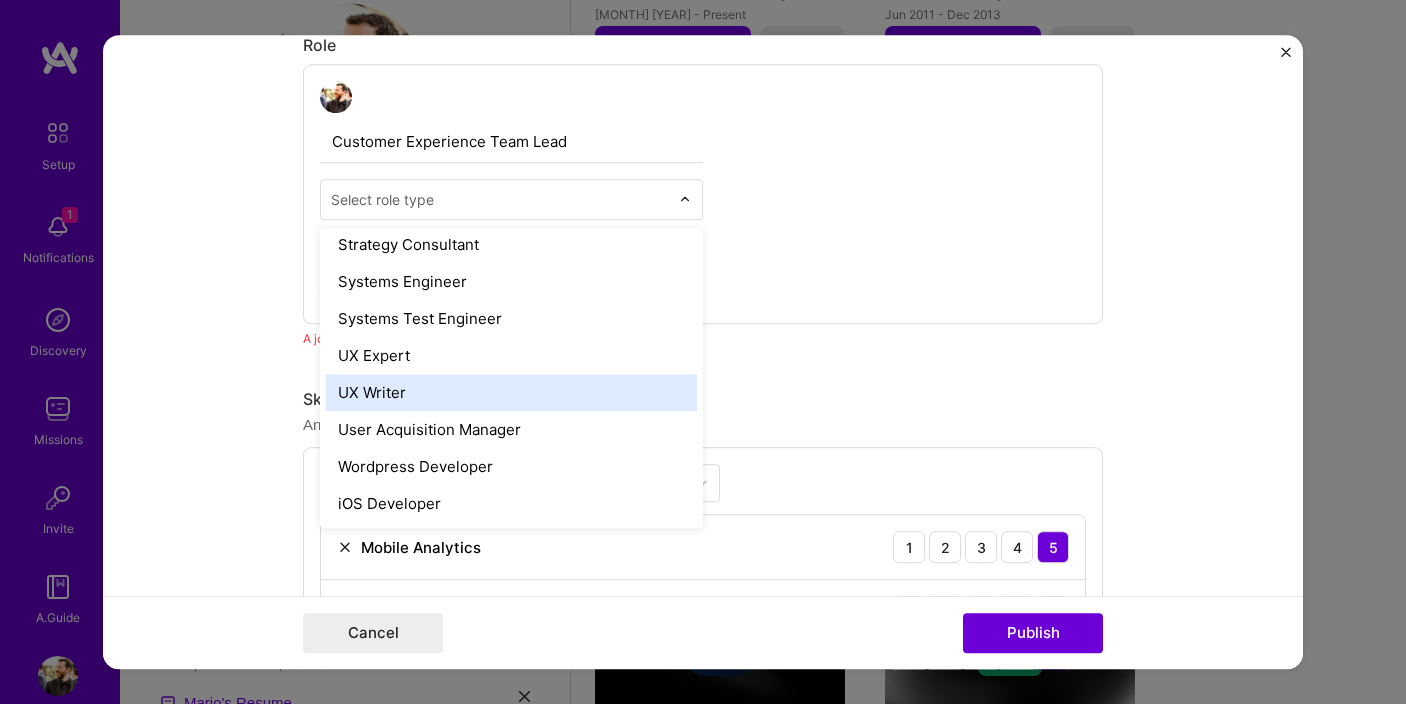 scroll, scrollTop: 0, scrollLeft: 0, axis: both 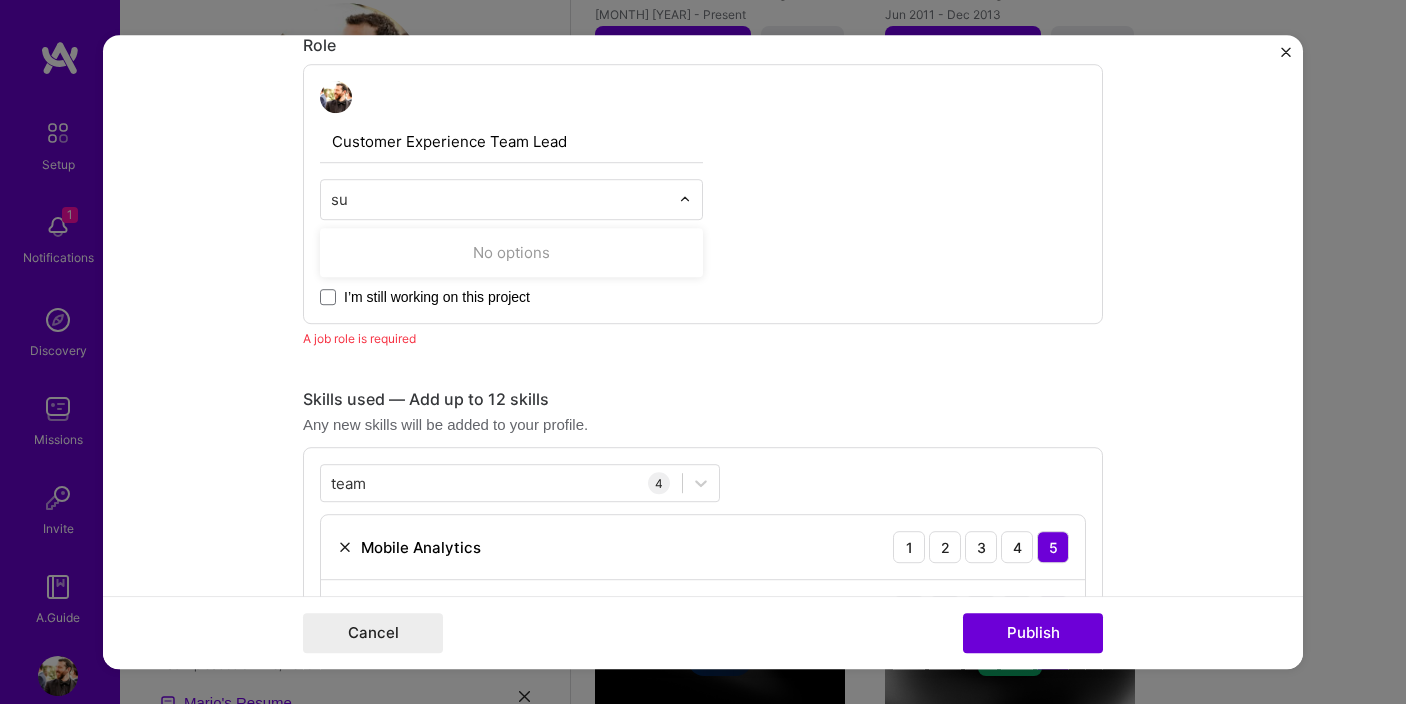 type on "s" 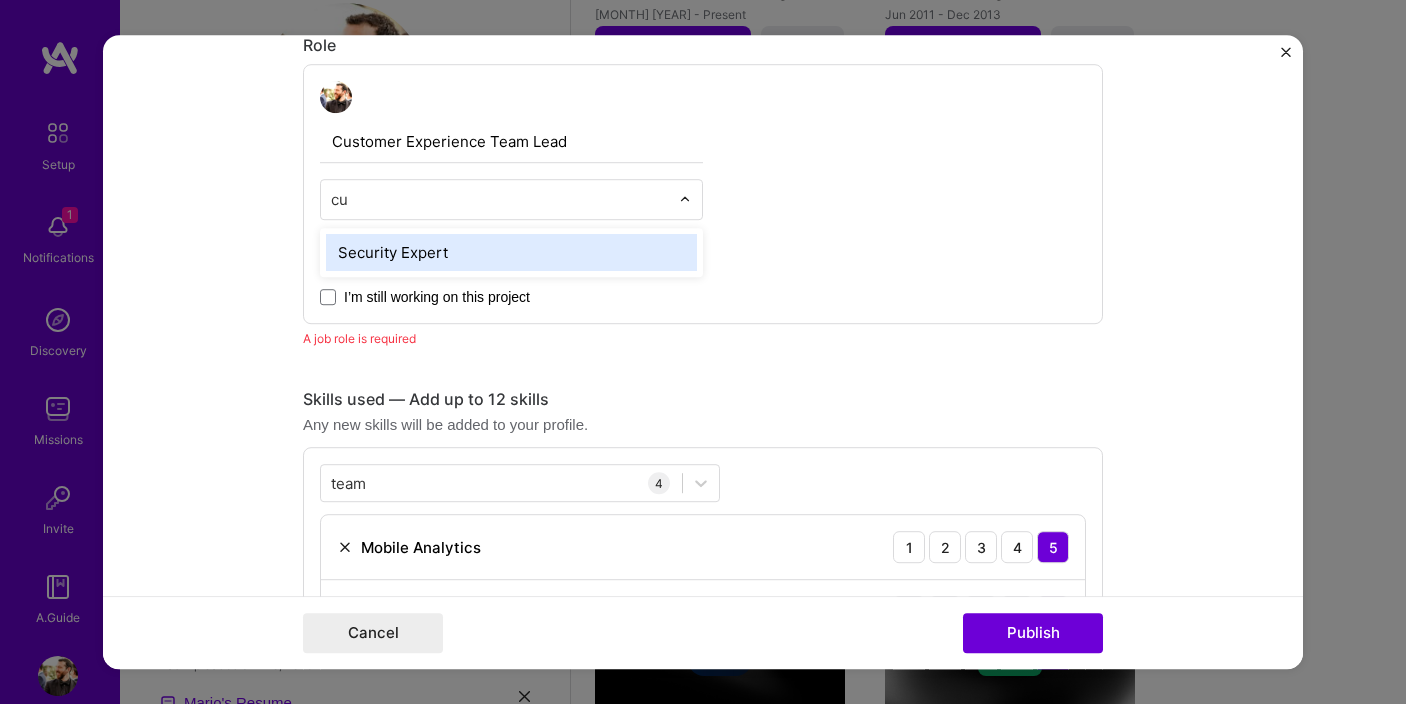 type on "c" 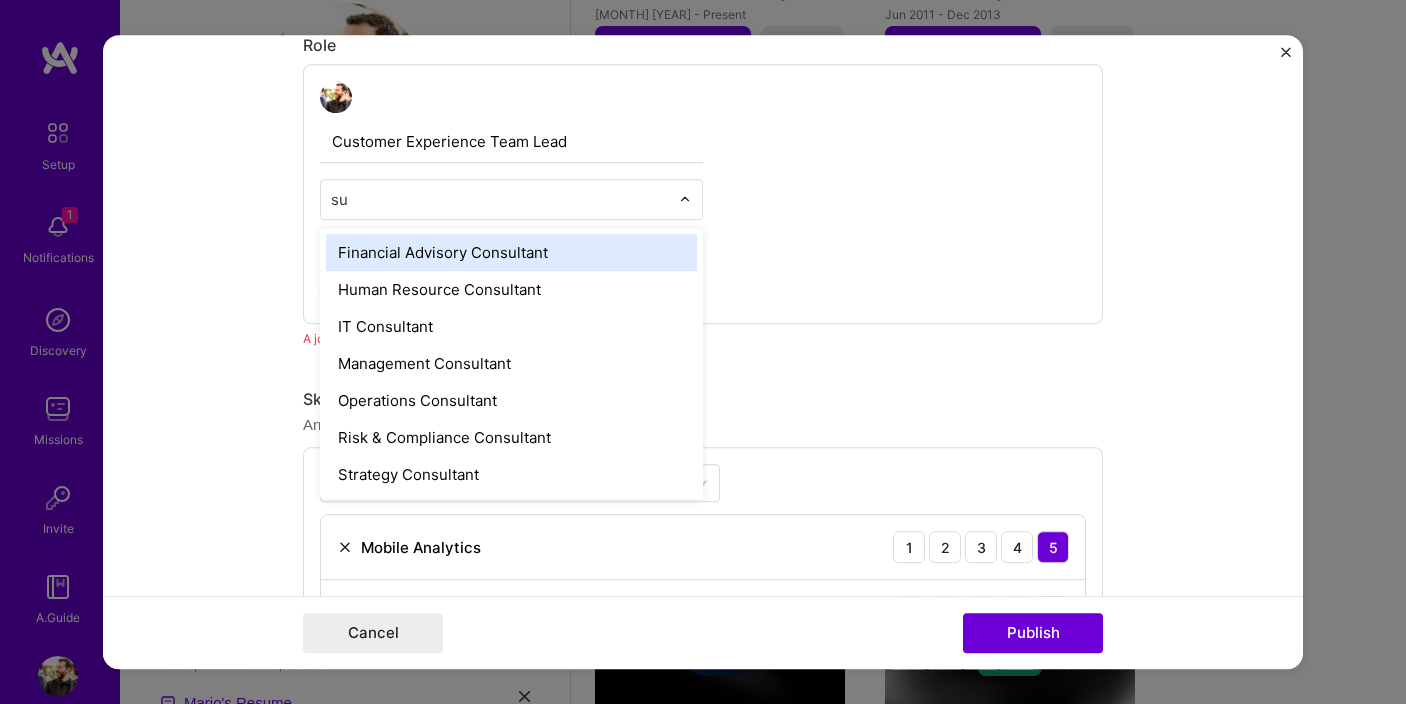 type on "s" 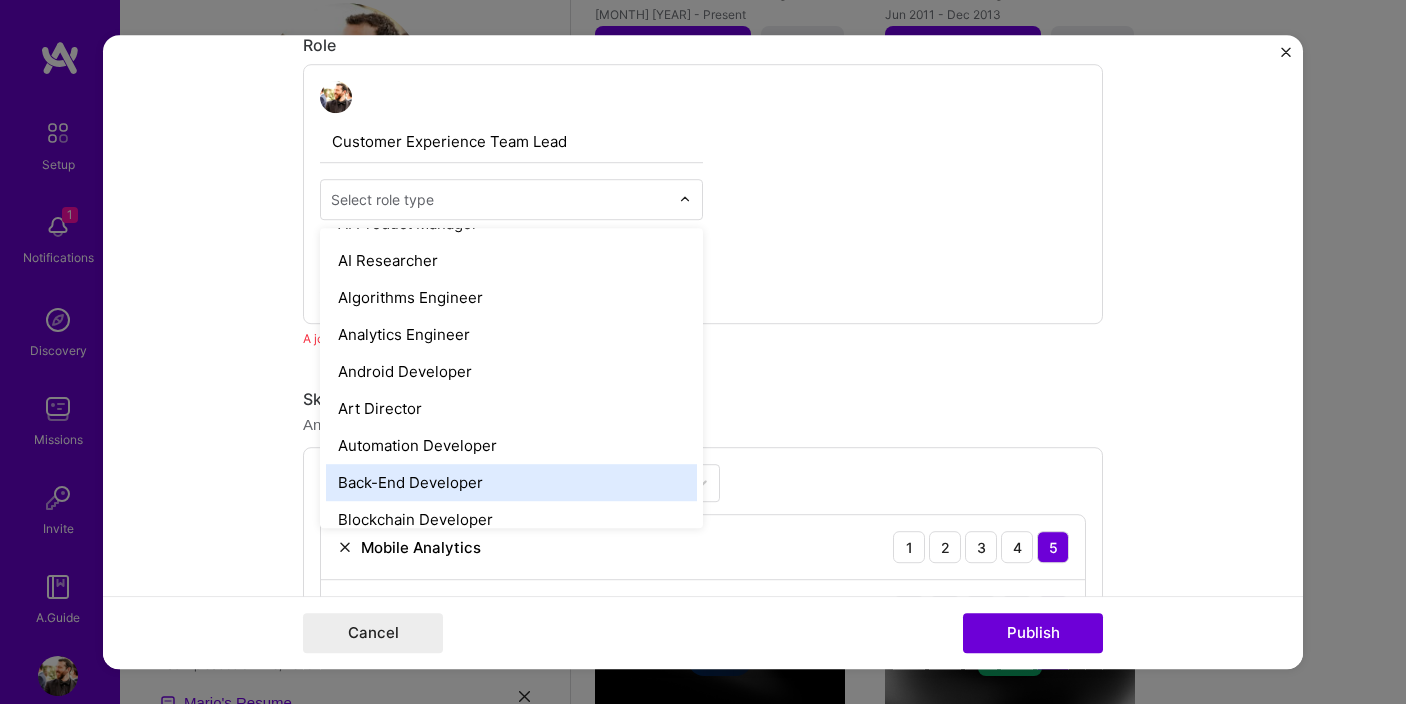 scroll, scrollTop: 0, scrollLeft: 0, axis: both 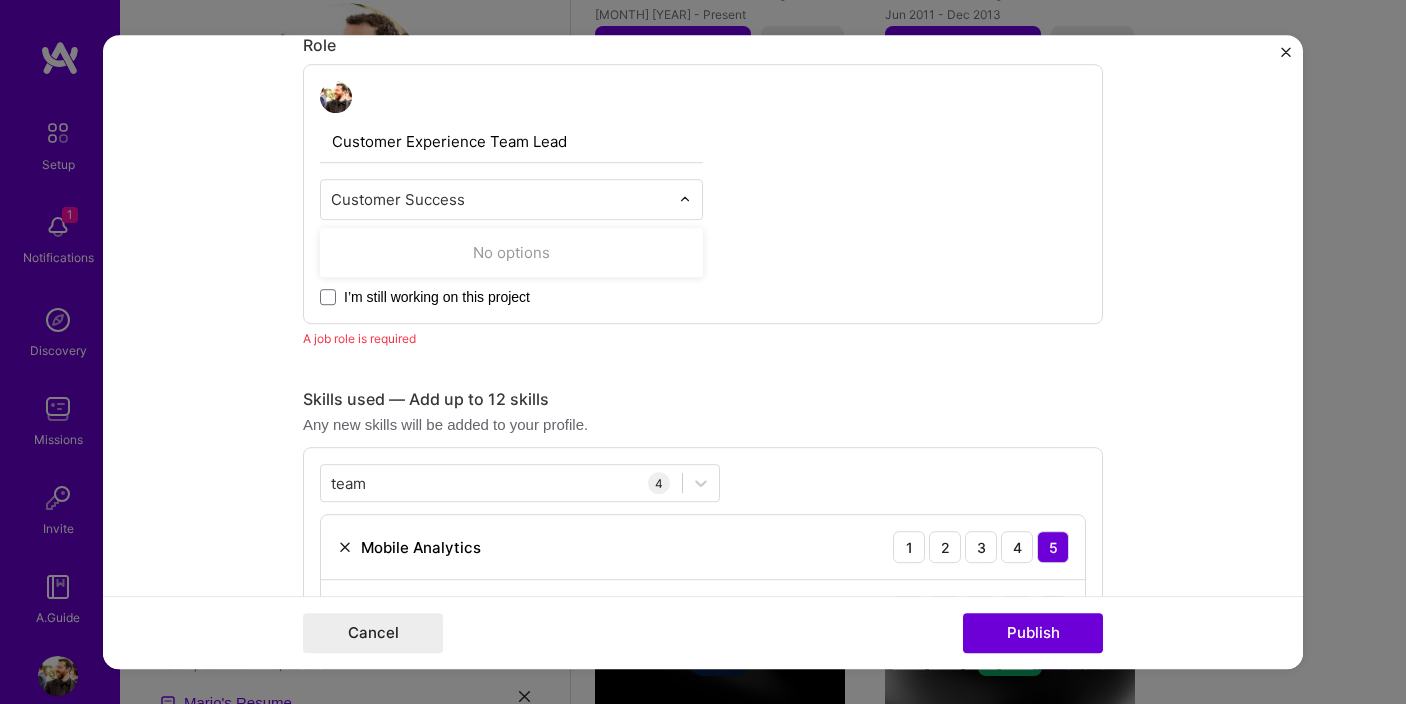type on "Customer Success" 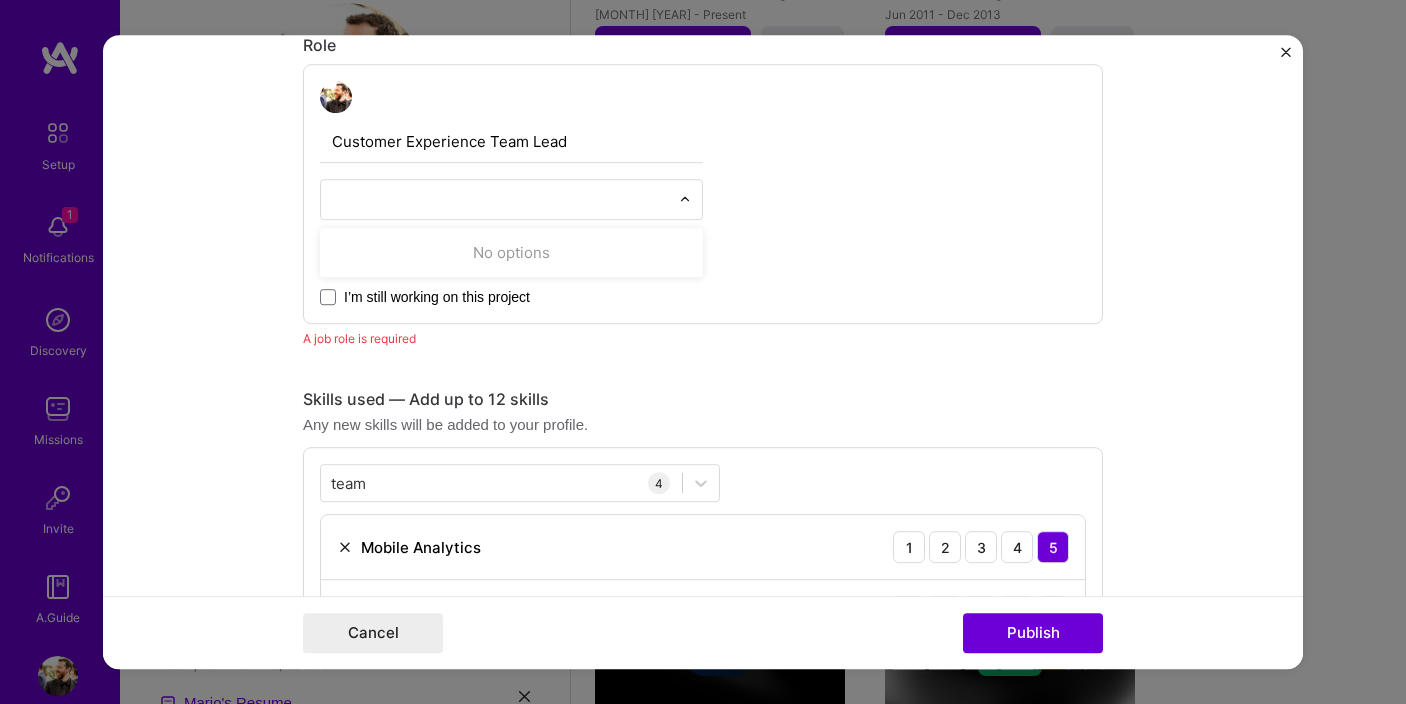 click on "Customer Experience Team Lead  0 results available for search term Customer Success. Use Up and Down to choose options, press Enter to select the currently focused option, press Escape to exit the menu, press Tab to select the option and exit the menu. No options Nov, 2018
to Dec, 2019
I’m still working on this project" at bounding box center [703, 194] 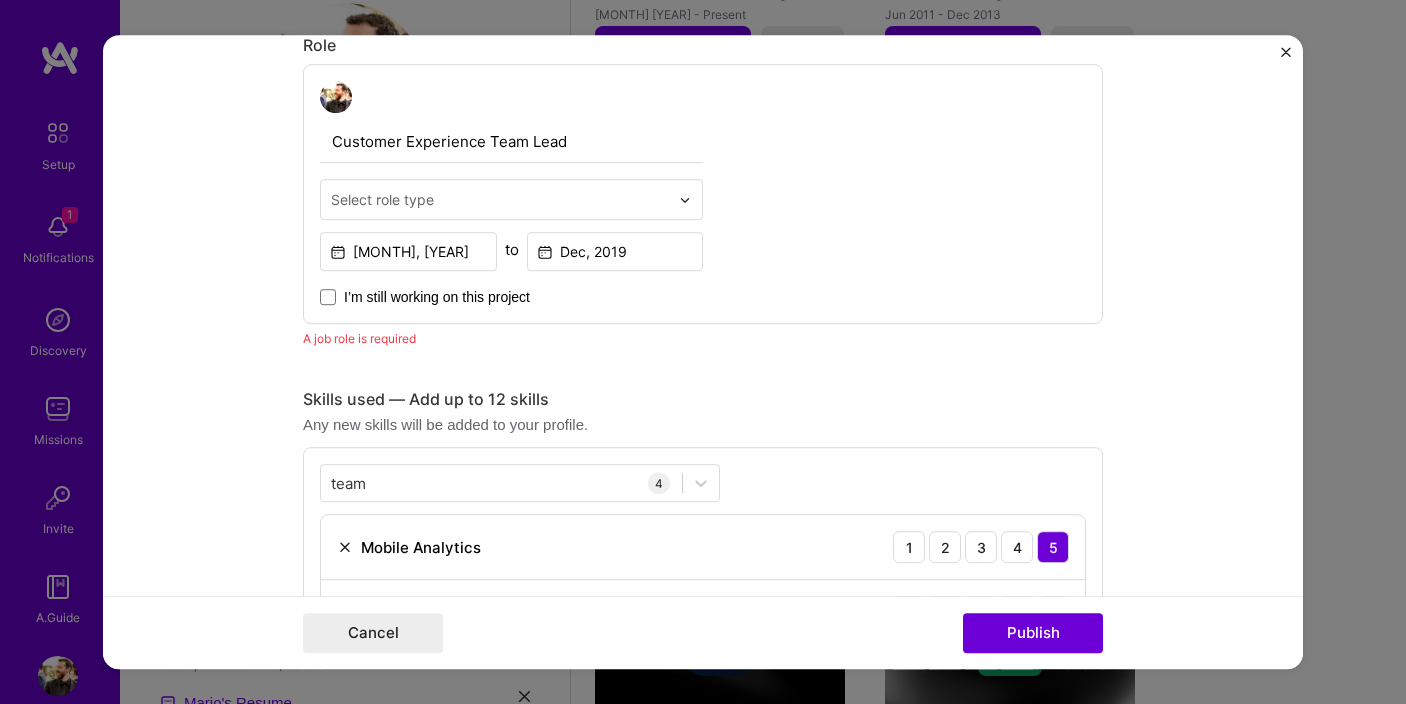 click at bounding box center [500, 199] 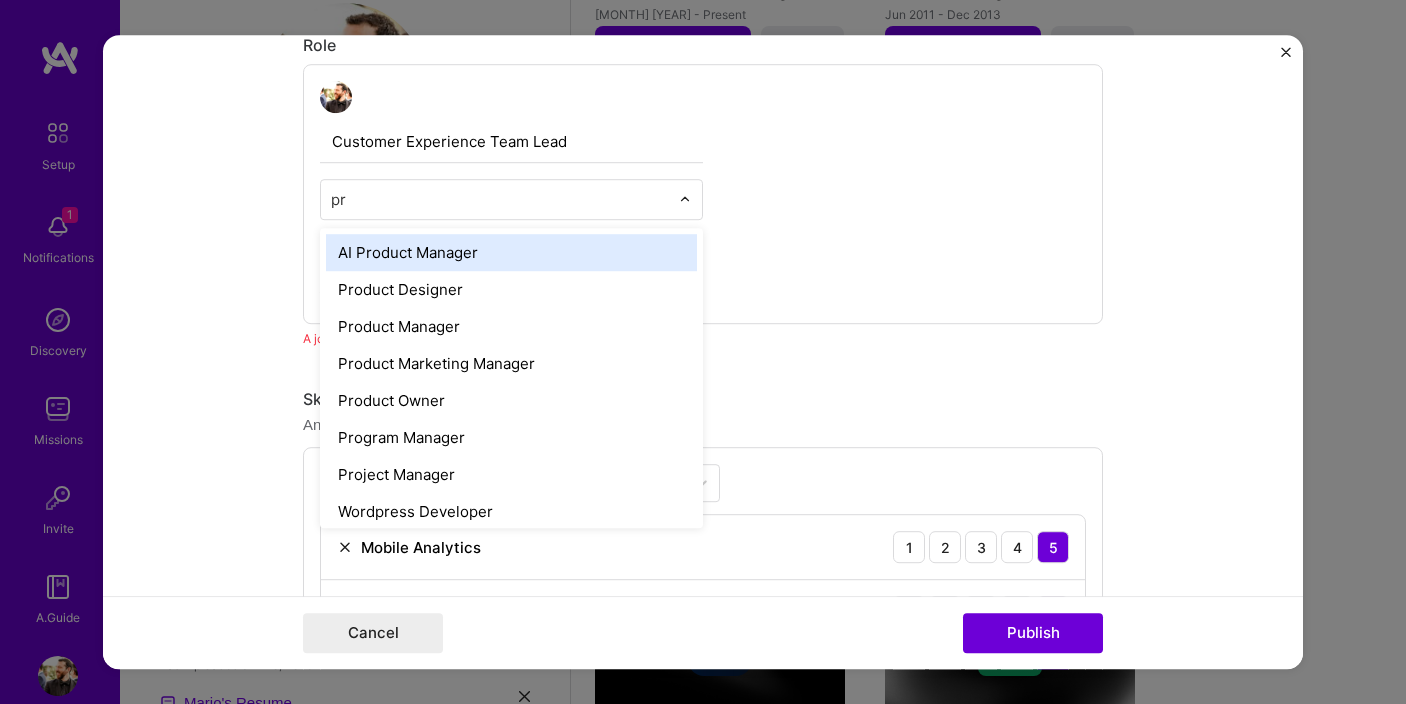 type on "pro" 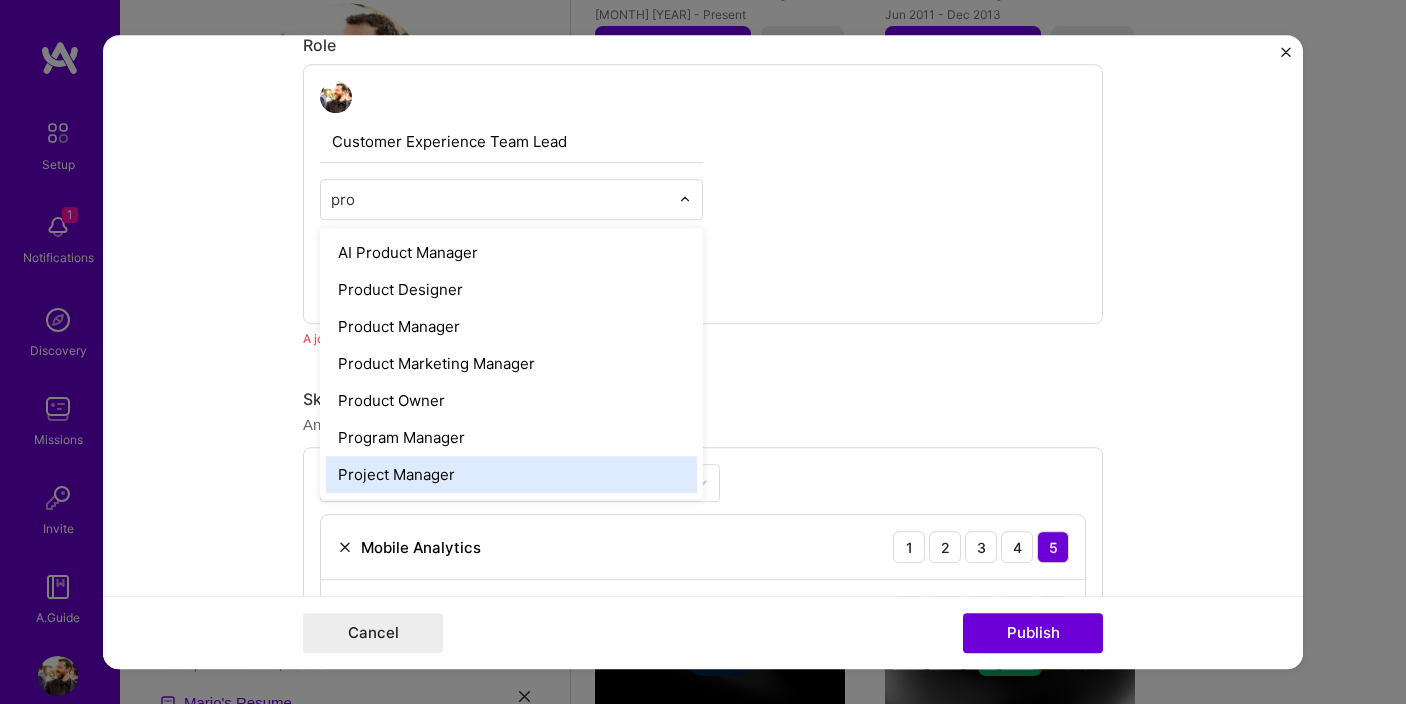click on "Project Manager" at bounding box center [511, 474] 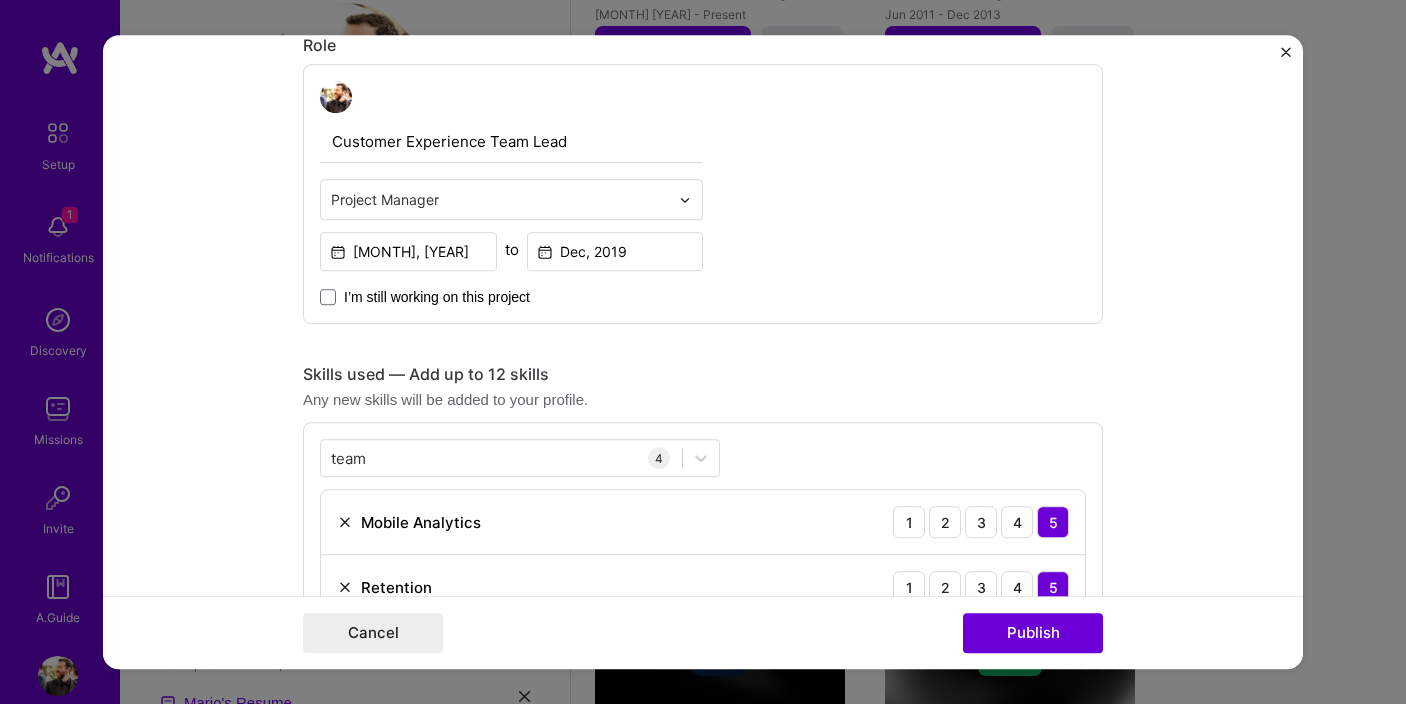 click on "Customer Experience Team Lead option Project Manager, selected. Select is focused ,type to refine list, press Down to open the menu, Project Manager [MONTH], [YEAR] to [MONTH], [YEAR] I’m still working on this project" at bounding box center (703, 194) 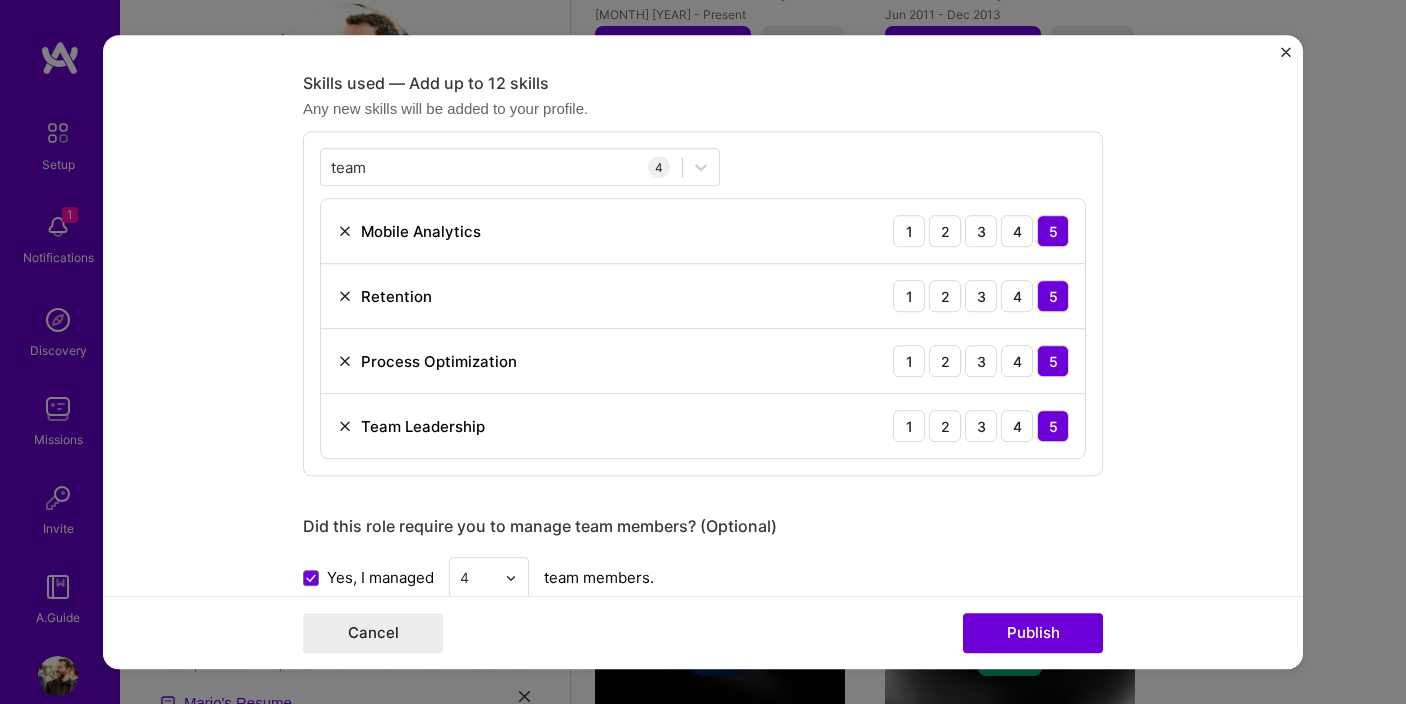 scroll, scrollTop: 958, scrollLeft: 0, axis: vertical 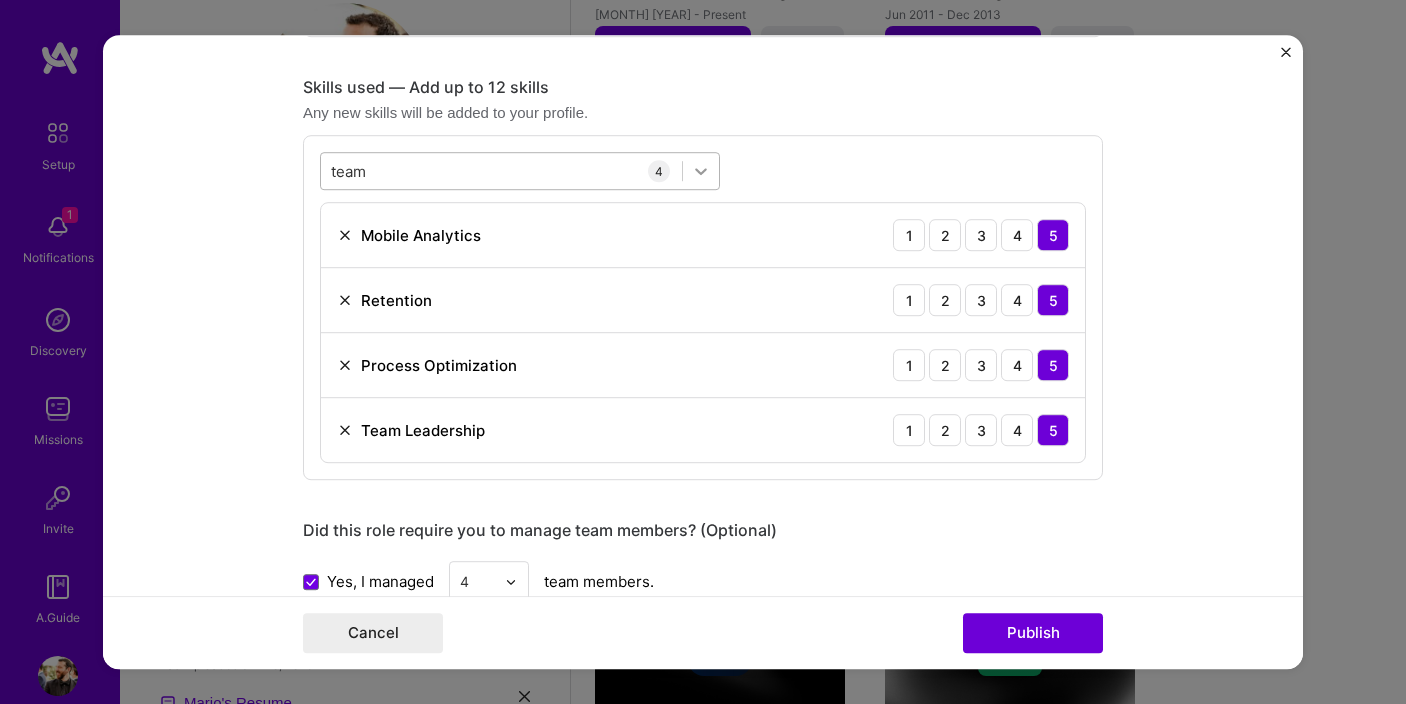 click 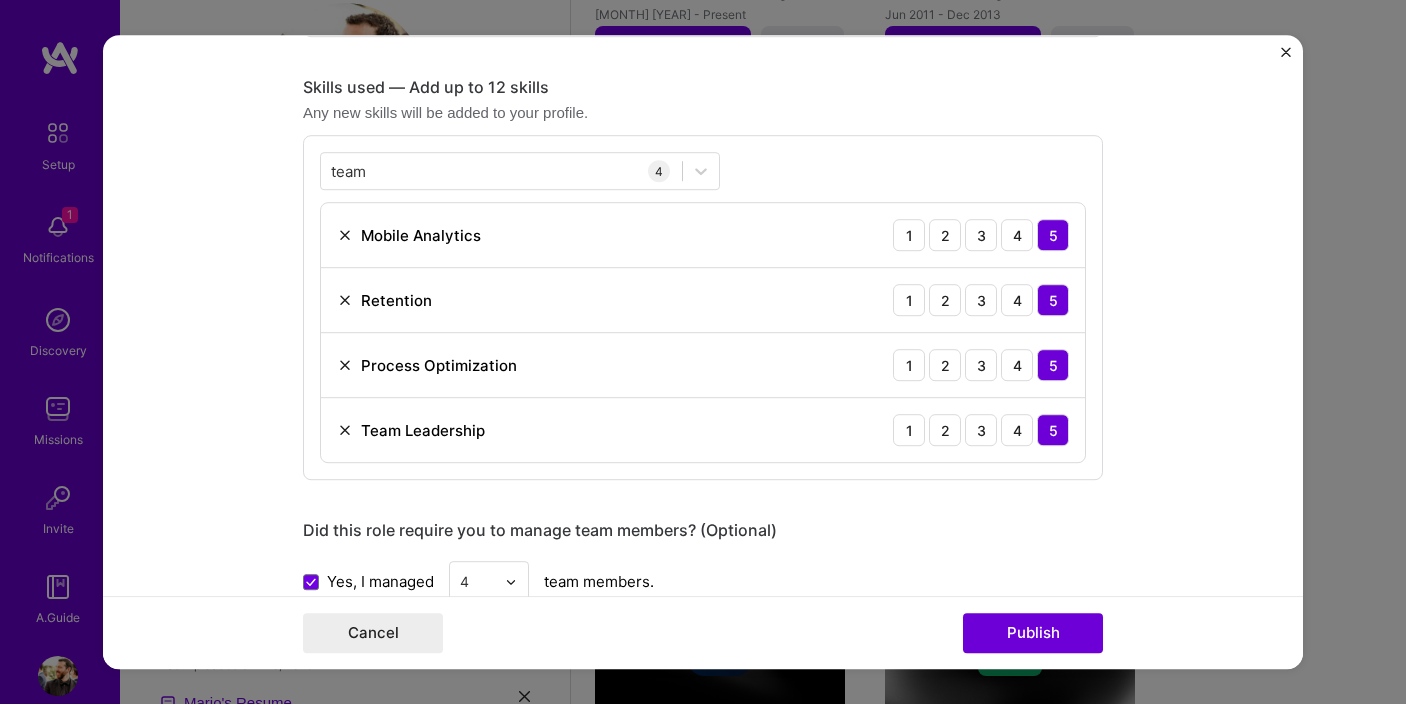 click on "team team 4 Mobile Analytics 1 2 3 4 5 Retention 1 2 3 4 5 Process Optimization 1 2 3 4 5 Team Leadership 1 2 3 4 5" at bounding box center [703, 307] 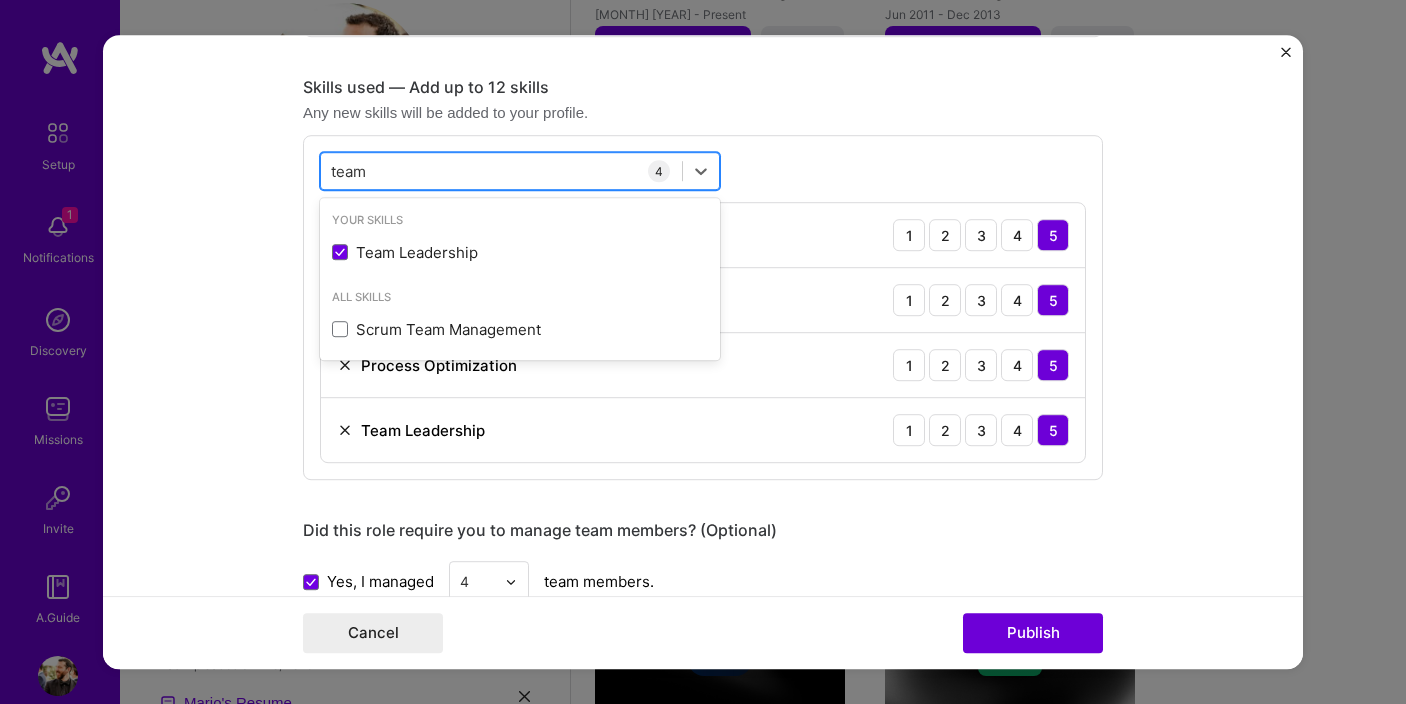 click on "team team" at bounding box center [501, 171] 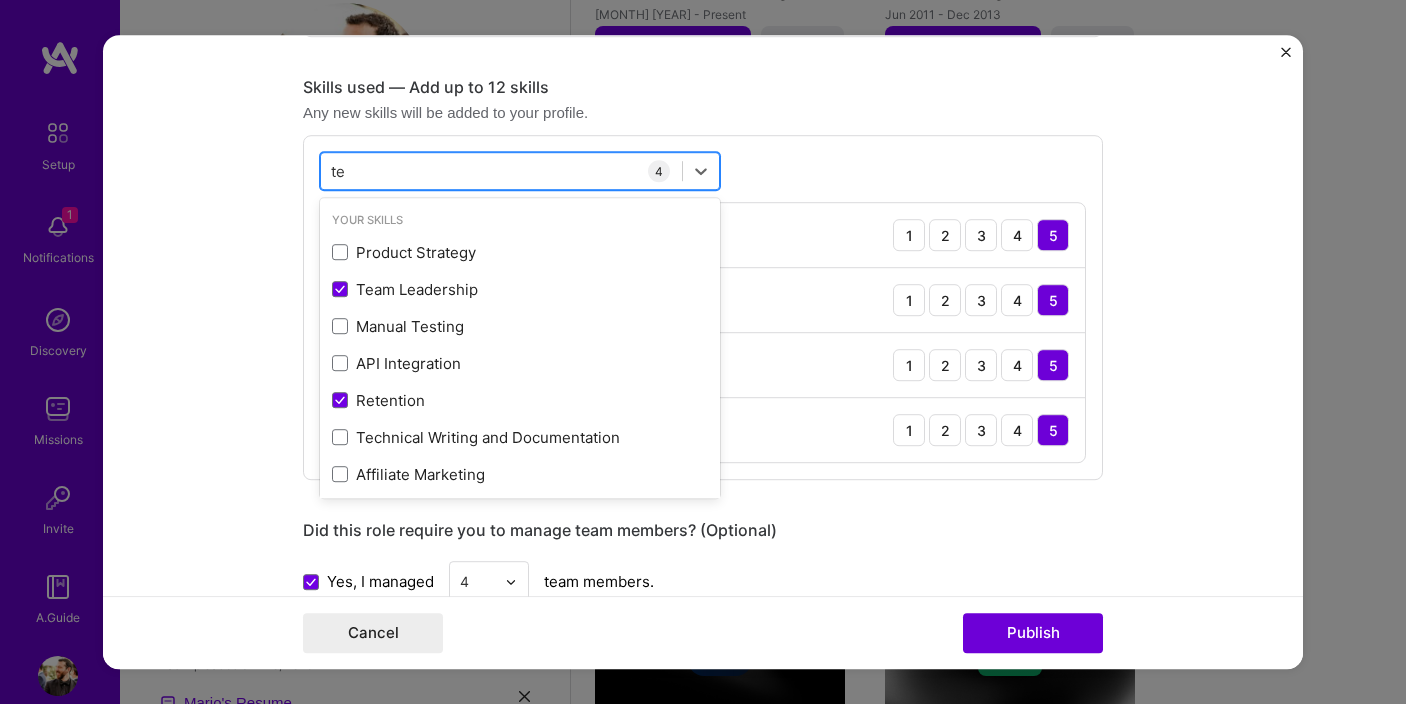 type on "t" 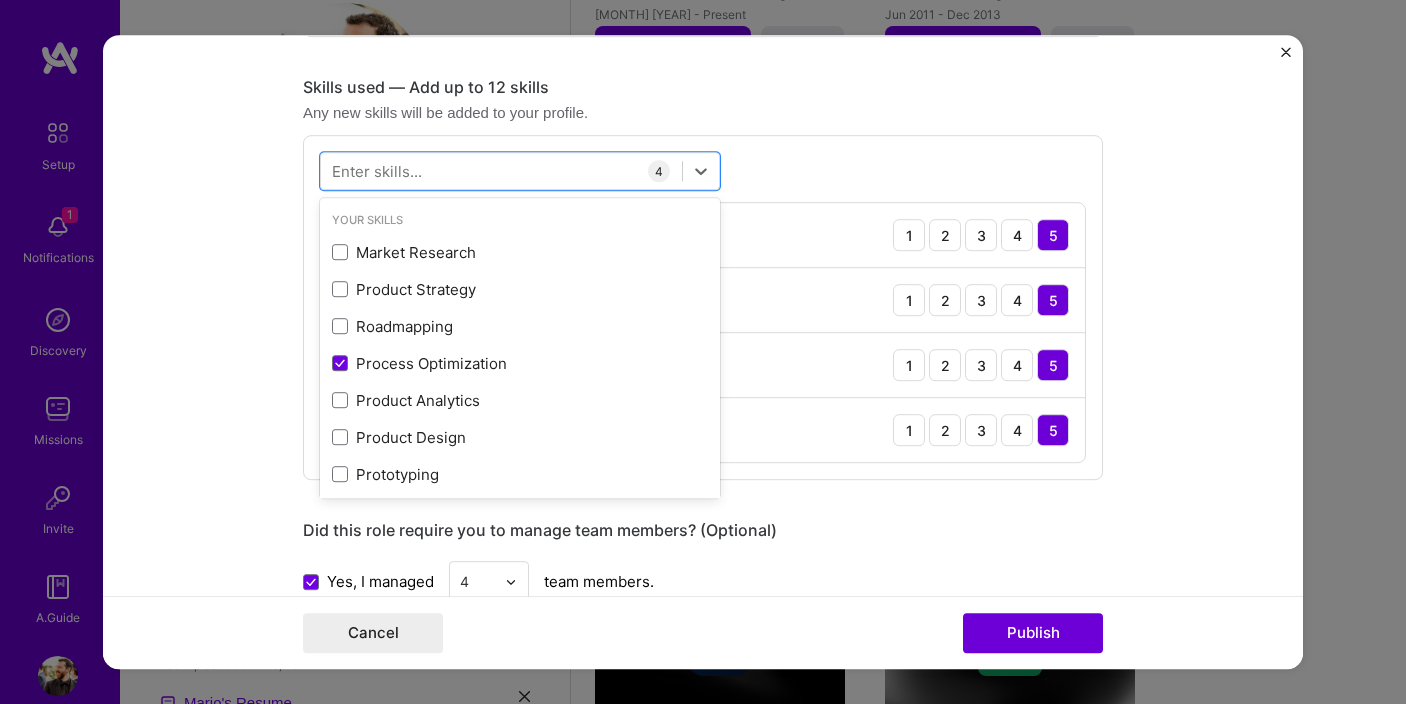 type 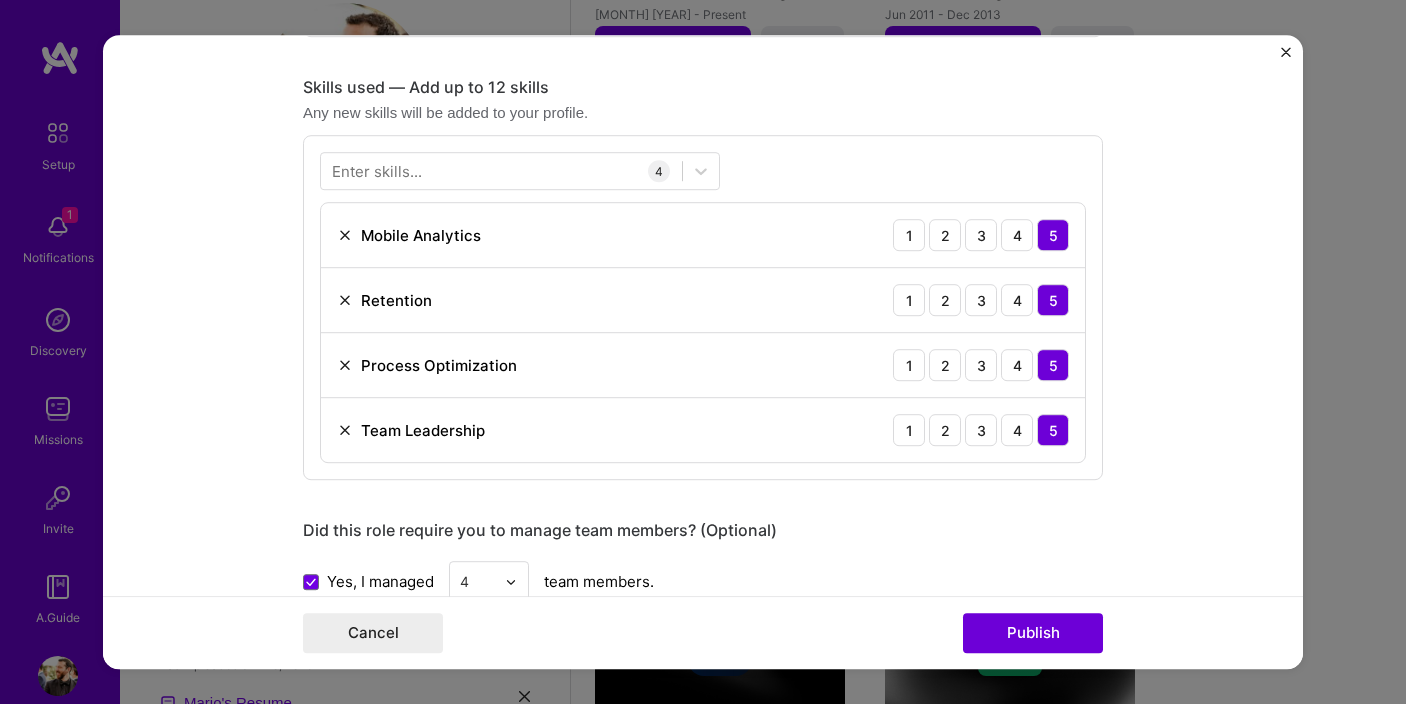 click on "Enter skills... 4 Mobile Analytics 1 2 3 4 5 Retention 1 2 3 4 5 Process Optimization 1 2 3 4 5 Team Leadership 1 2 3 4 5" at bounding box center (703, 307) 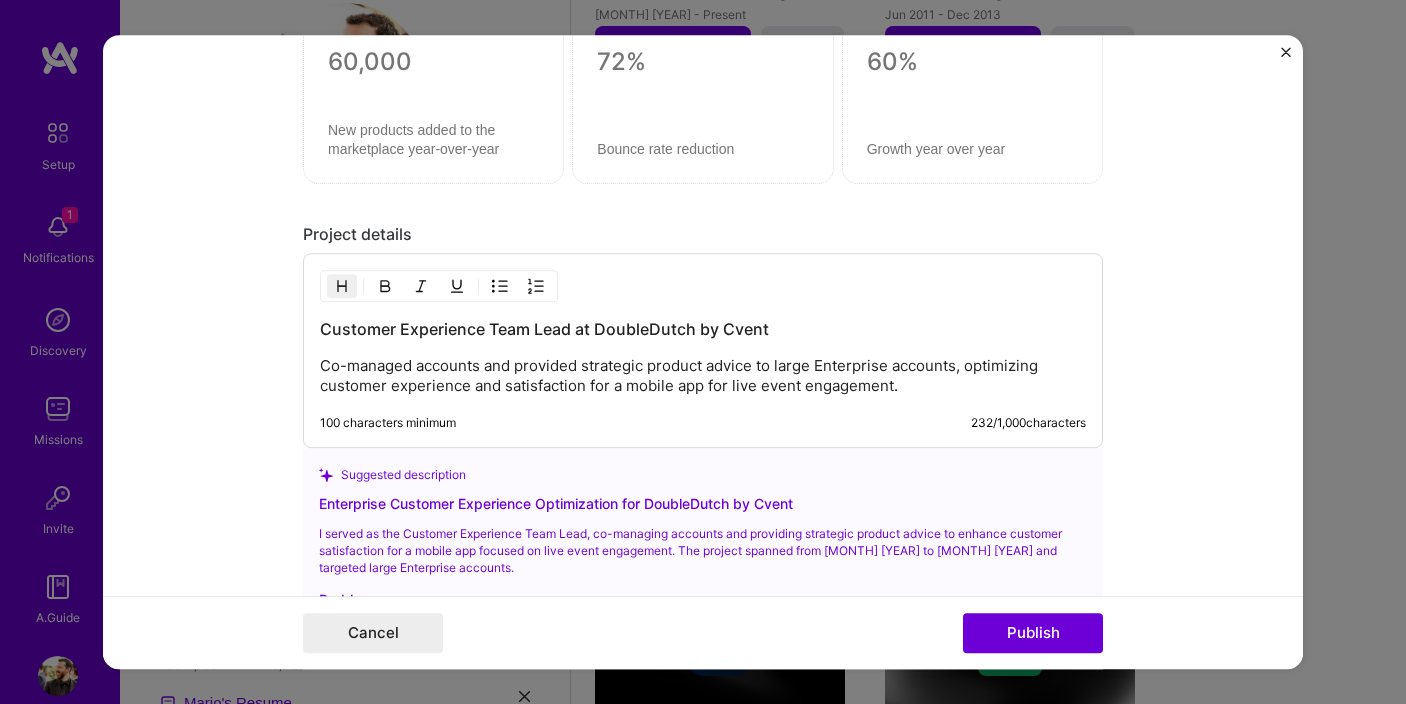 scroll, scrollTop: 1823, scrollLeft: 0, axis: vertical 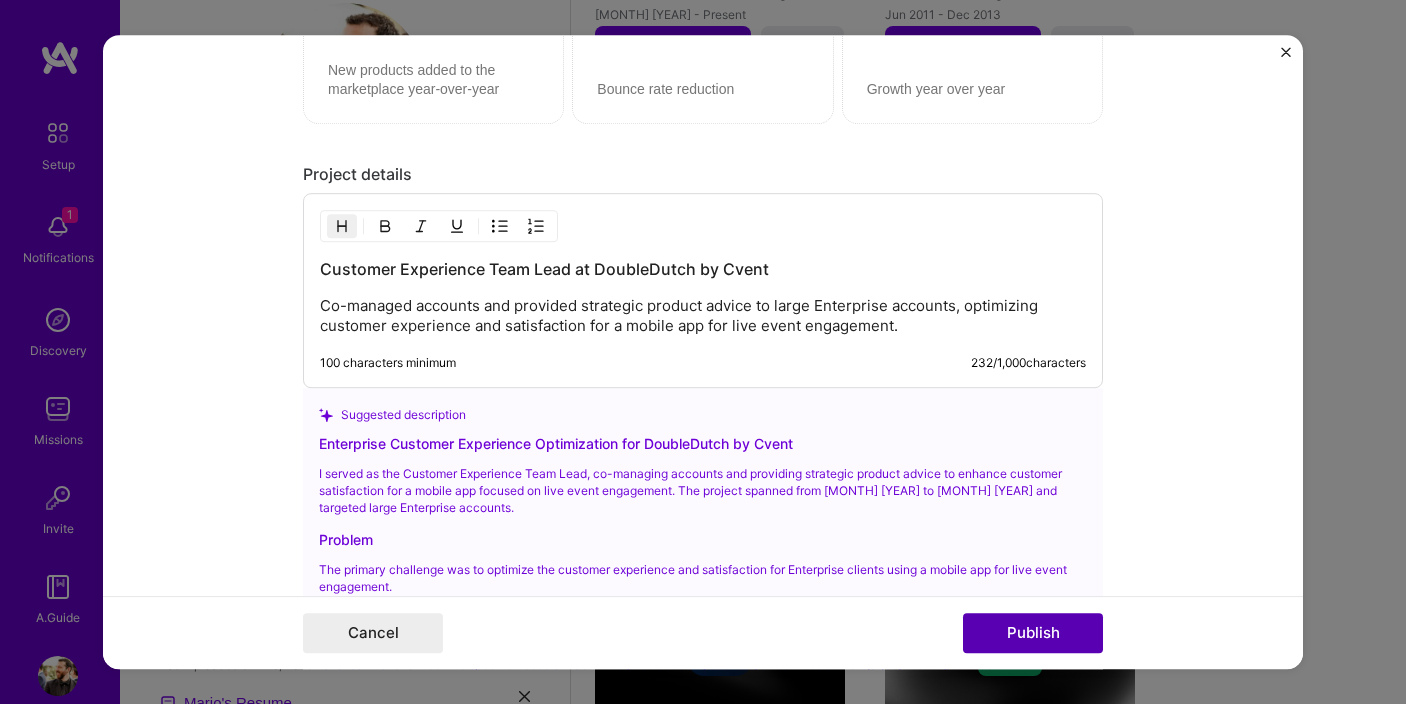 click on "Publish" at bounding box center [1033, 633] 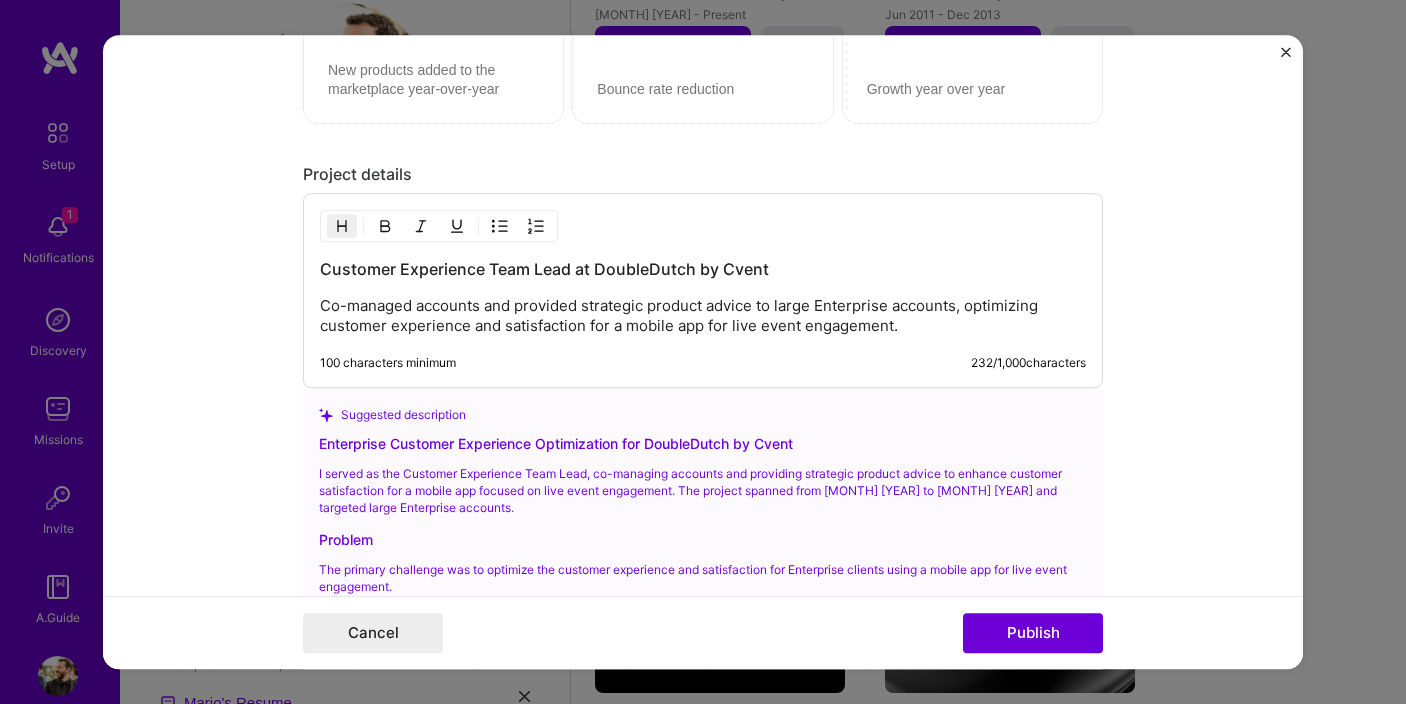 type 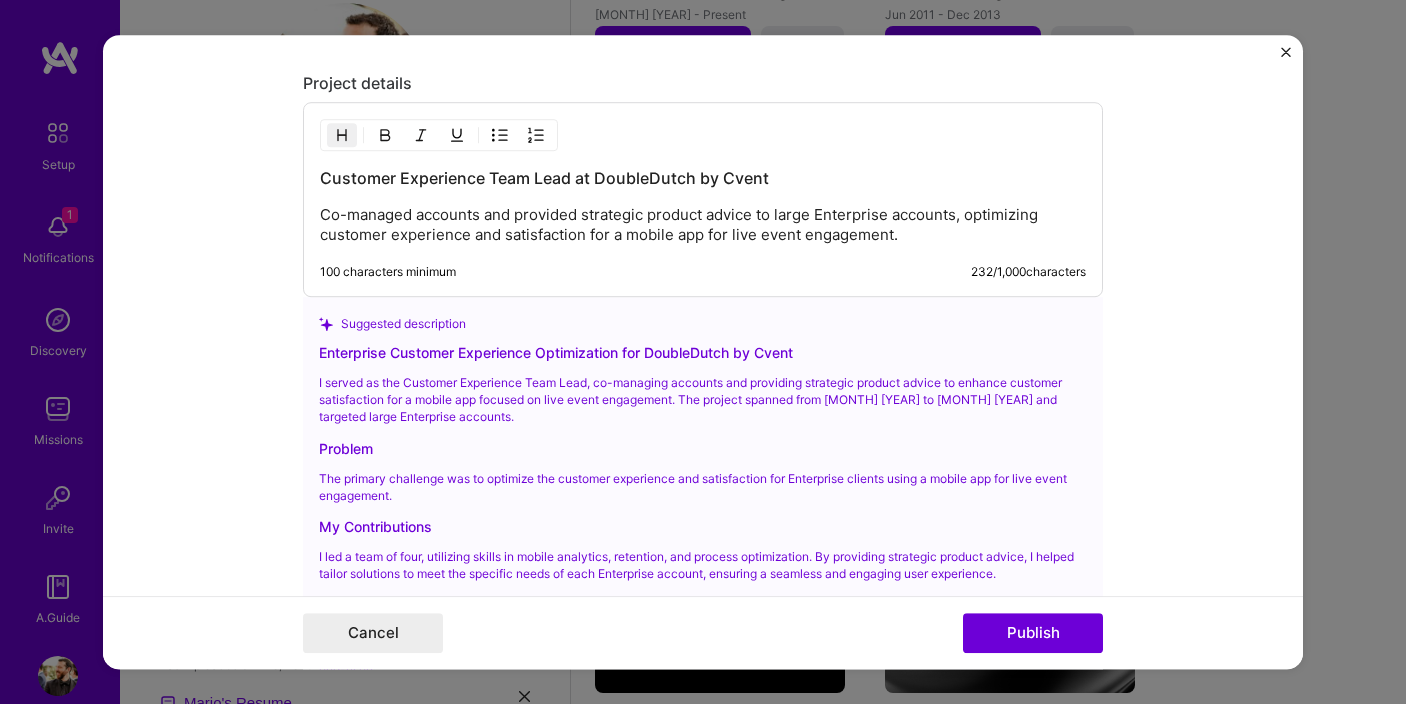 scroll, scrollTop: 1732, scrollLeft: 0, axis: vertical 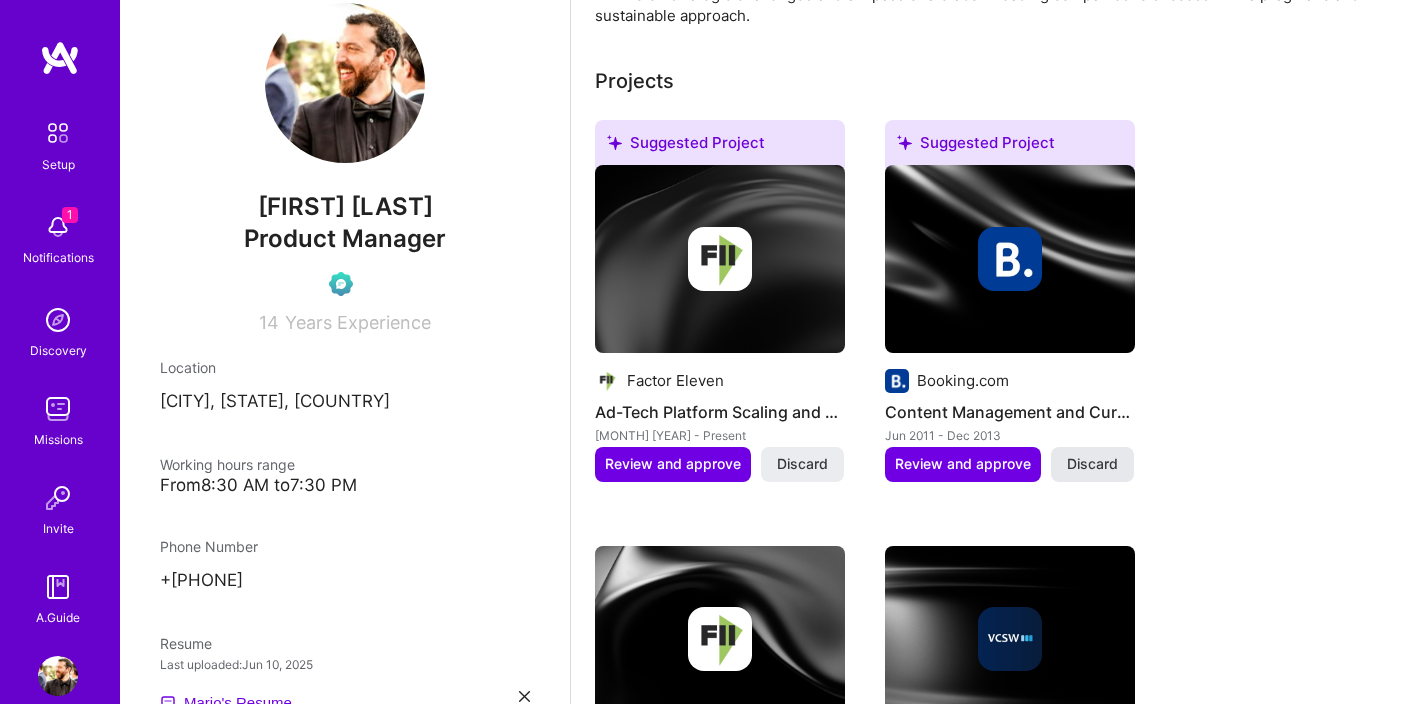 click on "Discard" at bounding box center (1092, 464) 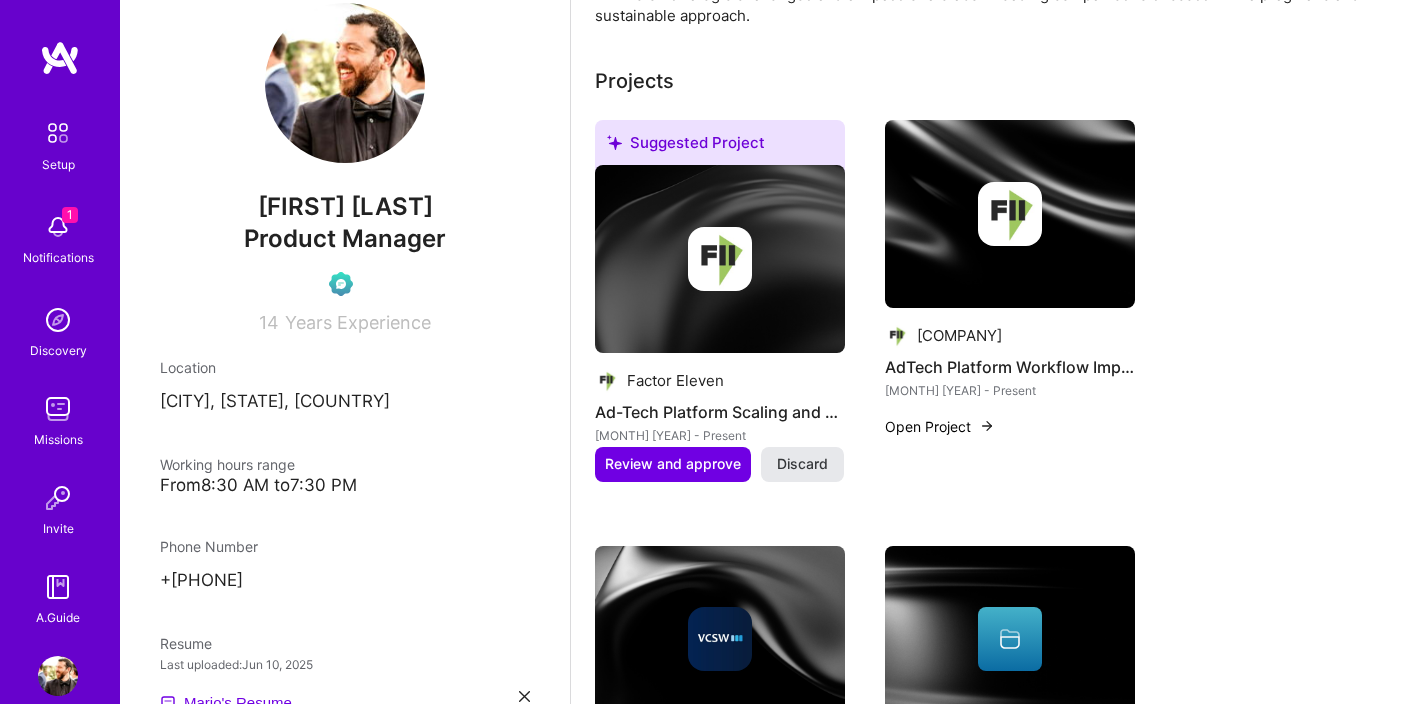 click on "Discard" at bounding box center [802, 464] 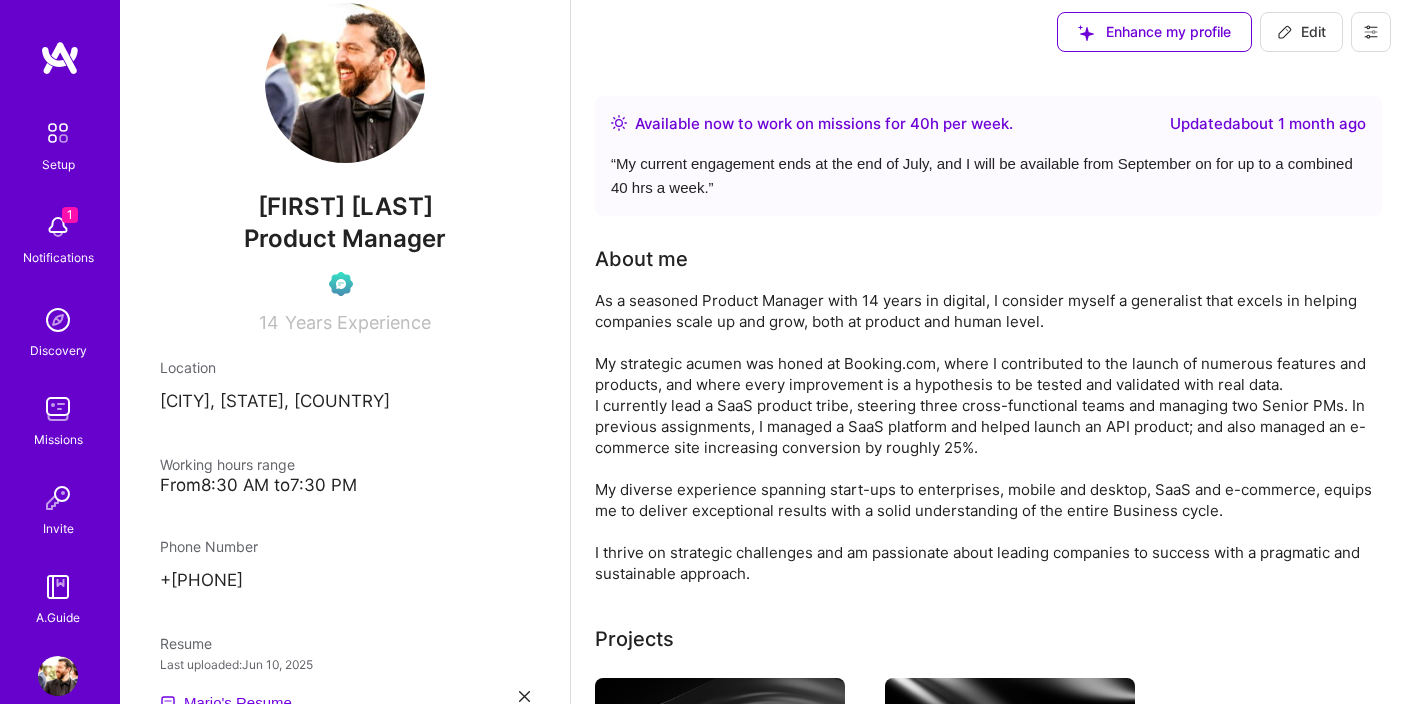 scroll, scrollTop: 0, scrollLeft: 0, axis: both 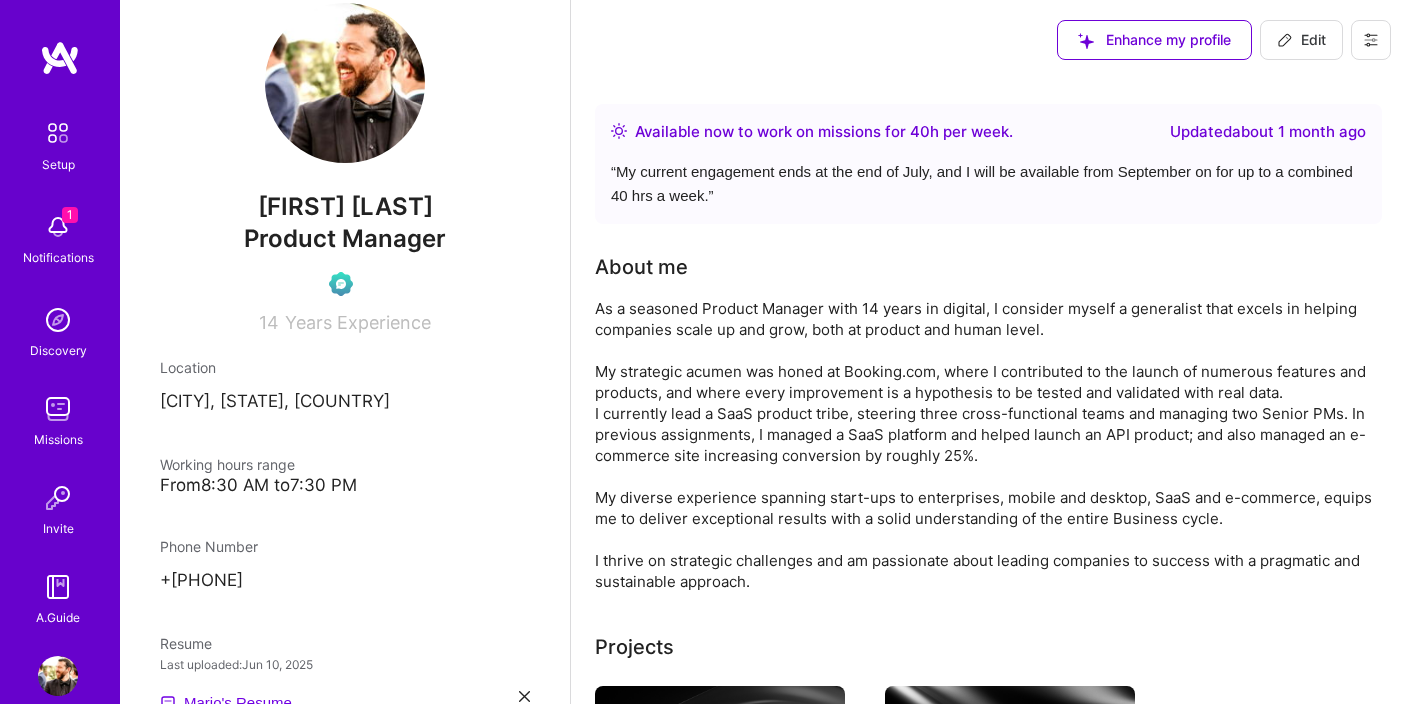 click 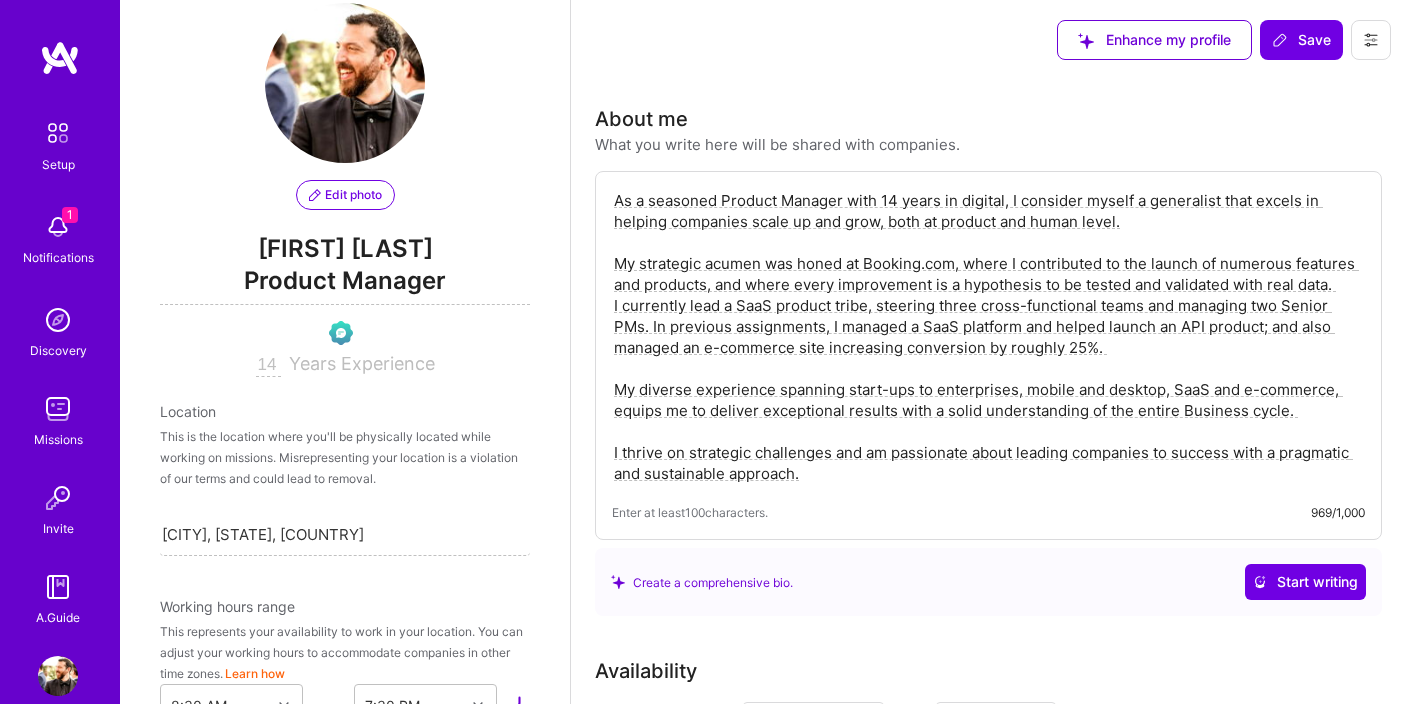 scroll, scrollTop: 880, scrollLeft: 0, axis: vertical 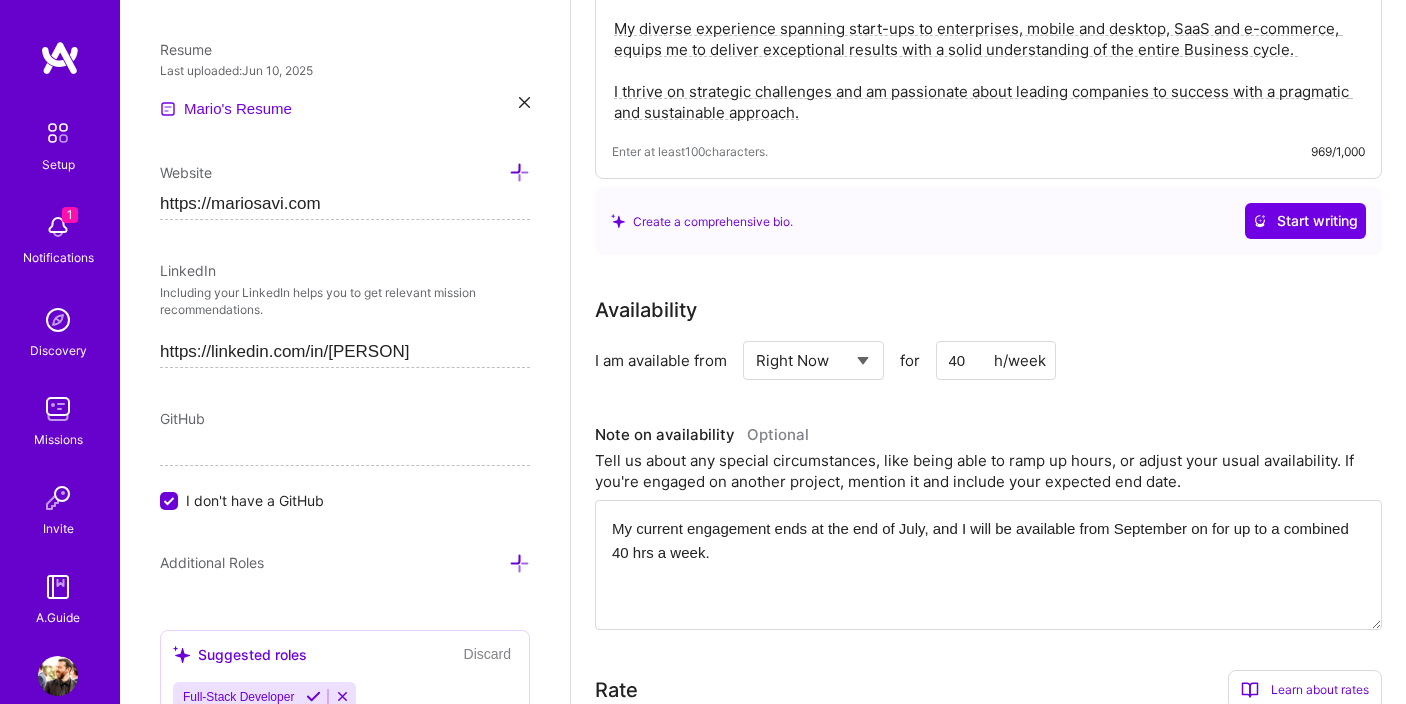 click on "Select... Right Now Future Date Not Available" at bounding box center [813, 360] 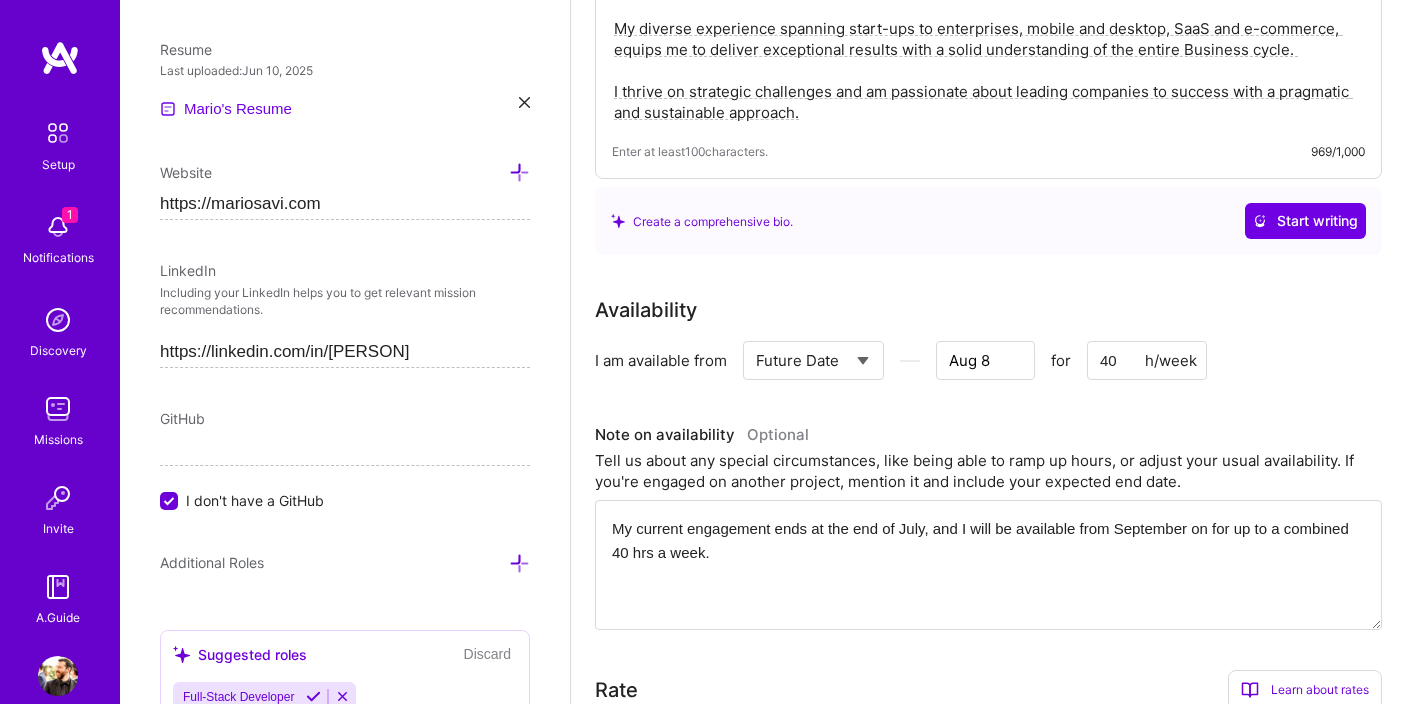 click on "Aug 8" at bounding box center [985, 360] 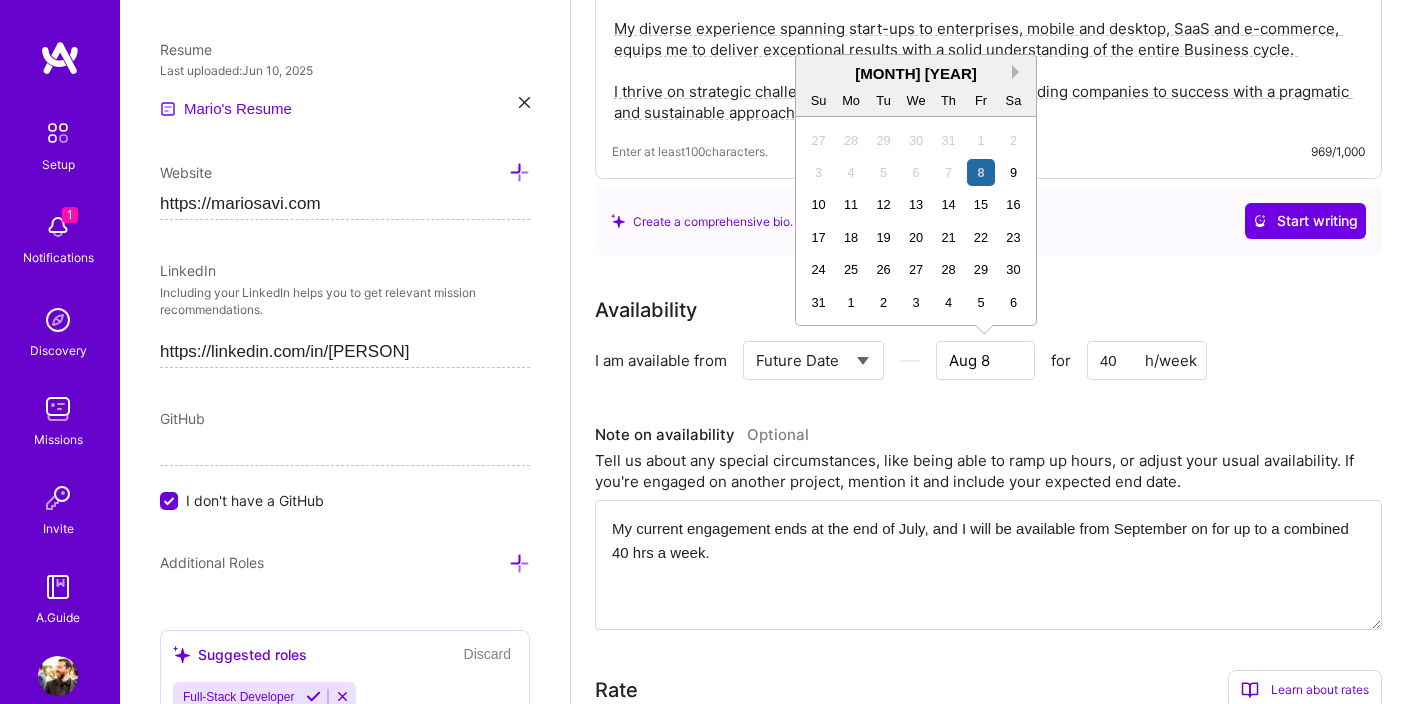 click on "Next Month" at bounding box center [1019, 72] 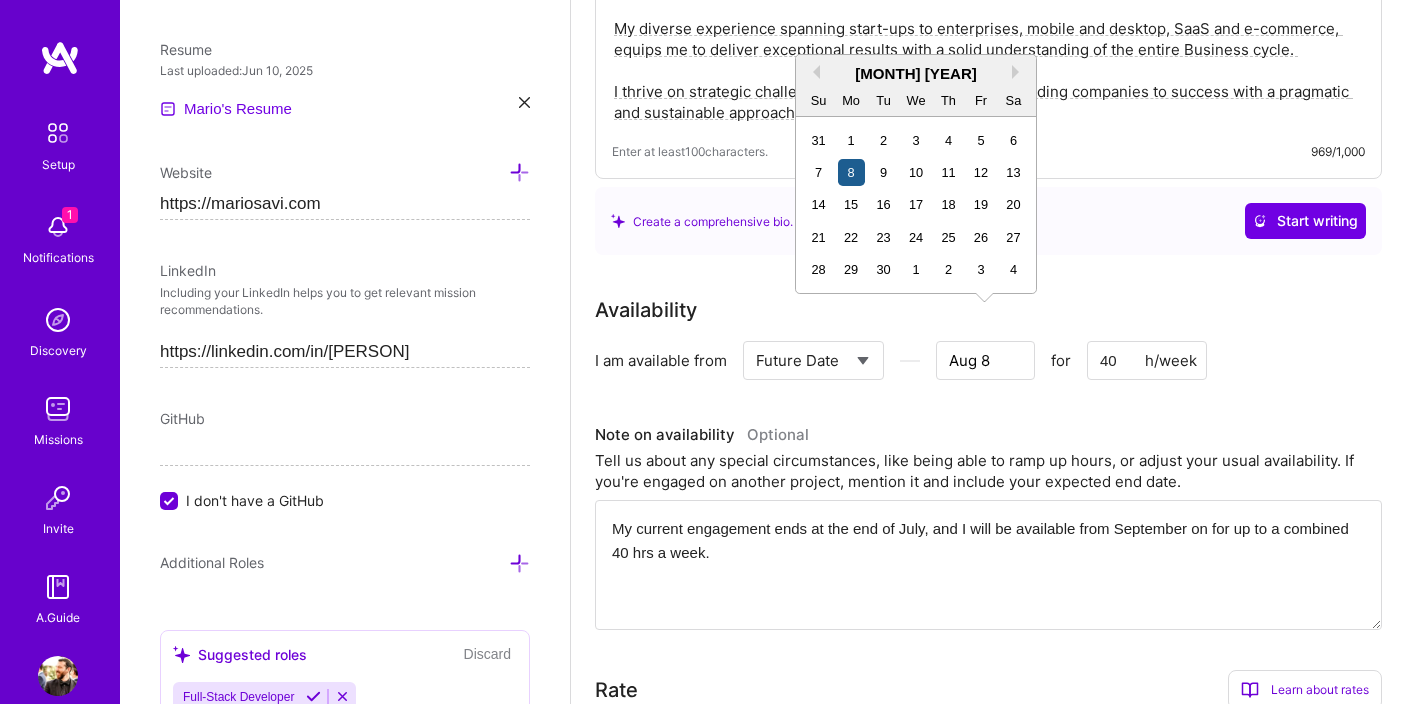 click on "8" at bounding box center [851, 172] 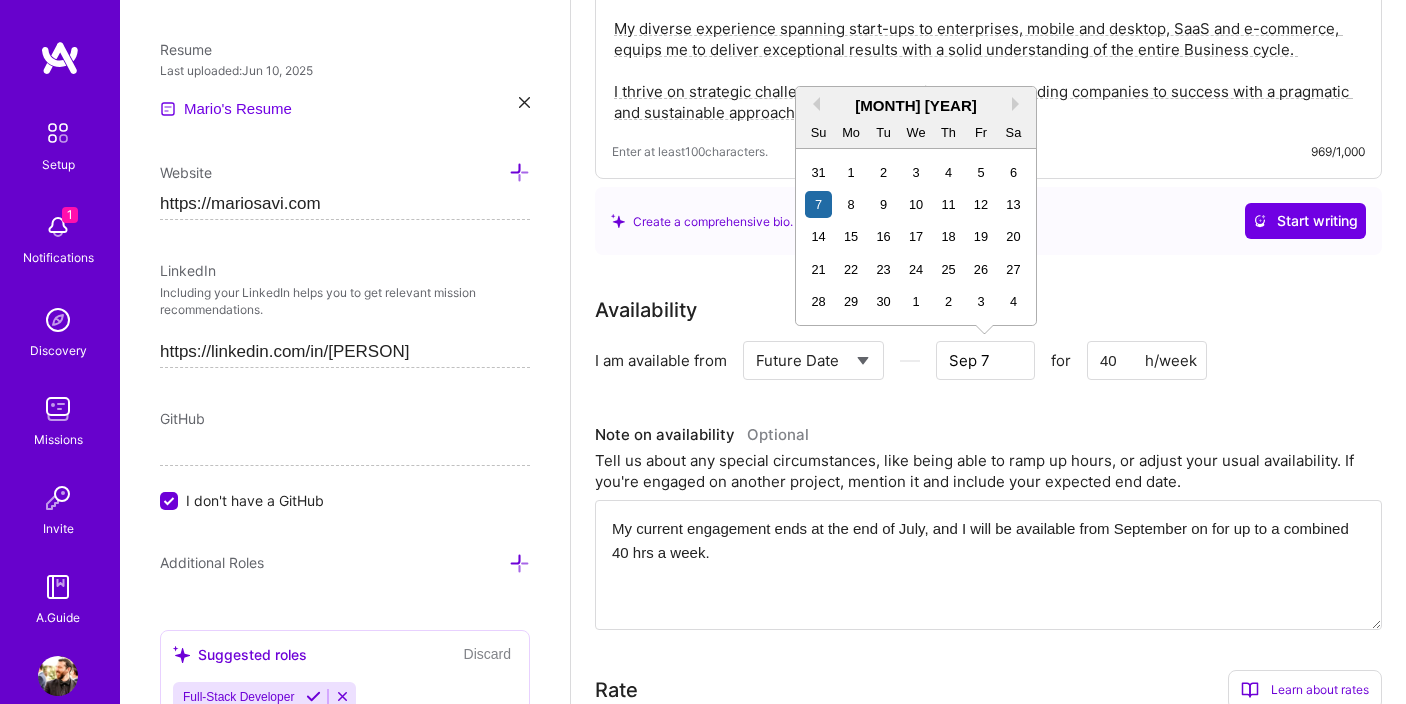 click on "Sep 7" at bounding box center [985, 360] 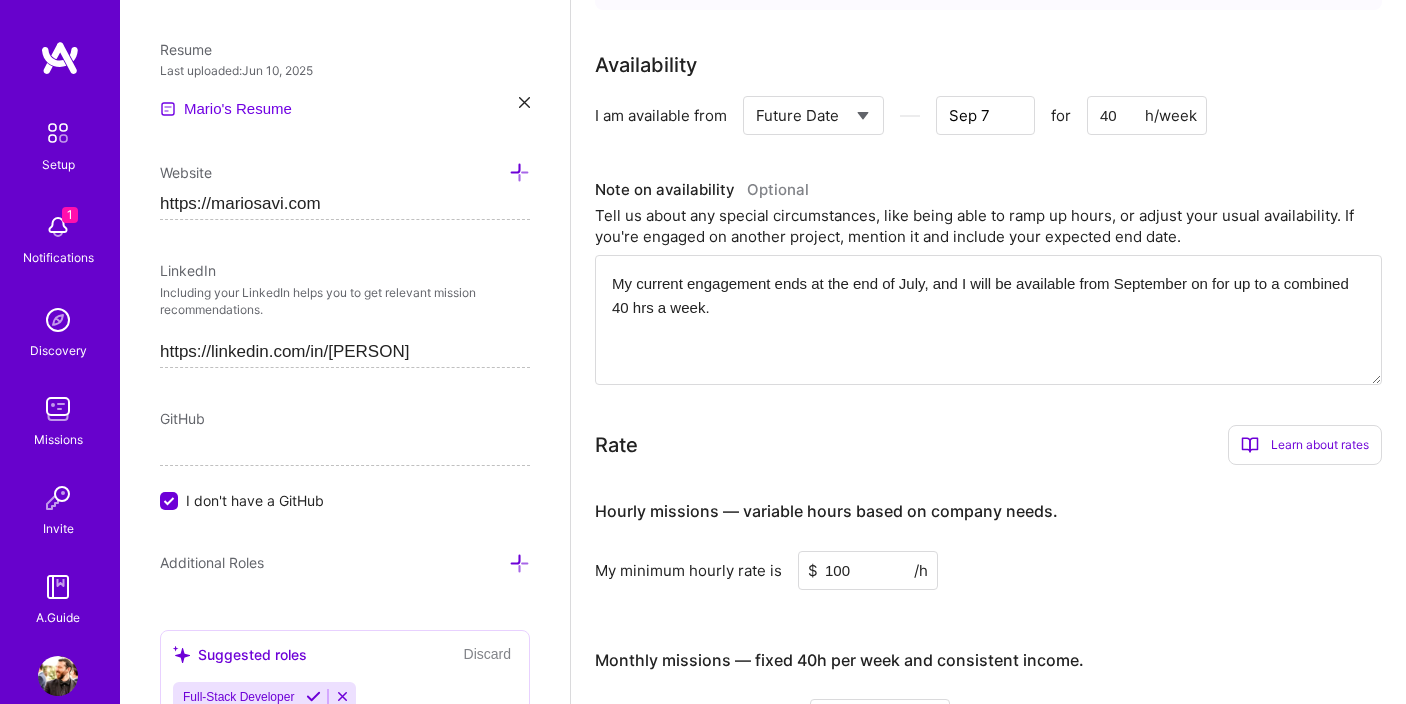 scroll, scrollTop: 614, scrollLeft: 0, axis: vertical 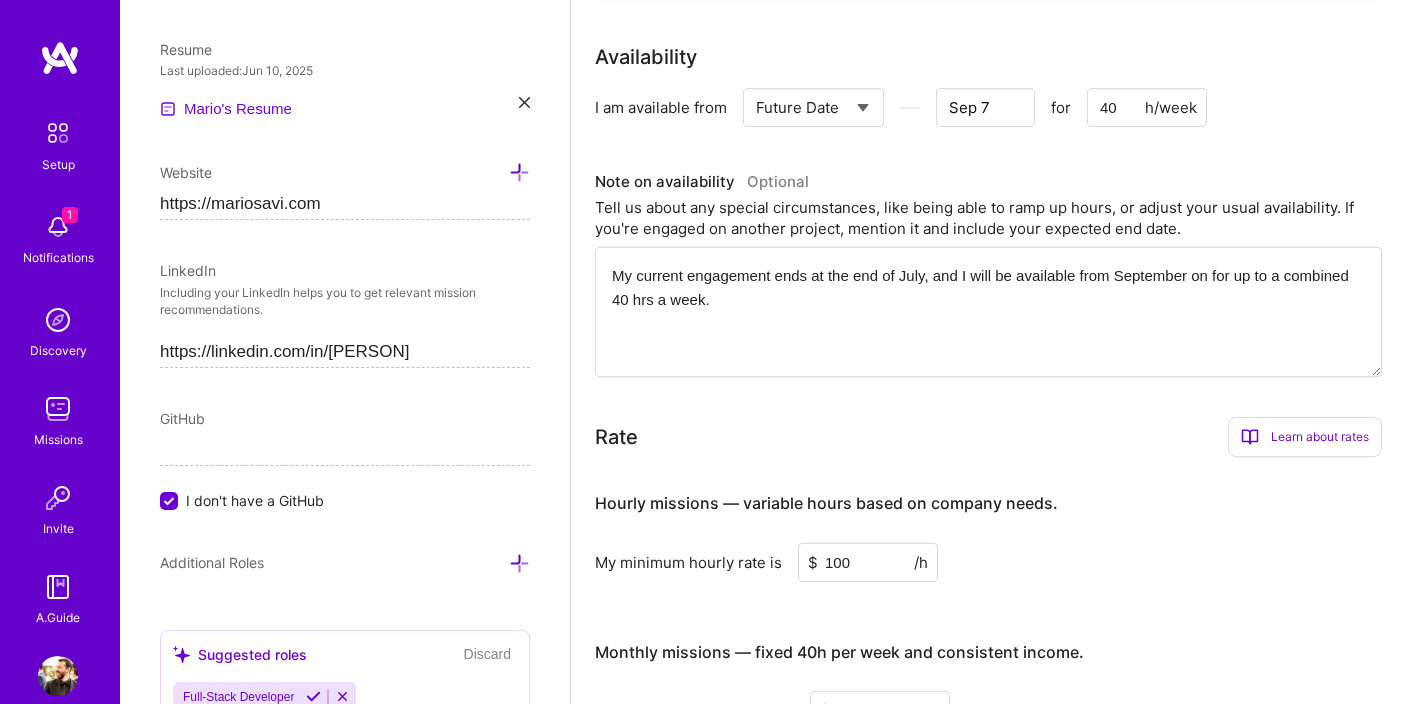 click on "My current engagement ends at the end of July, and I will be available from September on for up to a combined 40 hrs a week." at bounding box center [988, 312] 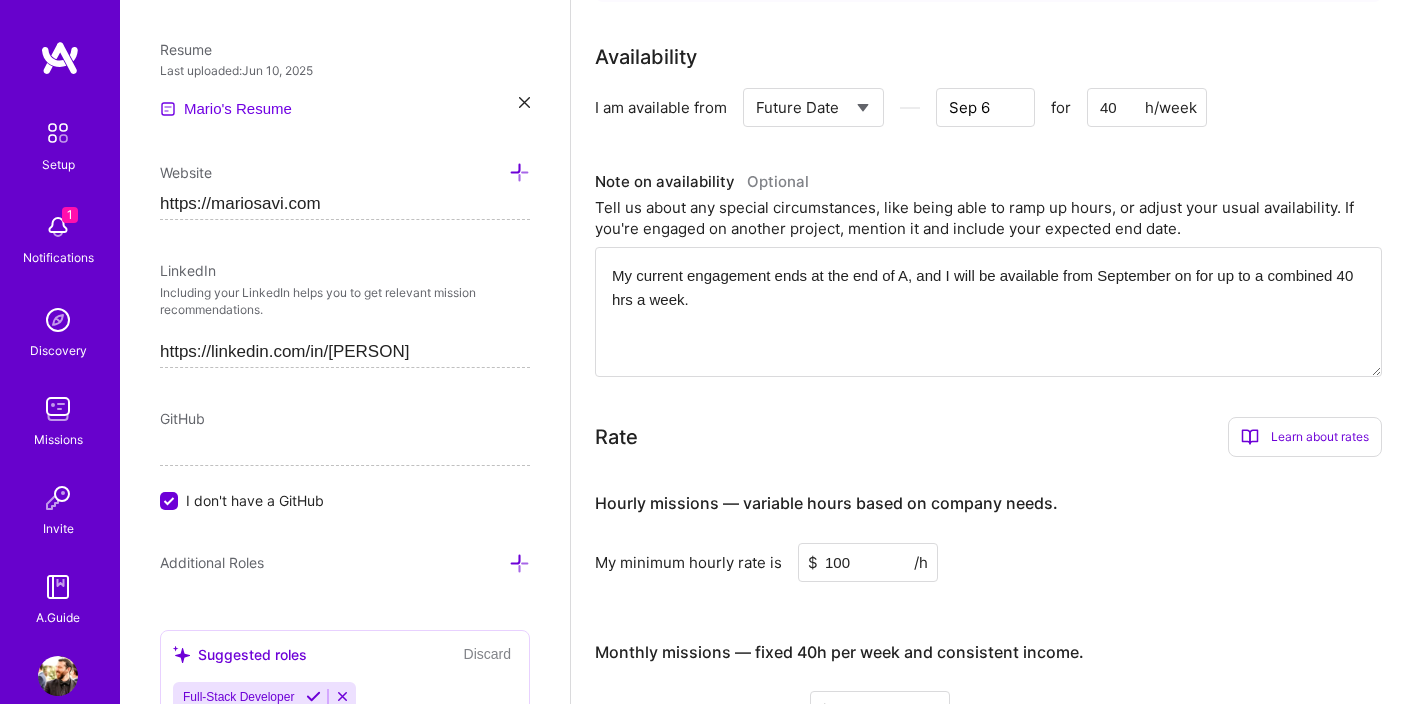 type on "My current engagement ends at the end of [MONTH], and I will be available from [MONTH] on for up to a combined 40 hrs a week." 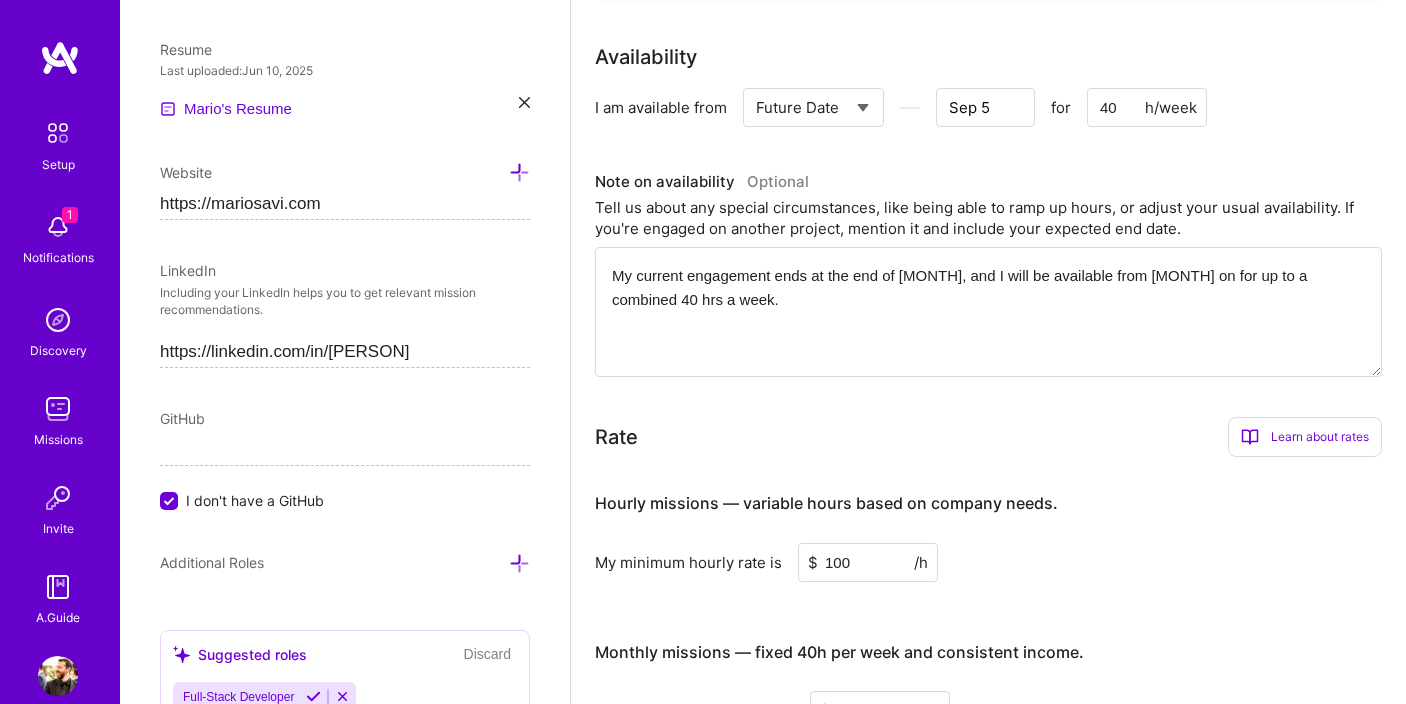 type on "My current engagement ends at the end of Aug, and I will be available from September on for up to a combined 40 hrs a week." 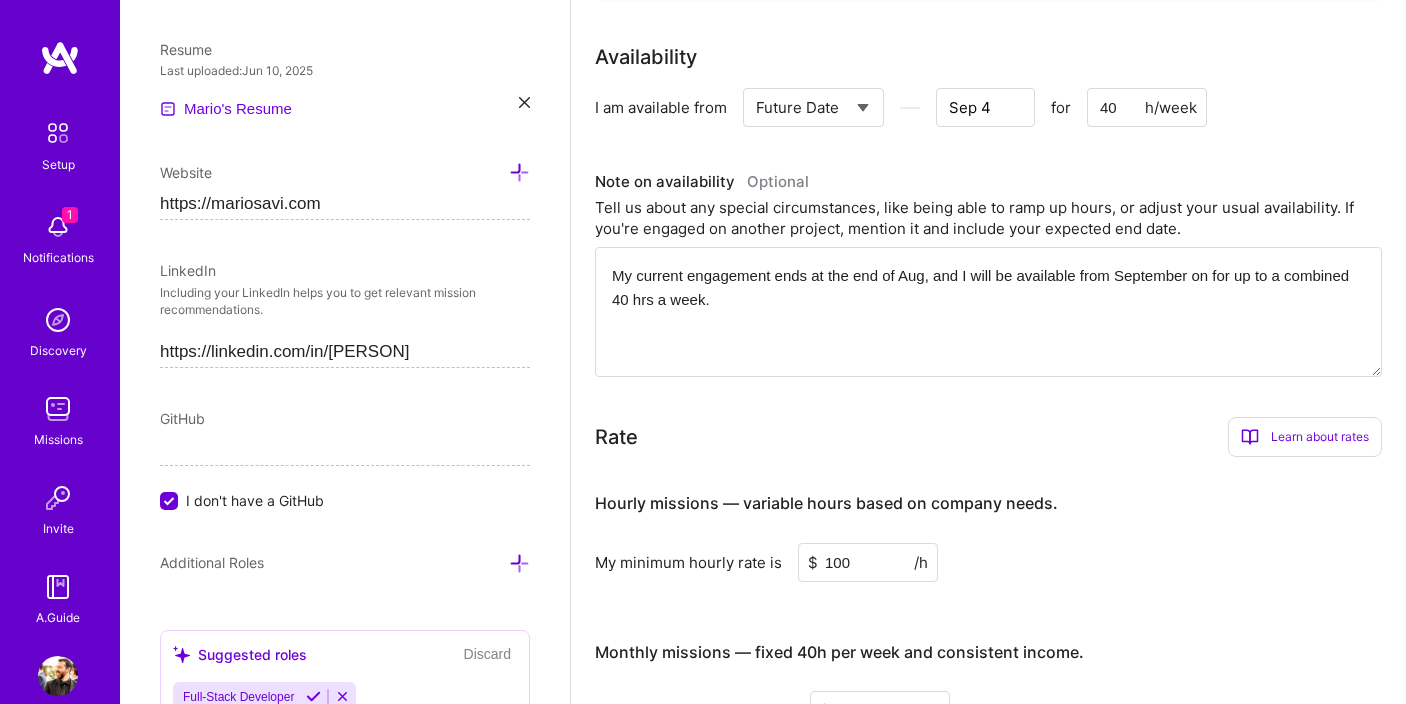 type on "My current engagement ends at the end of [MONTH], and I will be available from [MONTH] on for up to a combined 40 hrs a week." 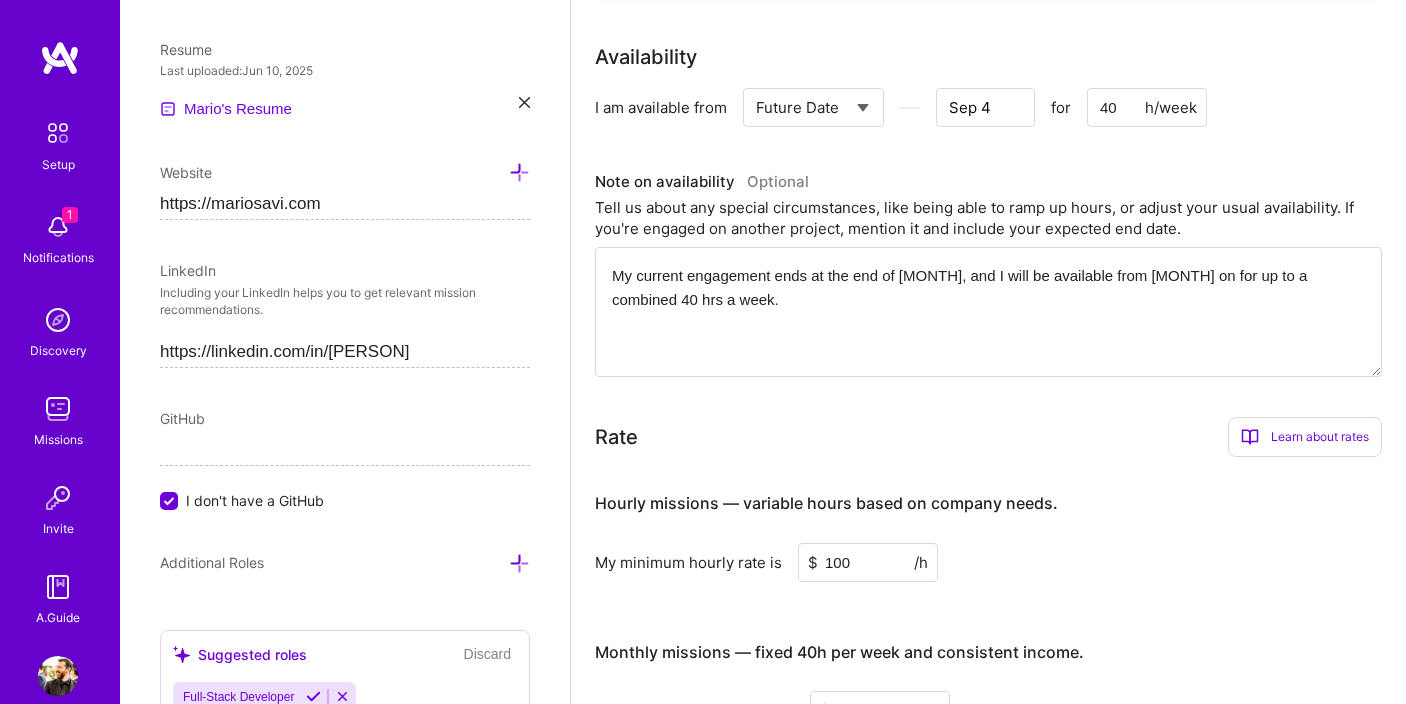 type on "Sep 3" 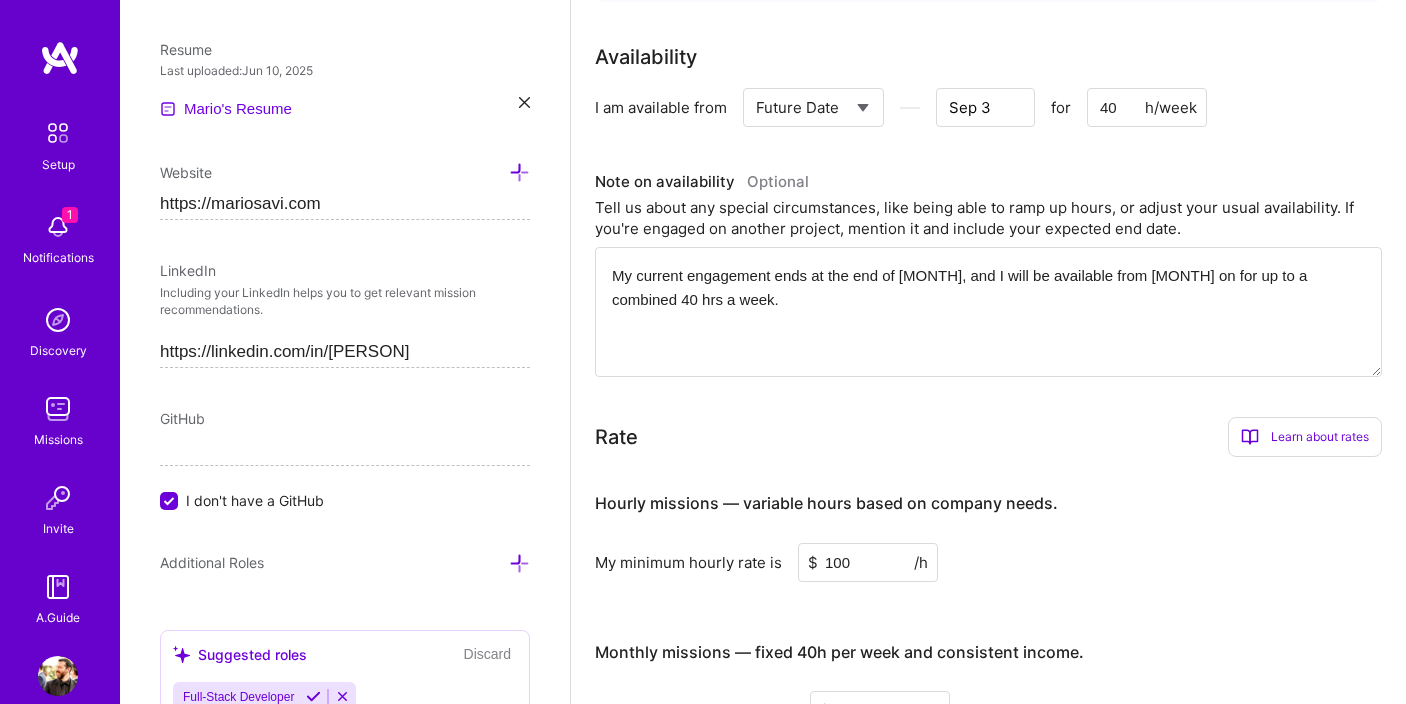 type on "My current engagement ends at the end of Augus, and I will be available from September on for up to a combined 40 hrs a week." 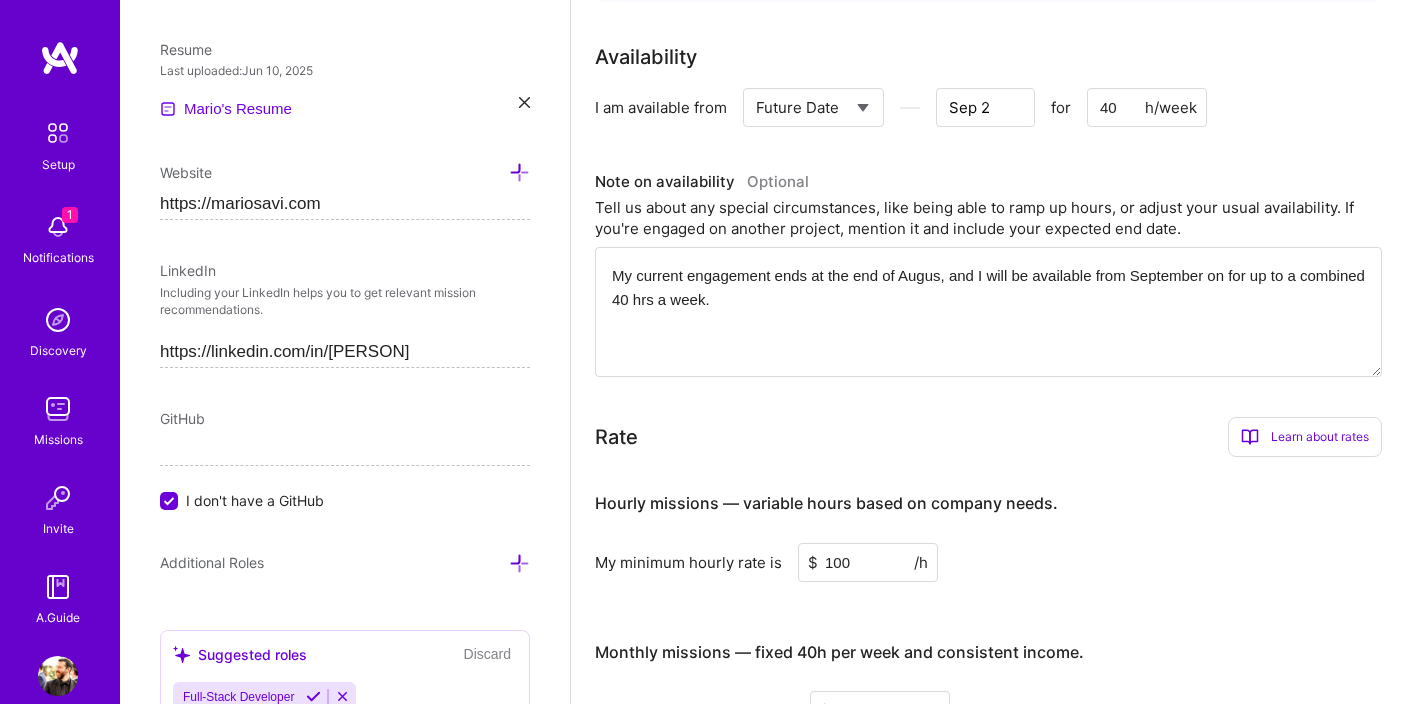 type on "My current engagement ends at the end of [MONTH] on, and I will be available from [MONTH] on for up to a combined 40 hrs a week." 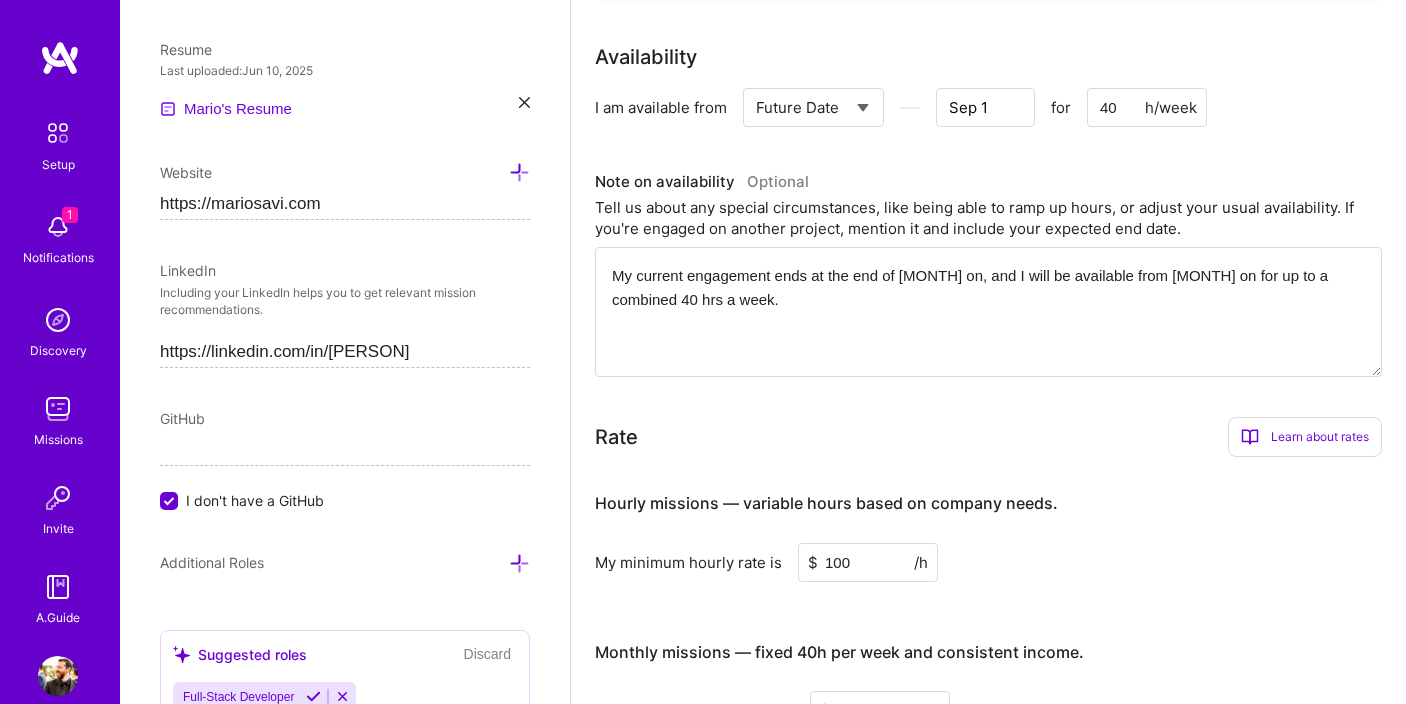 click on "My current engagement ends at the end of [MONTH] on, and I will be available from [MONTH] on for up to a combined 40 hrs a week." at bounding box center (988, 312) 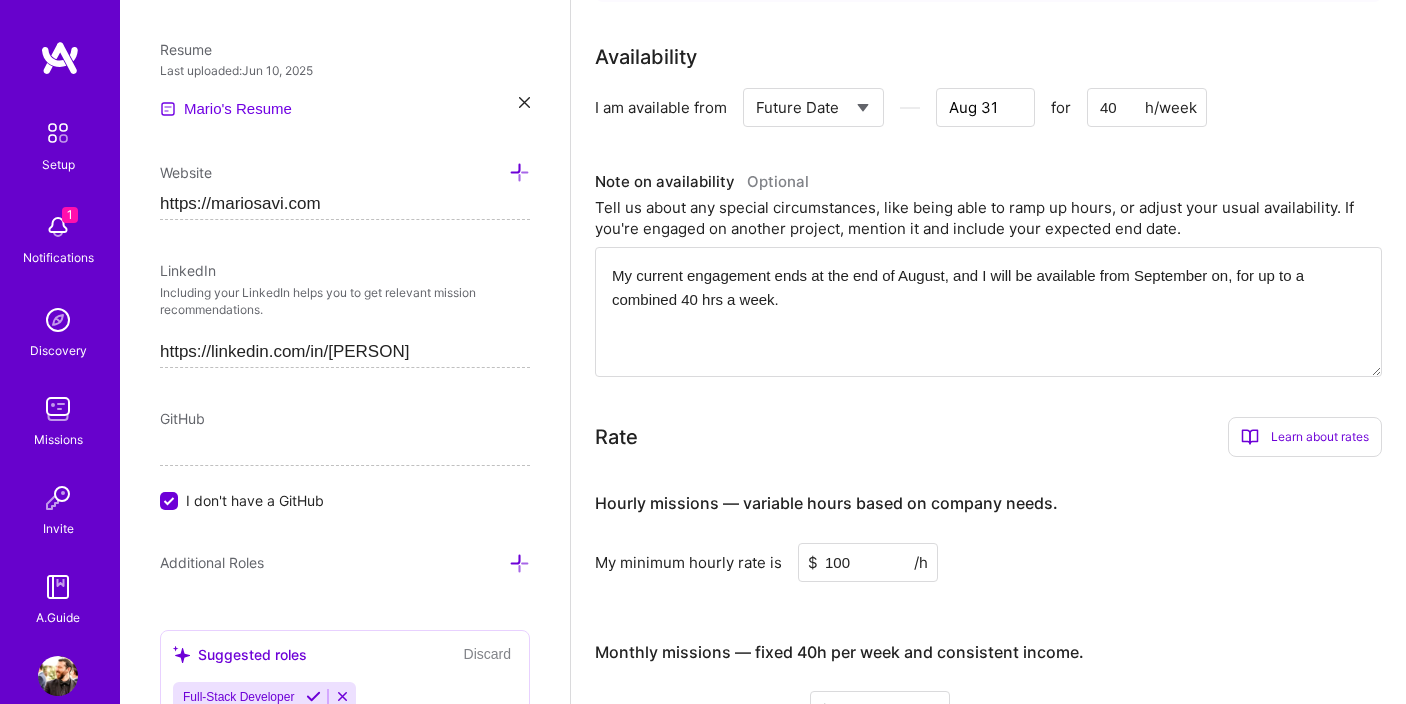 click on "My current engagement ends at the end of August, and I will be available from September on, for up to a combined 40 hrs a week." at bounding box center (988, 312) 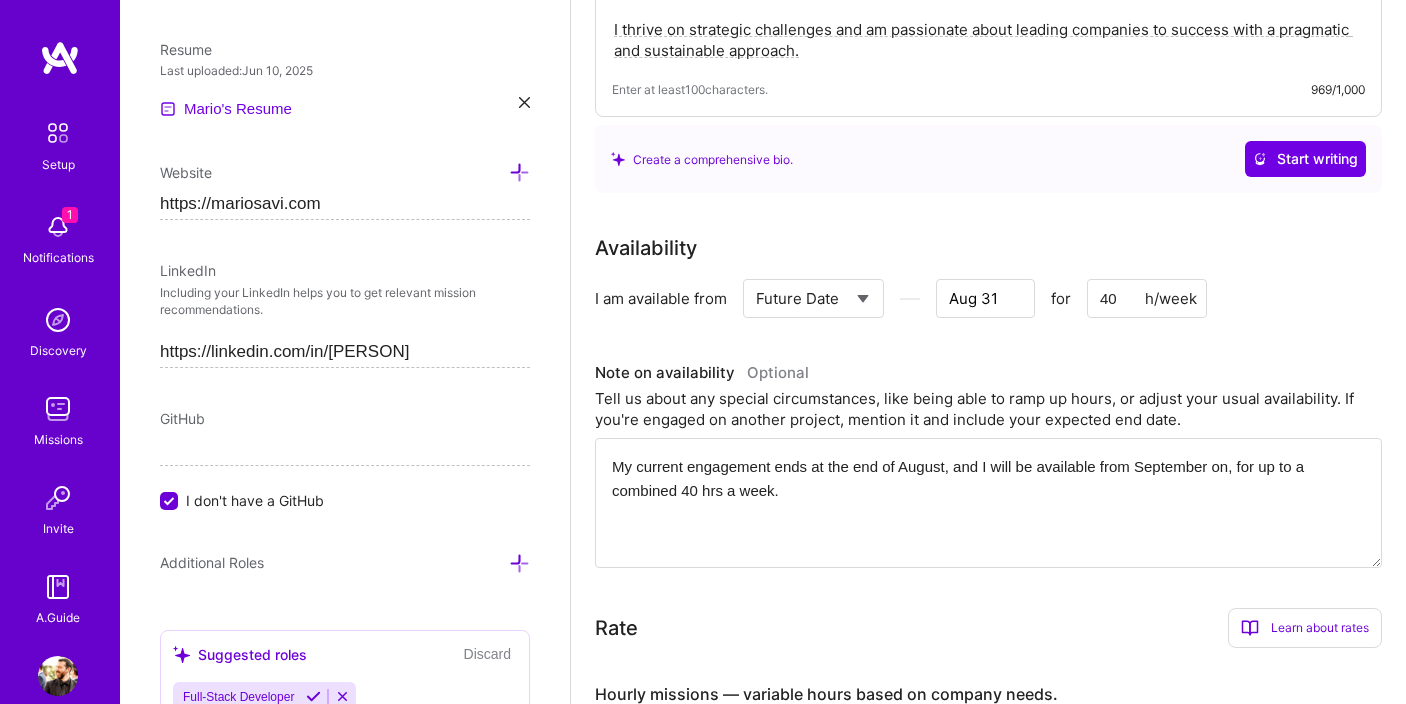 scroll, scrollTop: 0, scrollLeft: 0, axis: both 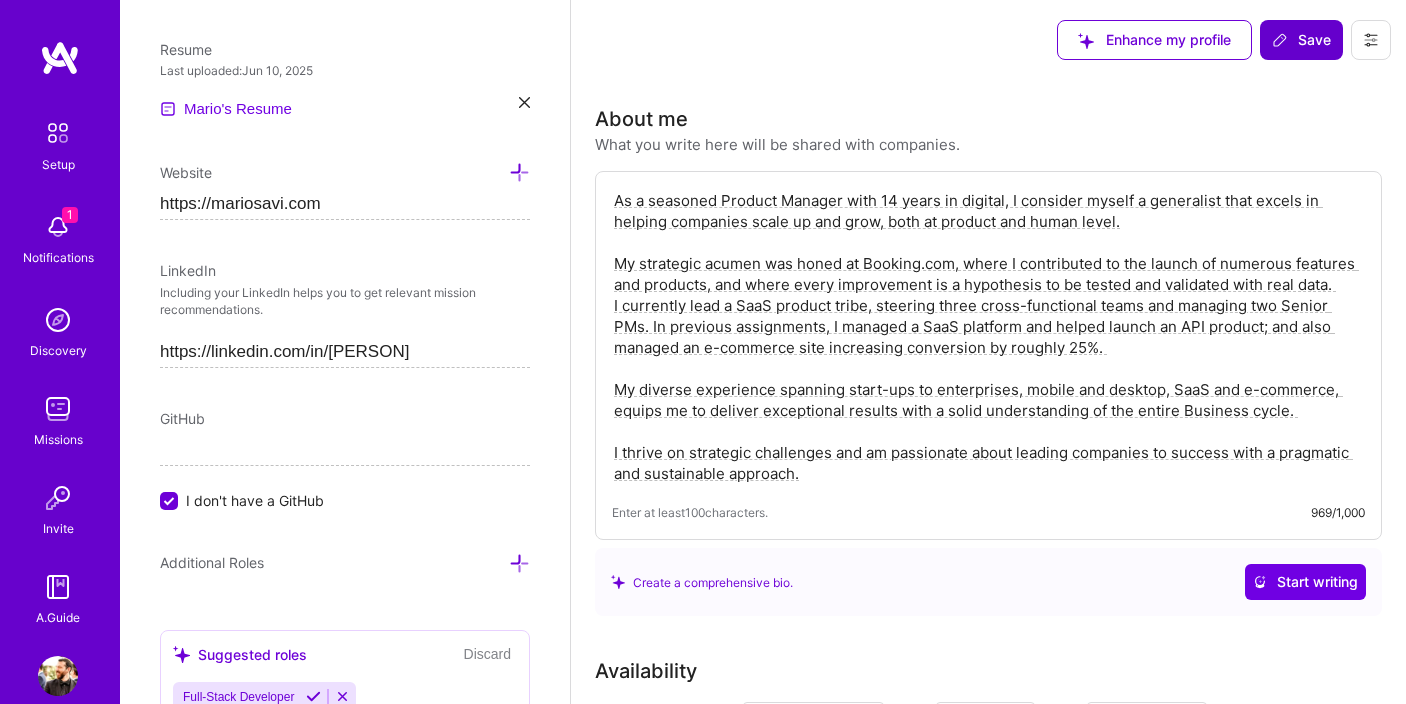 type on "My current engagement ends at the end of August, and I will be available from September on, for up to a combined 40 hrs a week." 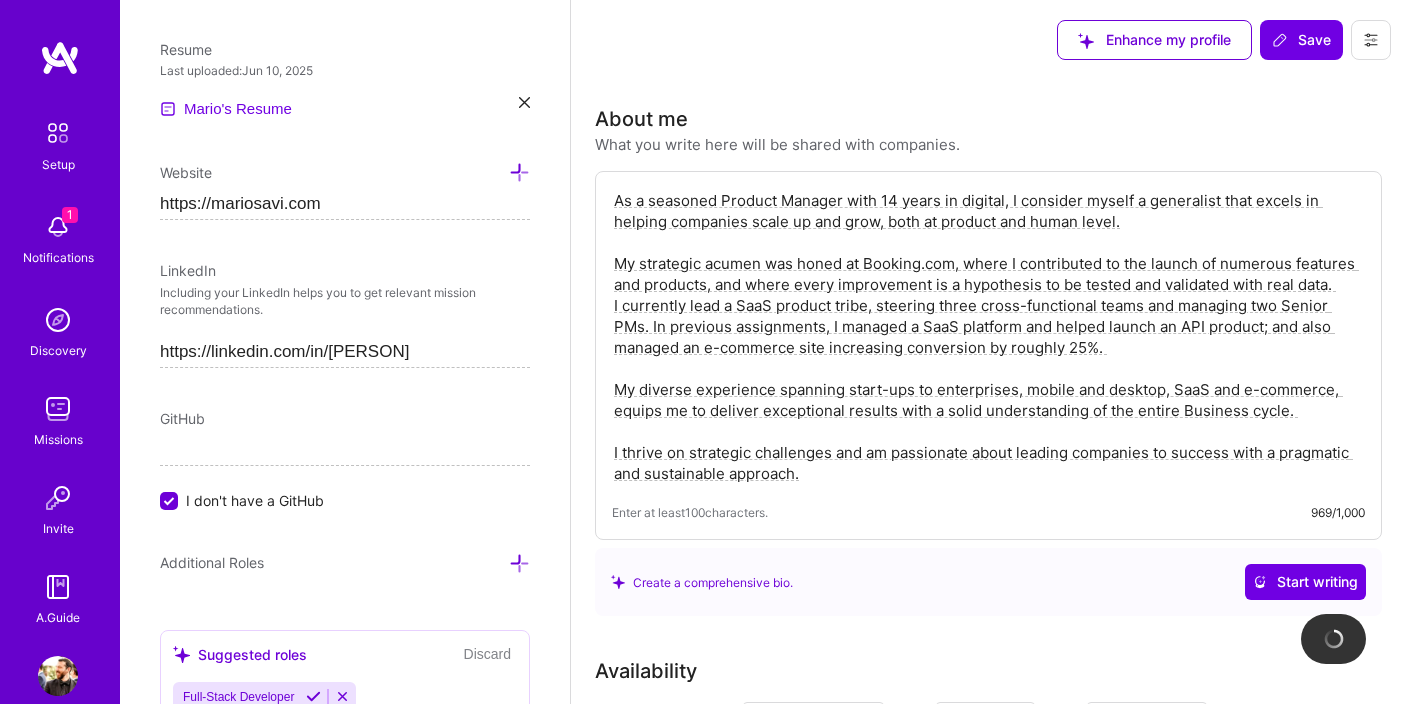 type on "[MONTH] [DAY]" 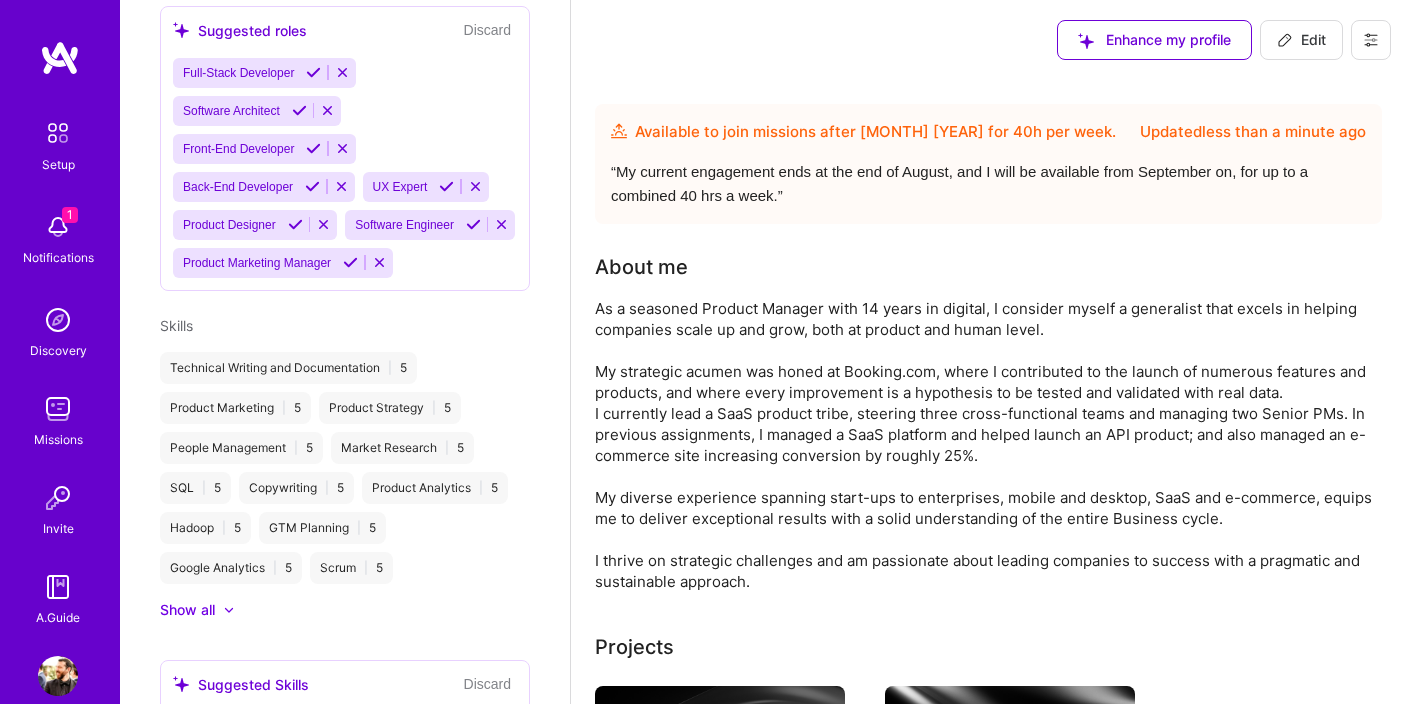 scroll, scrollTop: 650, scrollLeft: 0, axis: vertical 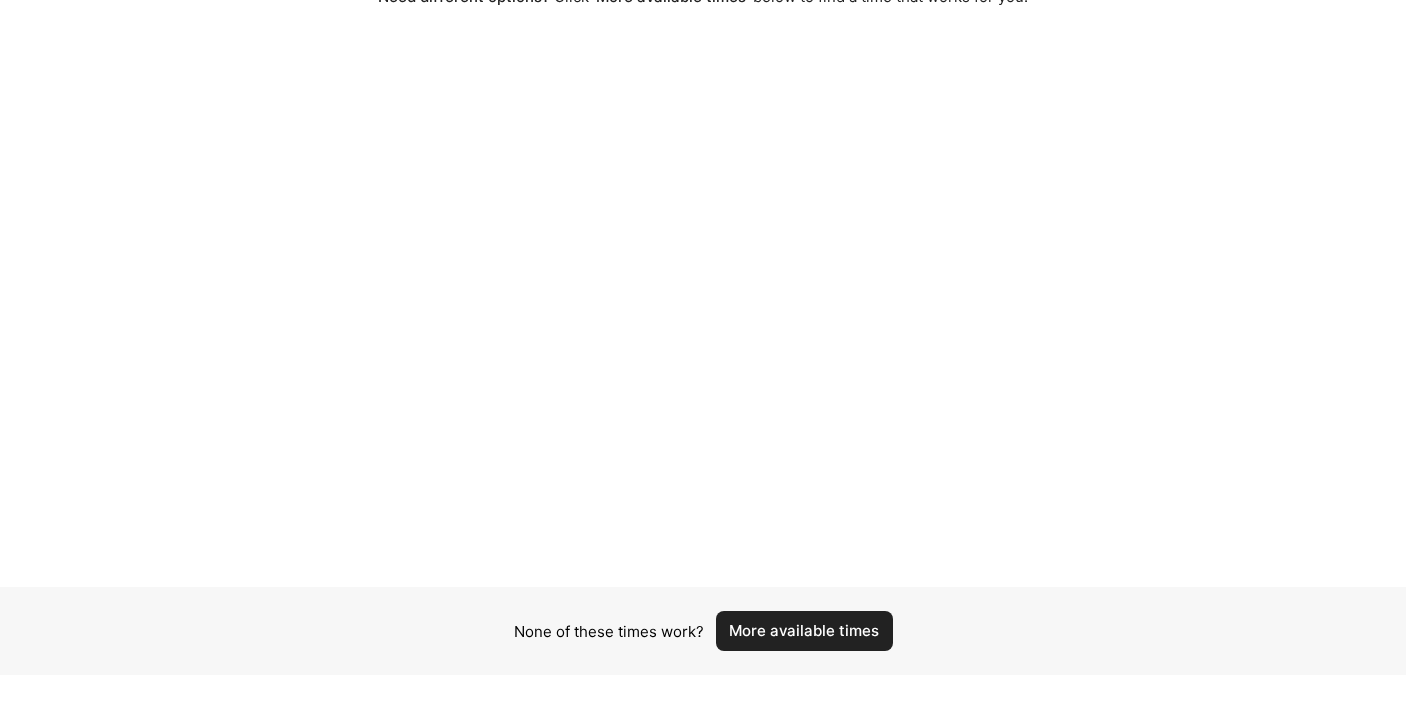 click on "More available times" at bounding box center (804, 631) 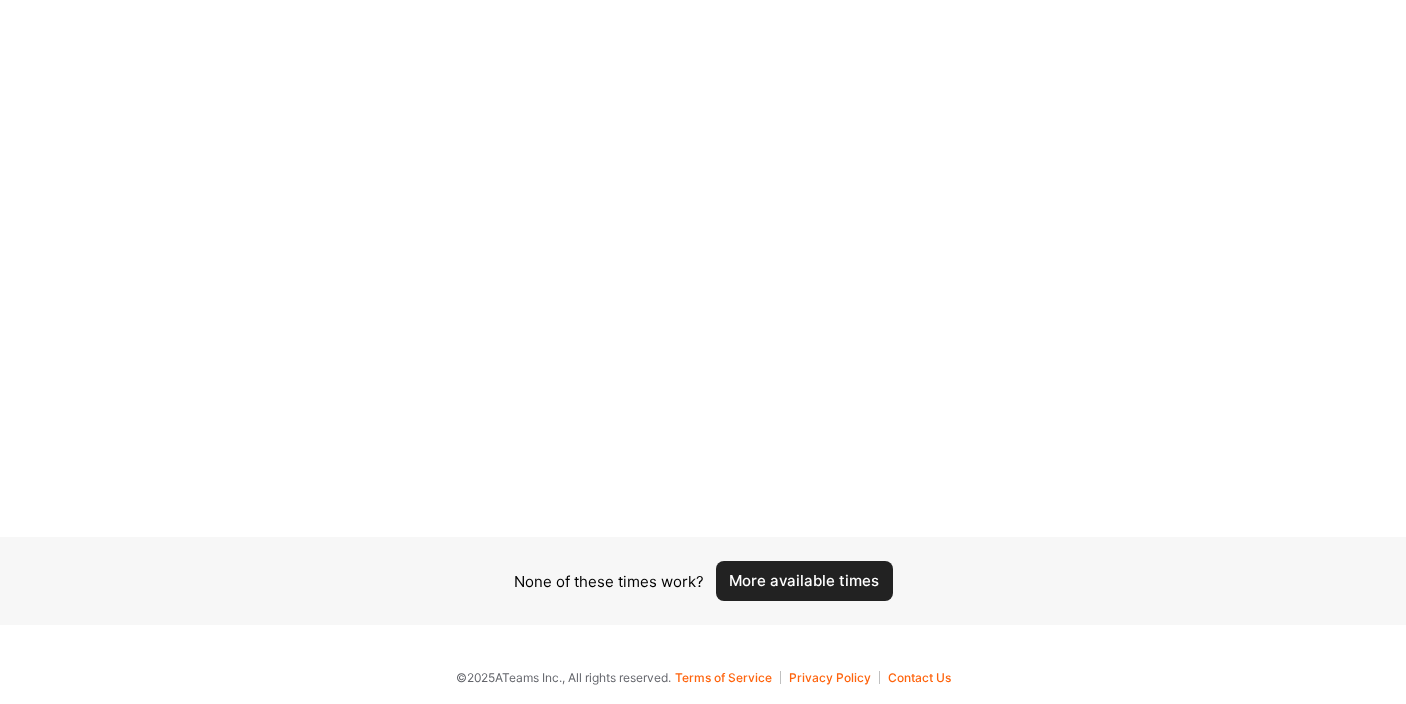 click on "More available times" at bounding box center (804, 581) 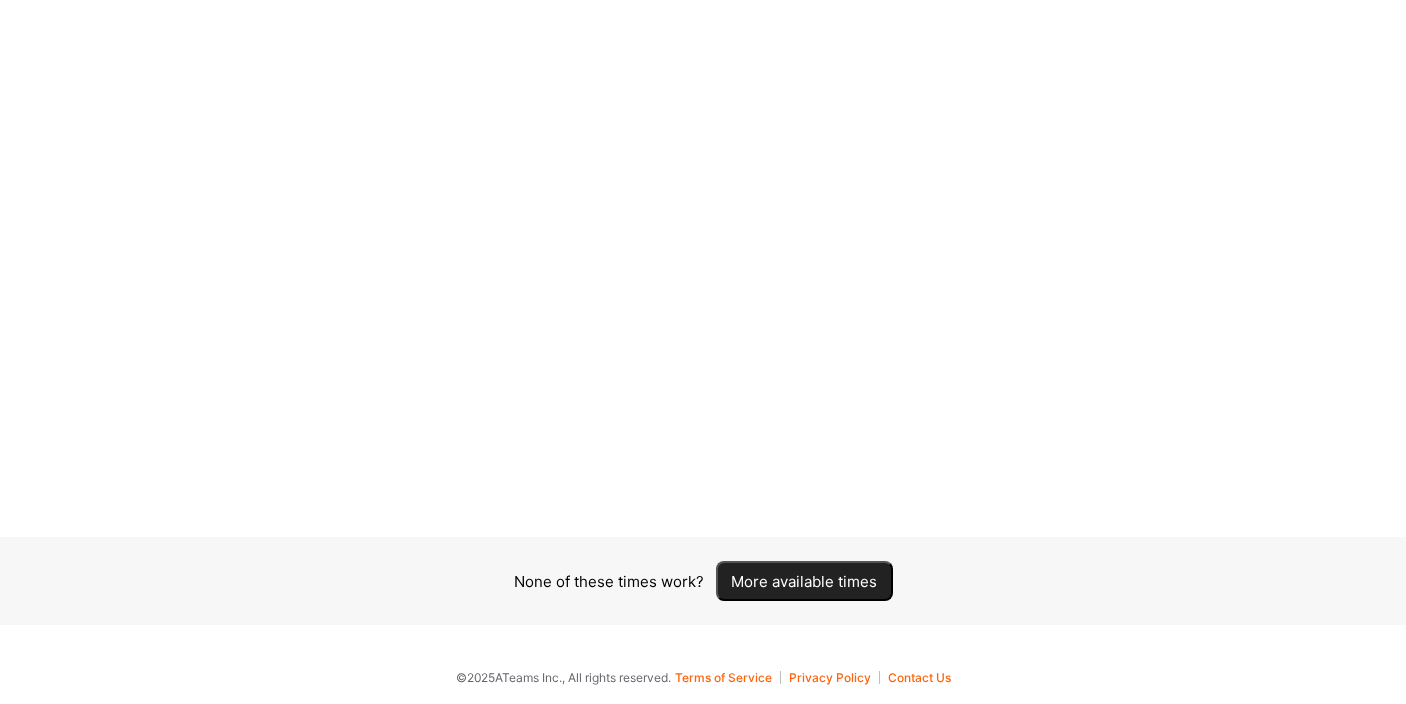 scroll, scrollTop: 0, scrollLeft: 0, axis: both 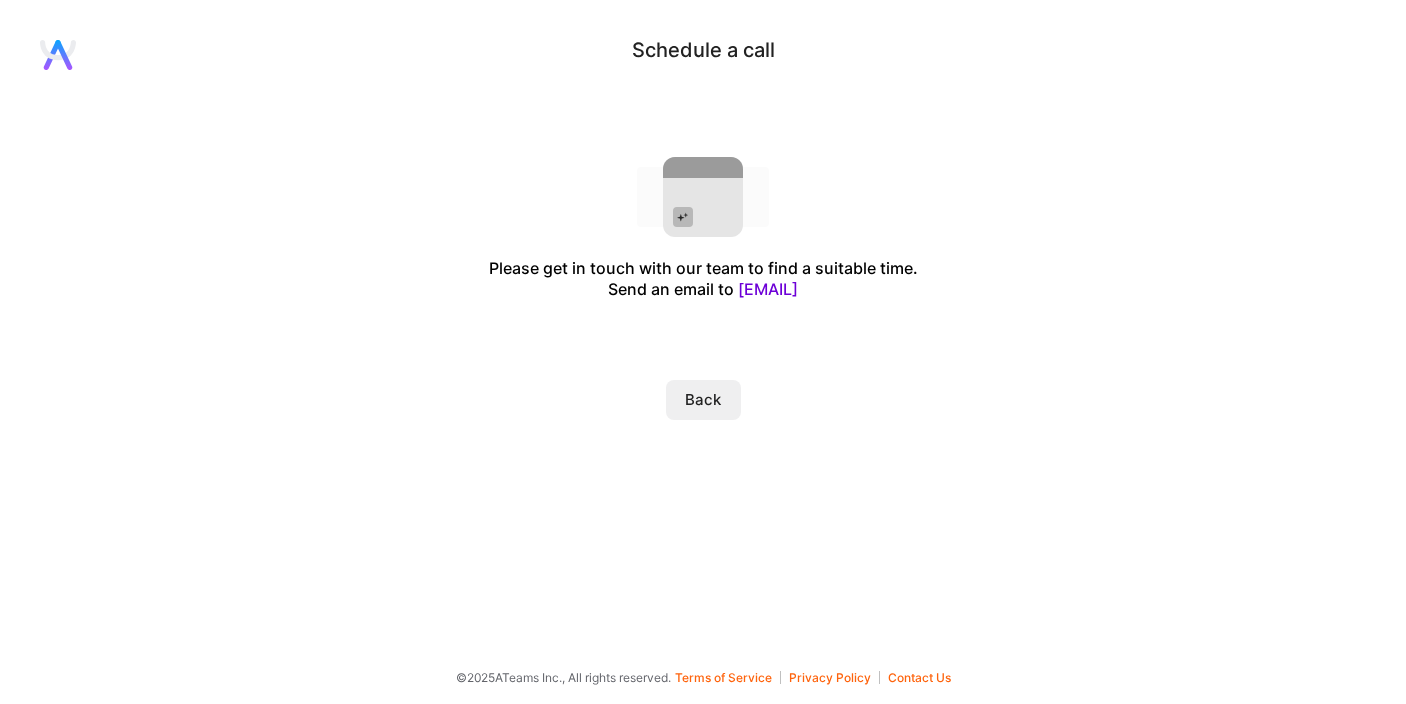 click on "Back" at bounding box center [703, 400] 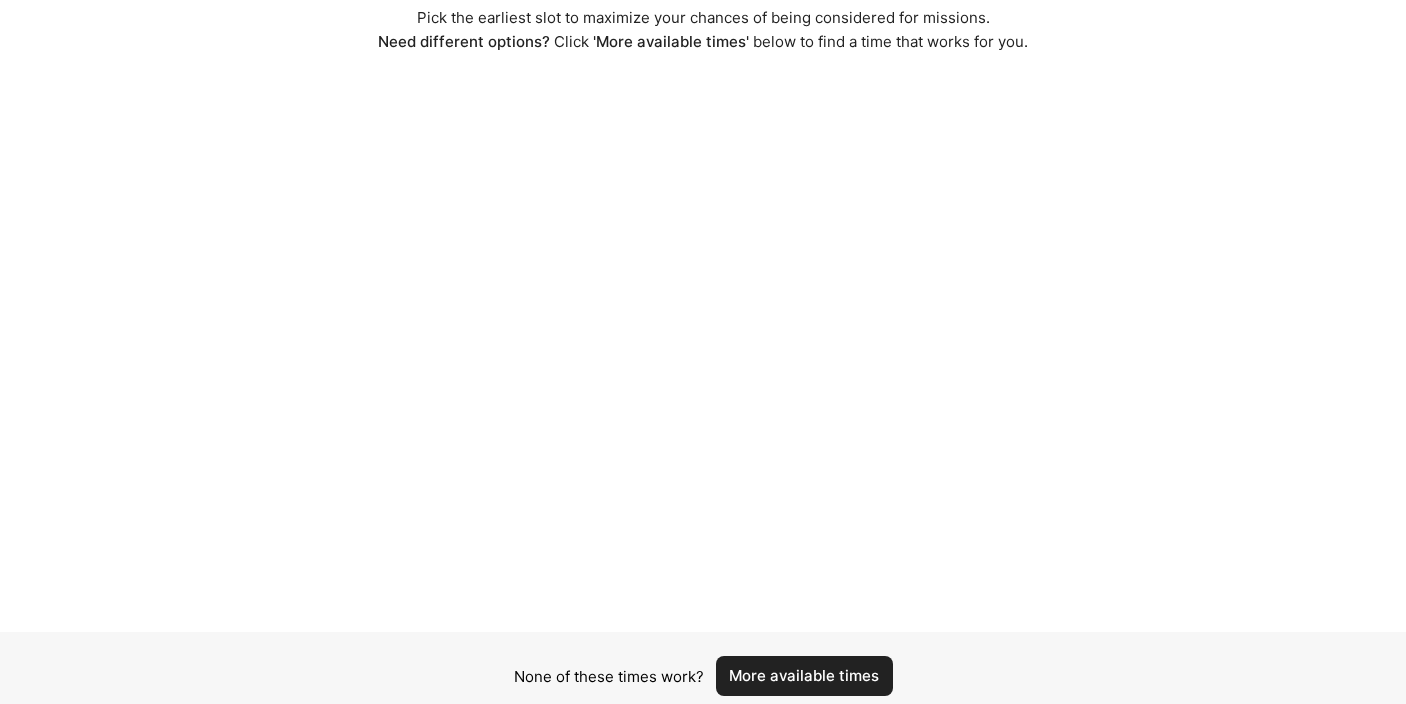 scroll, scrollTop: 109, scrollLeft: 0, axis: vertical 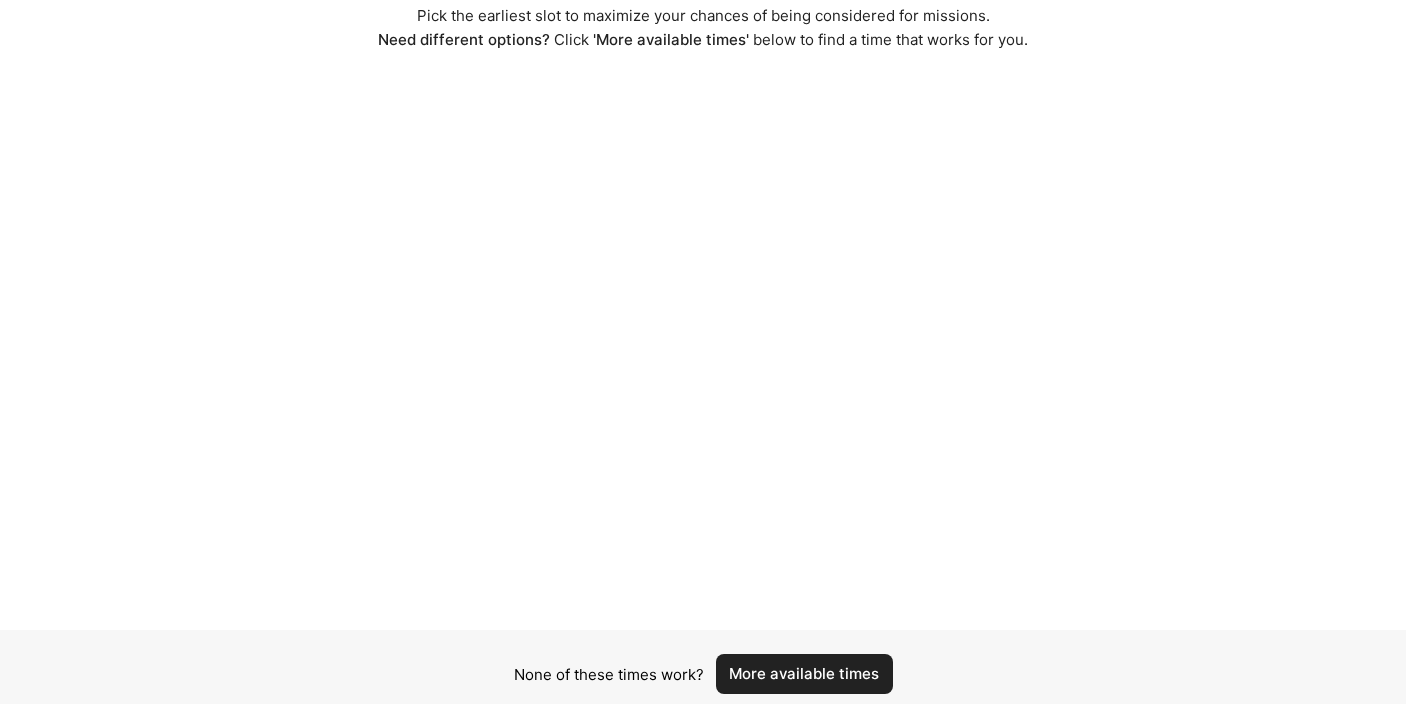 click on "More available times" at bounding box center [804, 674] 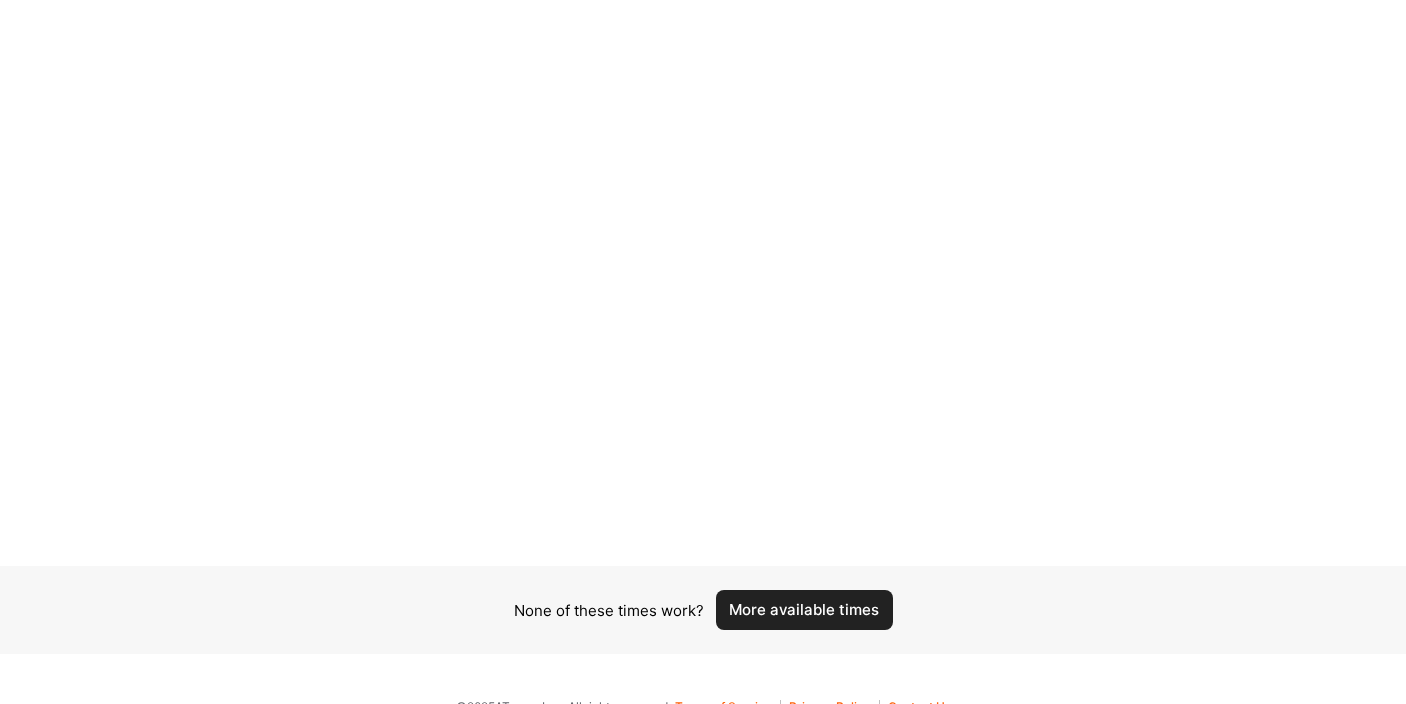 scroll, scrollTop: 174, scrollLeft: 0, axis: vertical 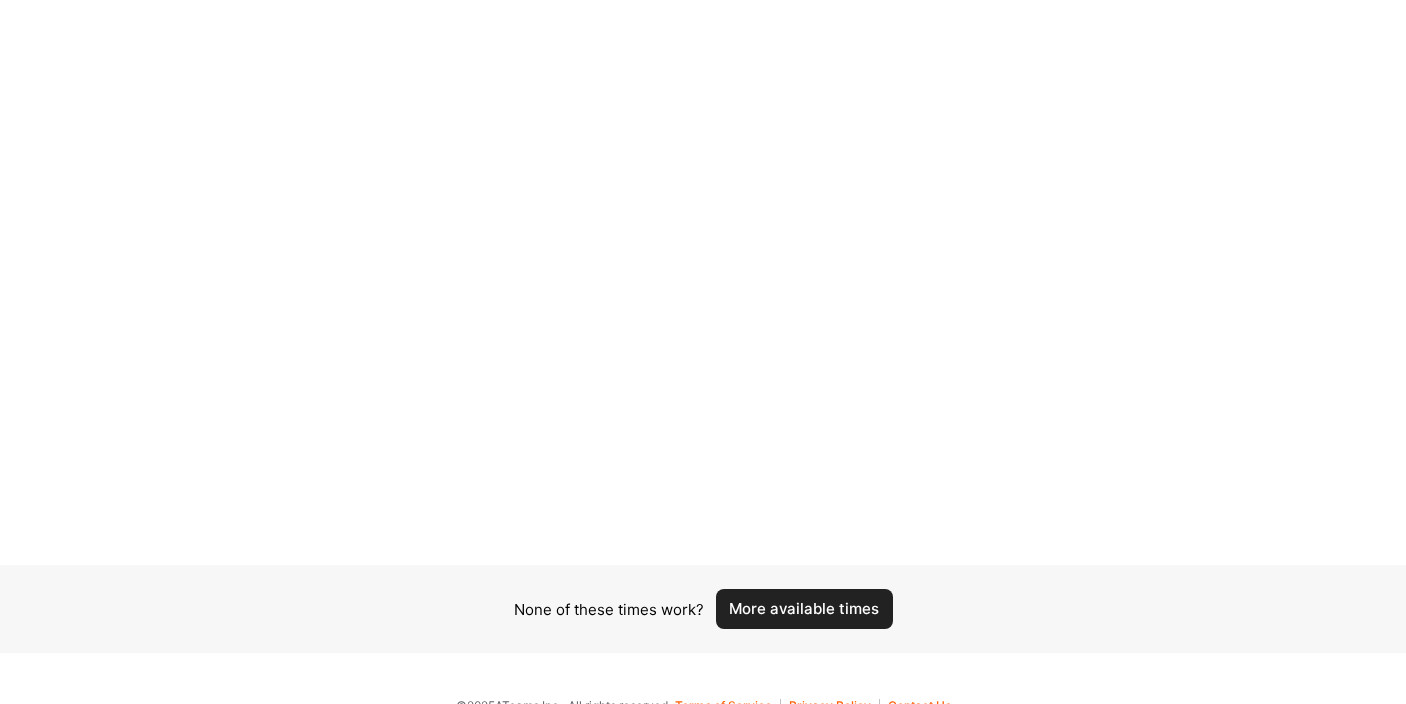 click on "More available times" at bounding box center (804, 609) 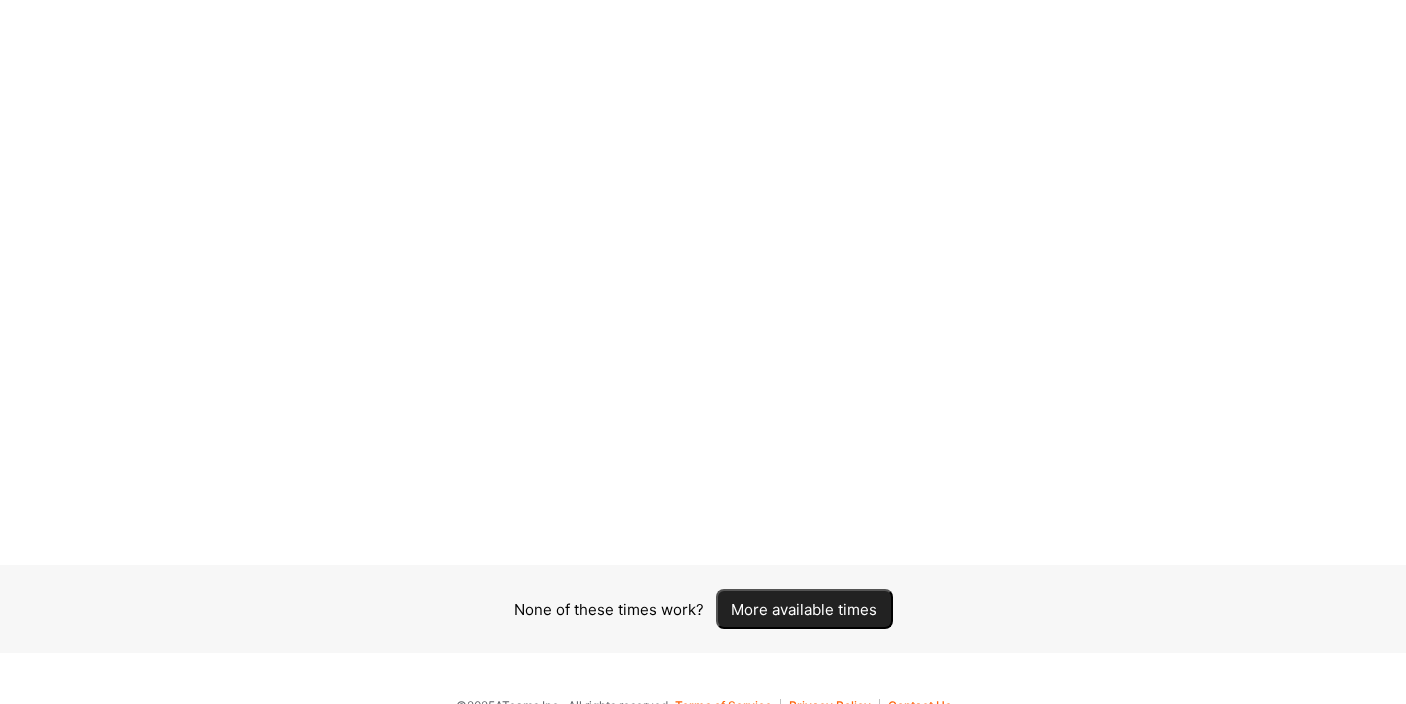 scroll, scrollTop: 0, scrollLeft: 0, axis: both 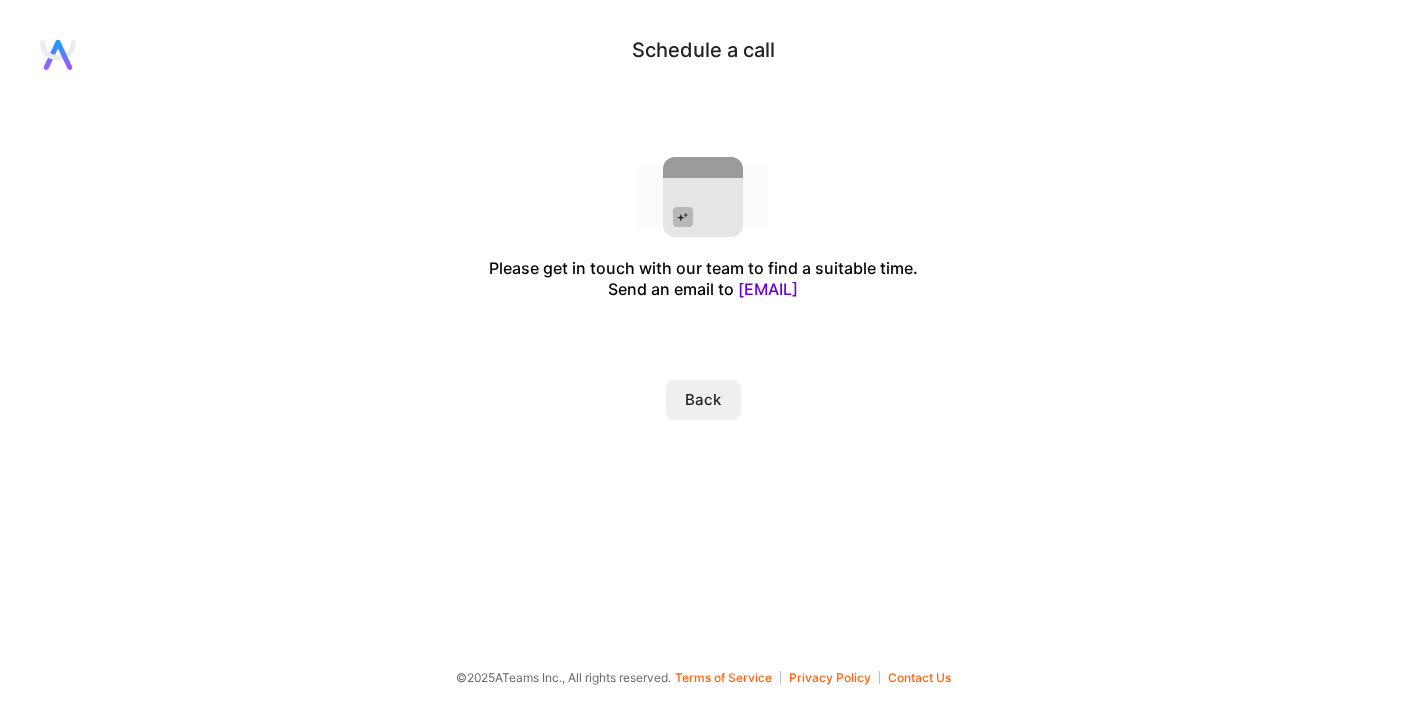 click on "Back" at bounding box center [703, 400] 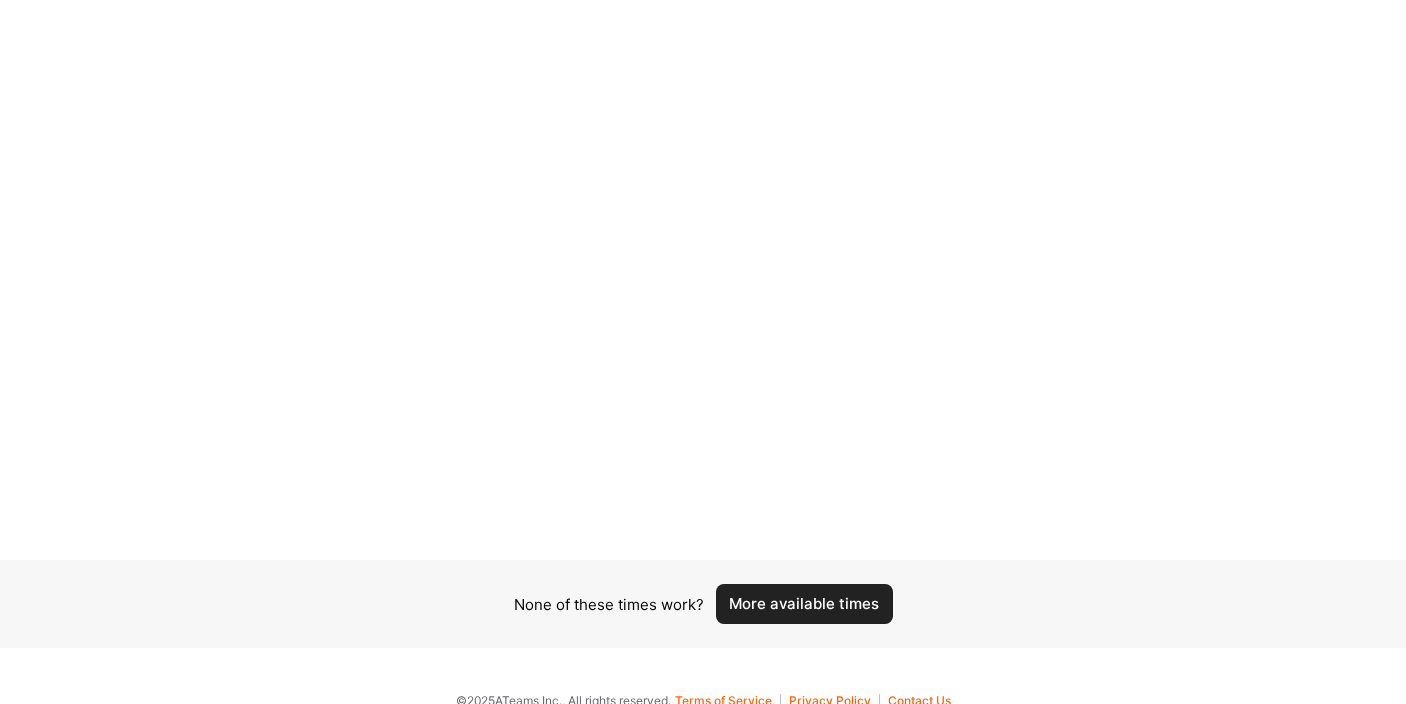 scroll, scrollTop: 186, scrollLeft: 0, axis: vertical 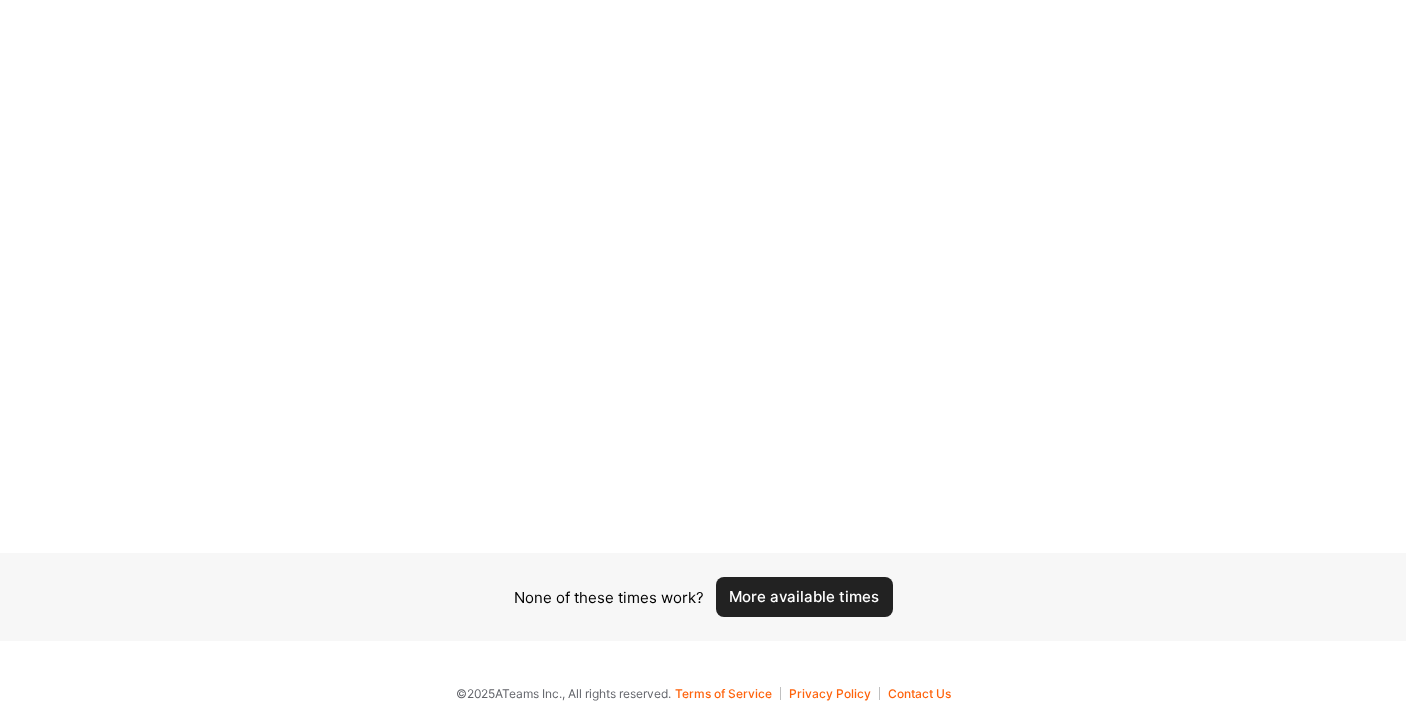click on "More available times" at bounding box center [804, 597] 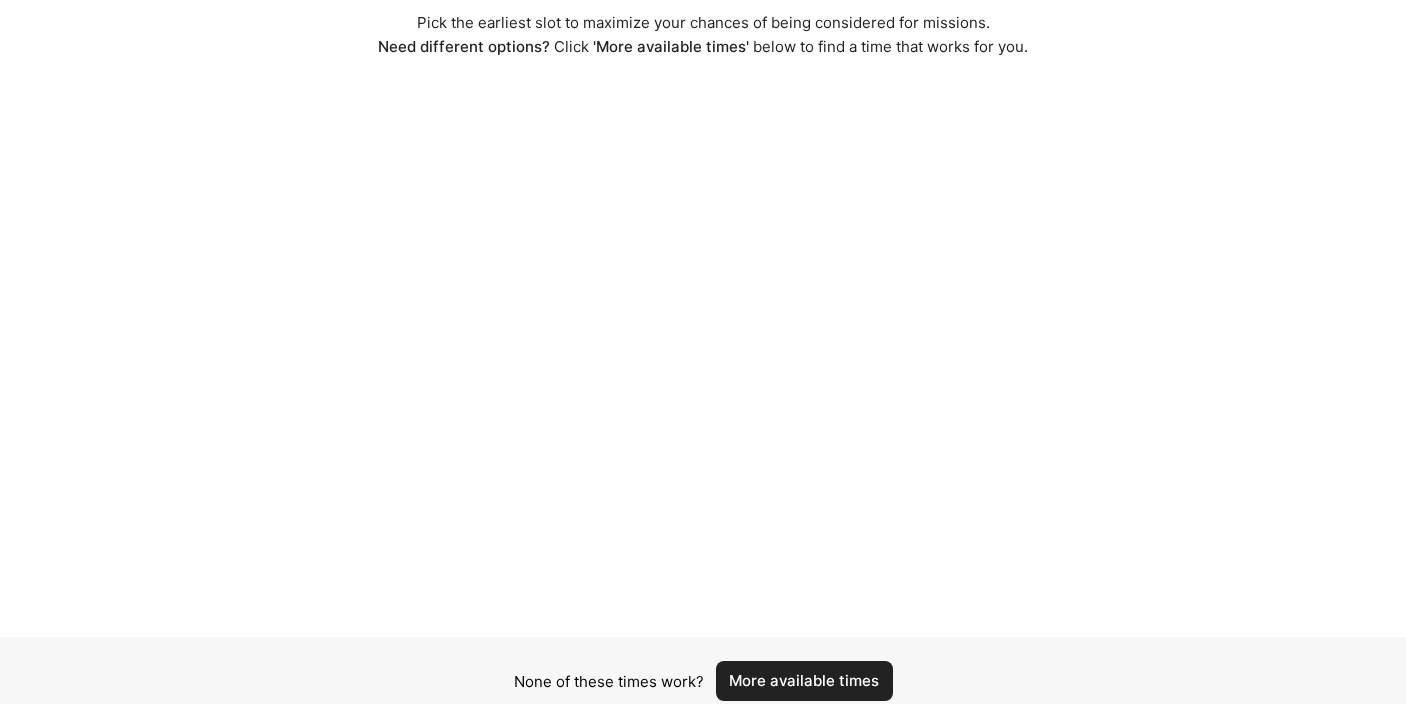 scroll, scrollTop: 202, scrollLeft: 0, axis: vertical 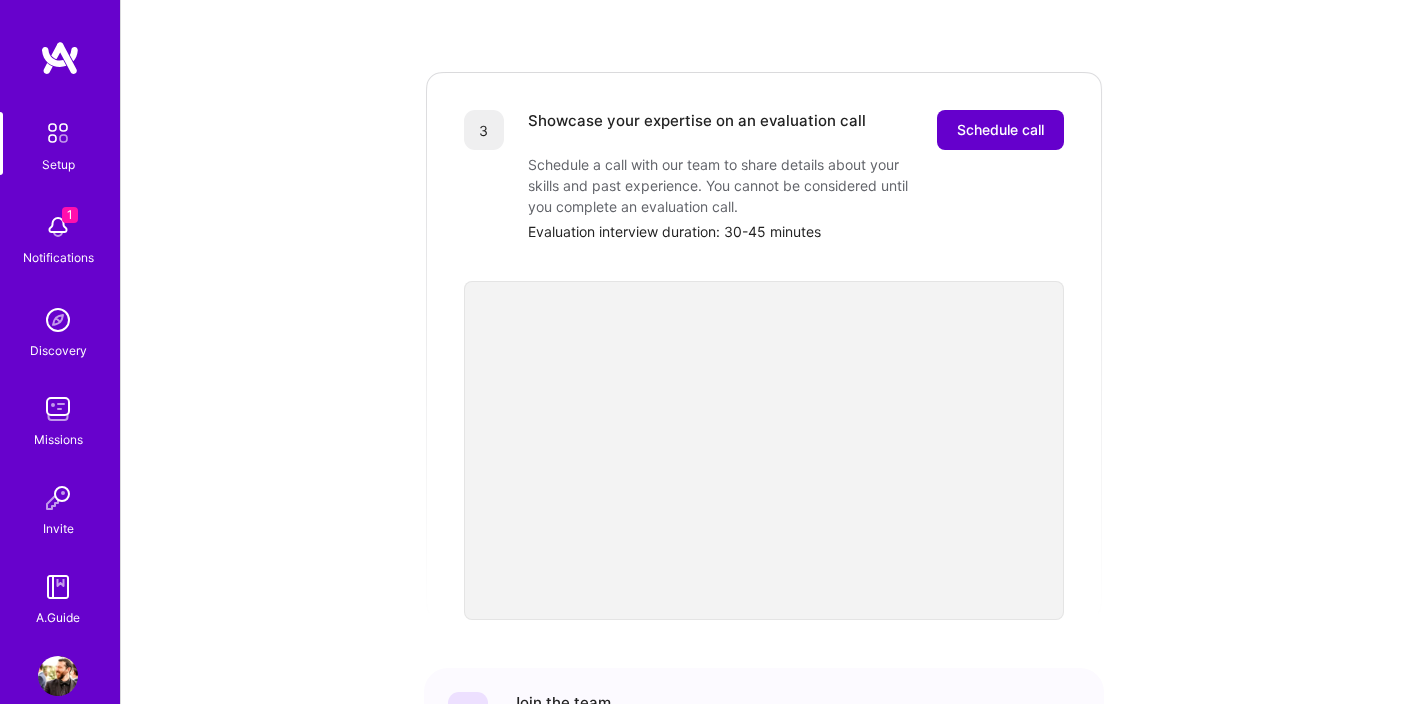 click on "Schedule call" at bounding box center (1000, 130) 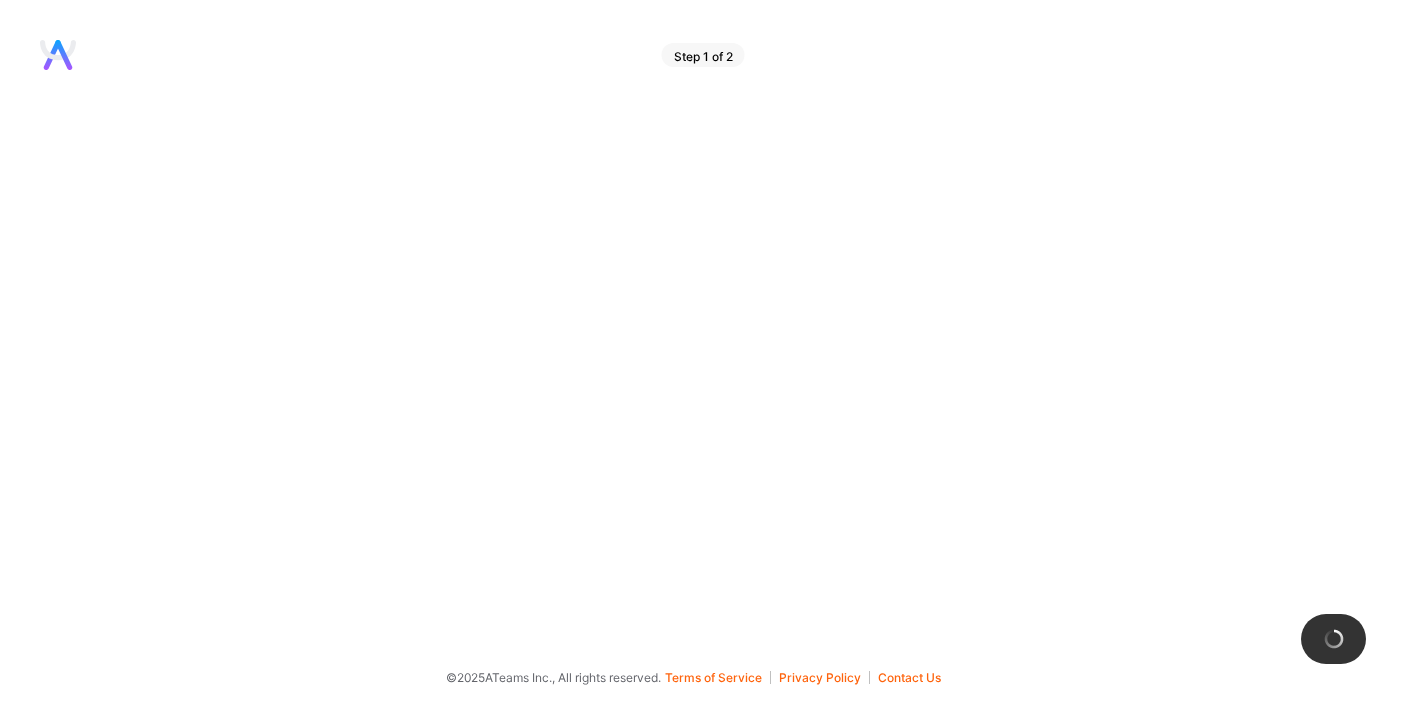 scroll, scrollTop: 0, scrollLeft: 0, axis: both 